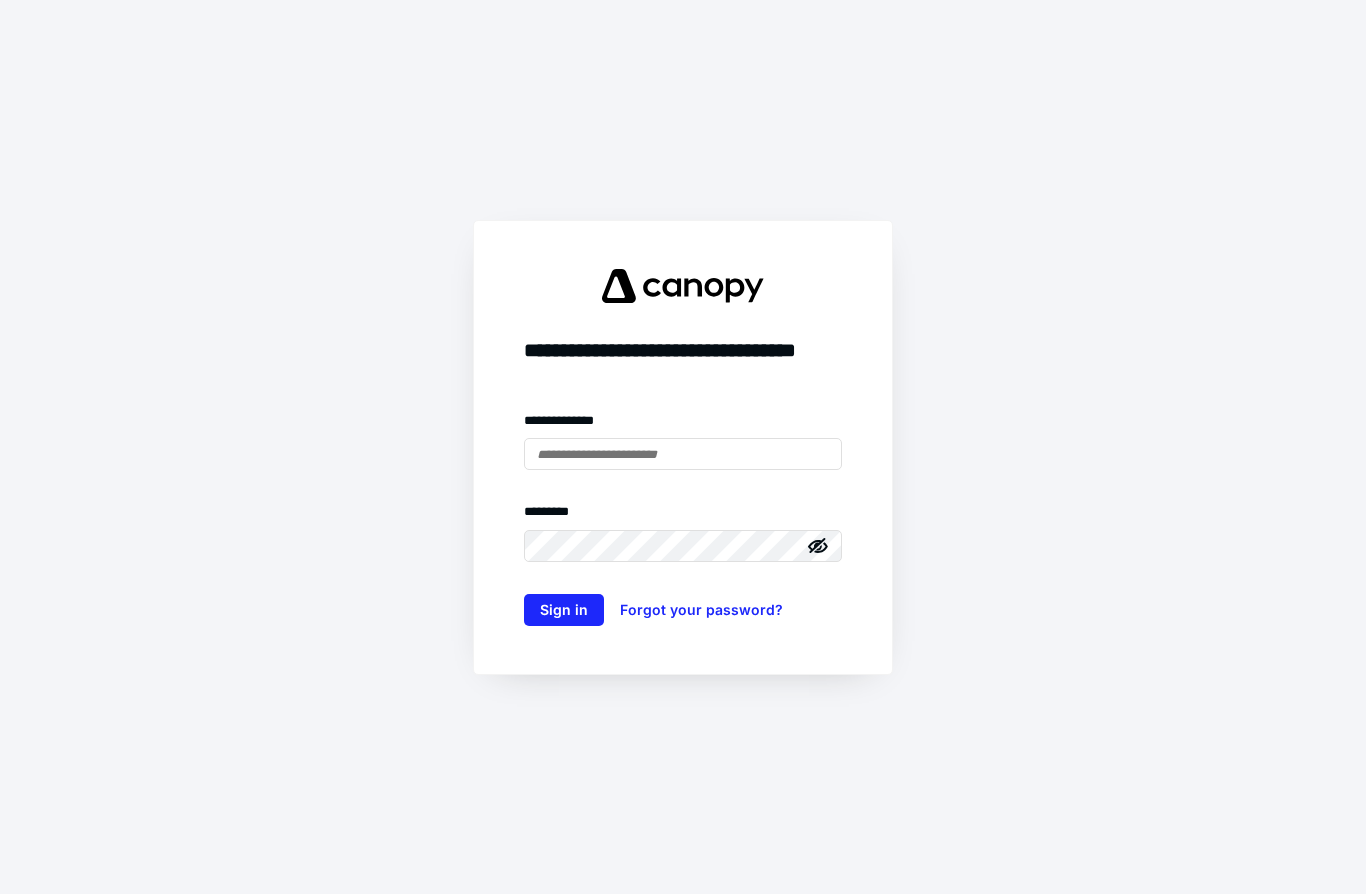 scroll, scrollTop: 0, scrollLeft: 0, axis: both 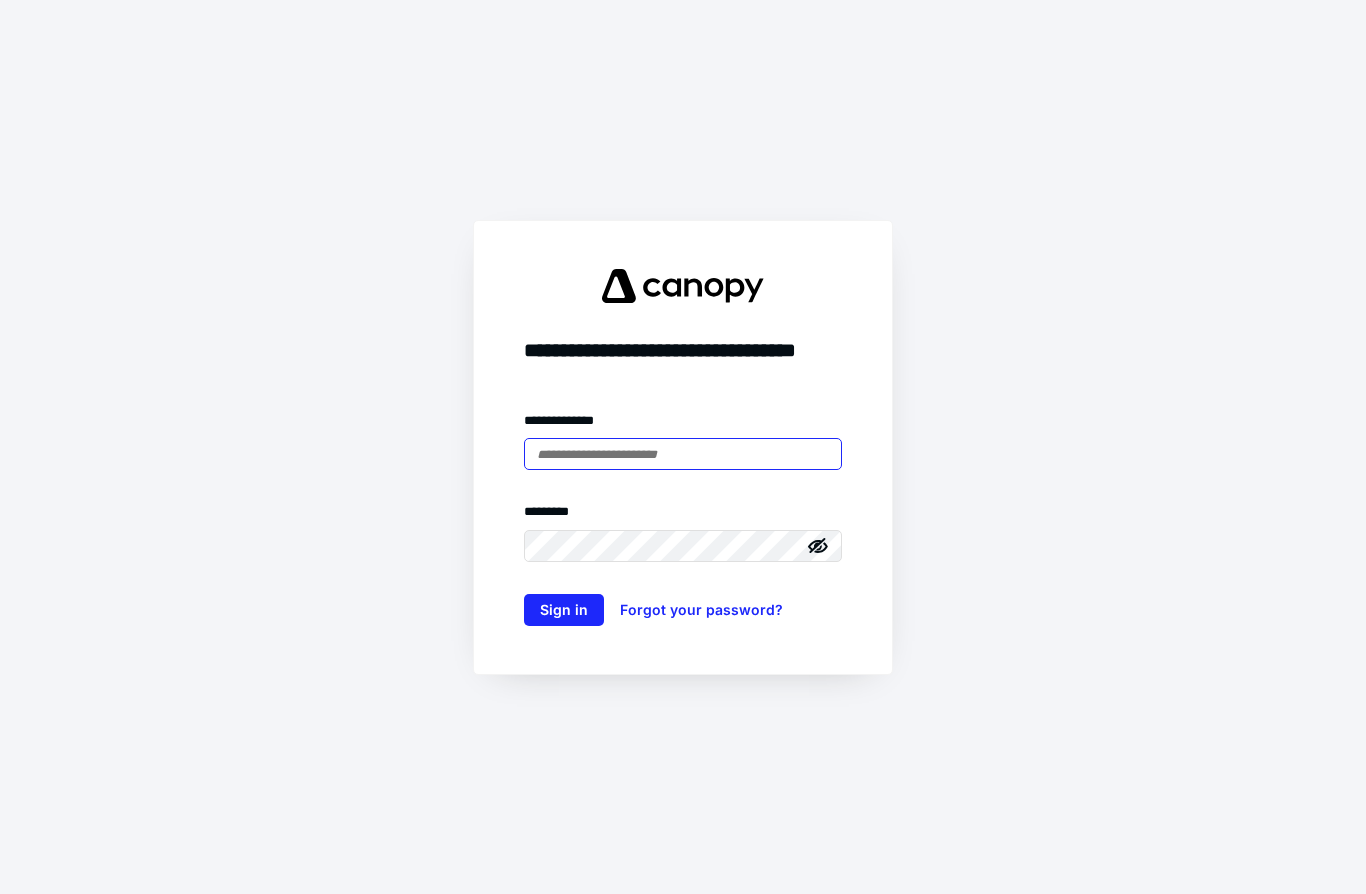 click at bounding box center (683, 454) 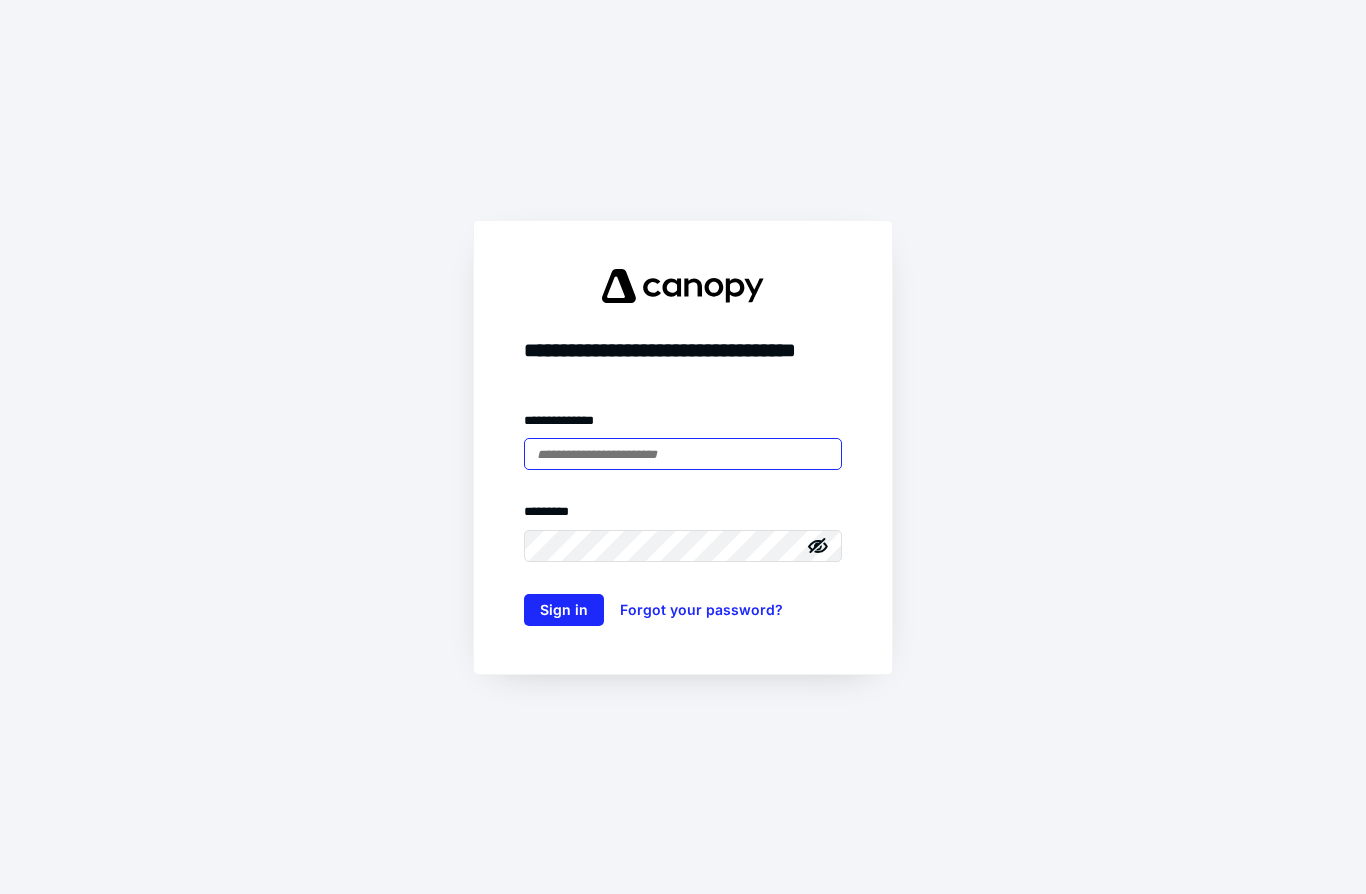 type on "**********" 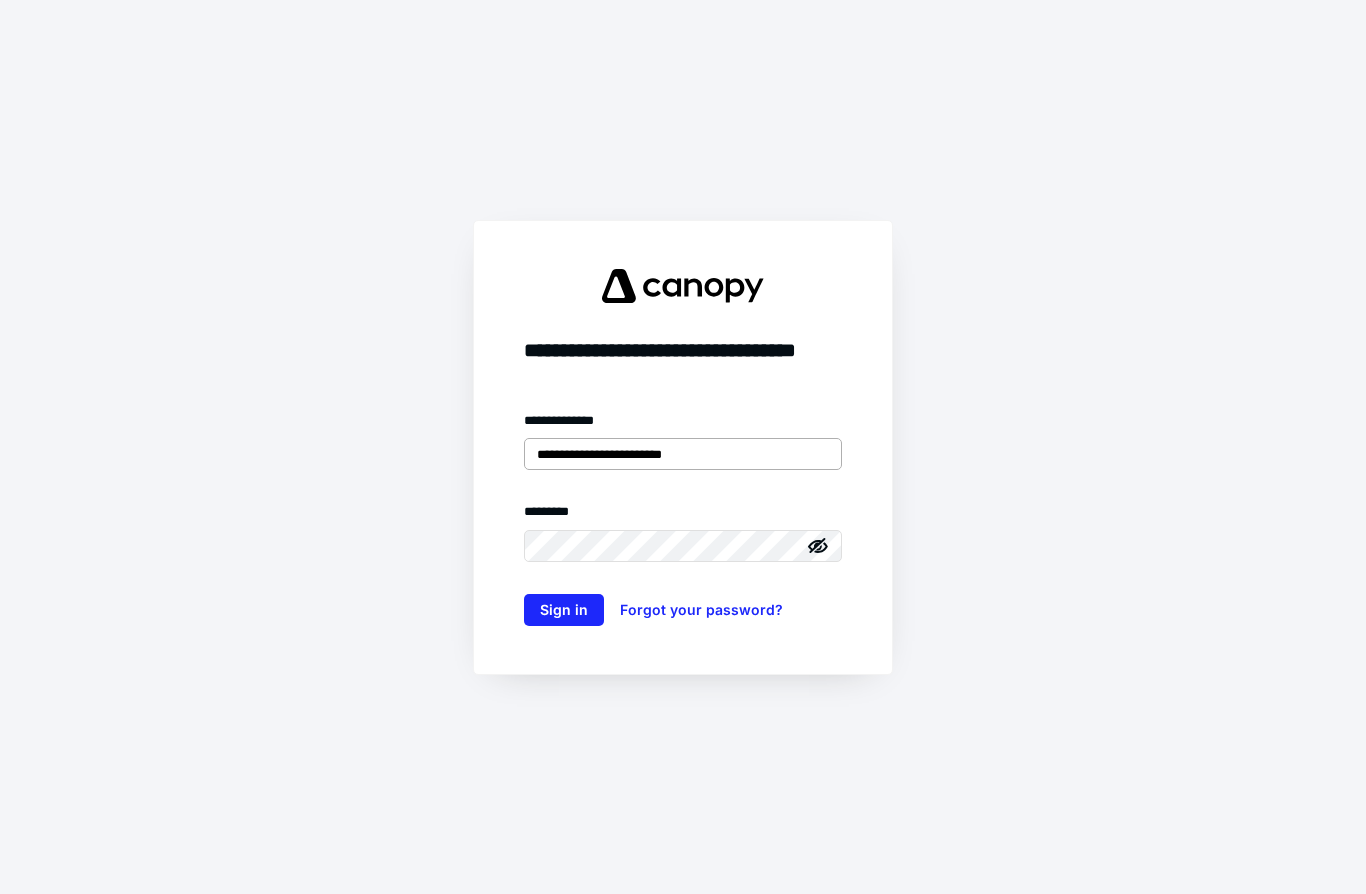 click on "Sign in" at bounding box center (564, 610) 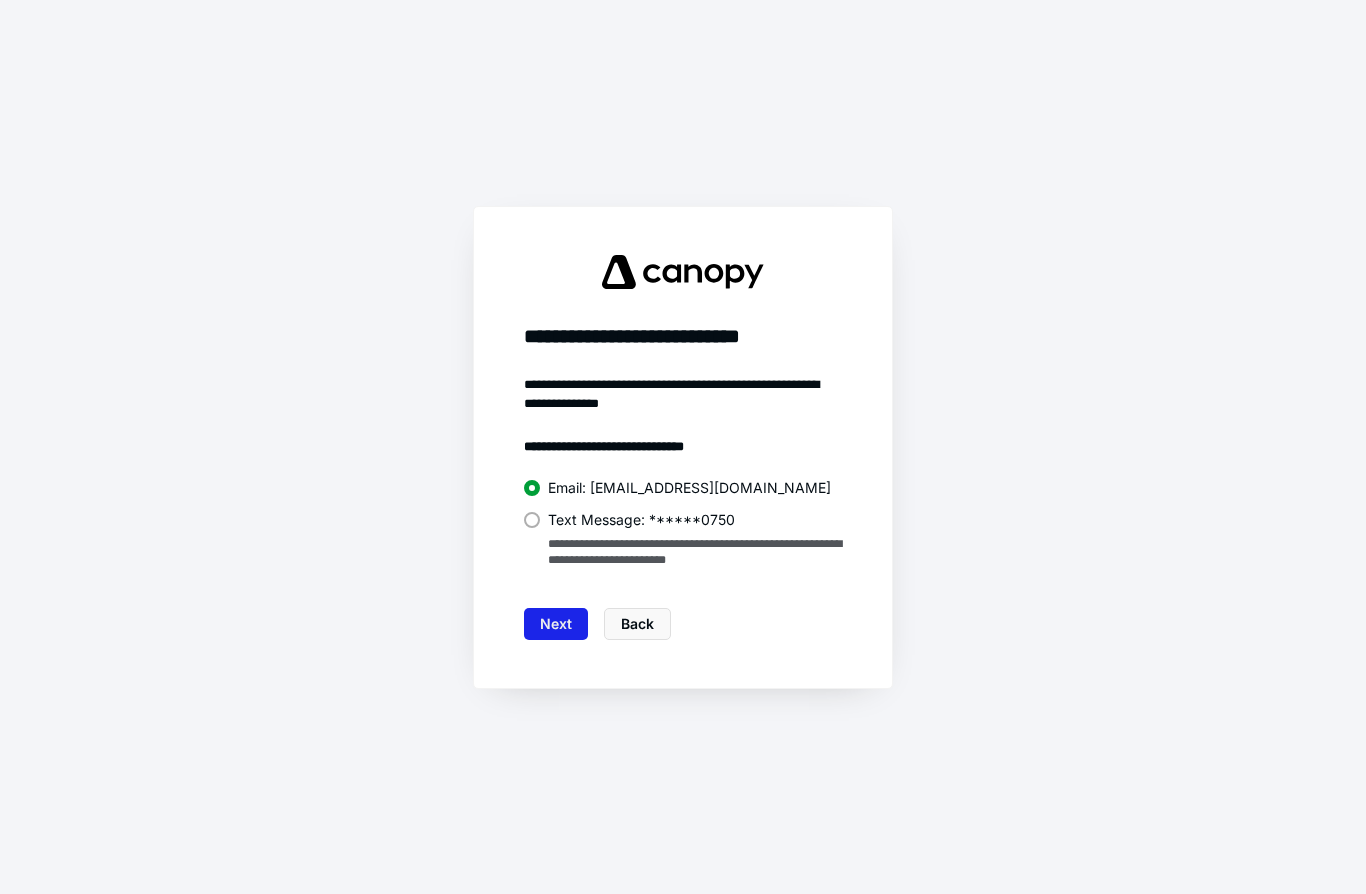 click on "Next" at bounding box center [556, 624] 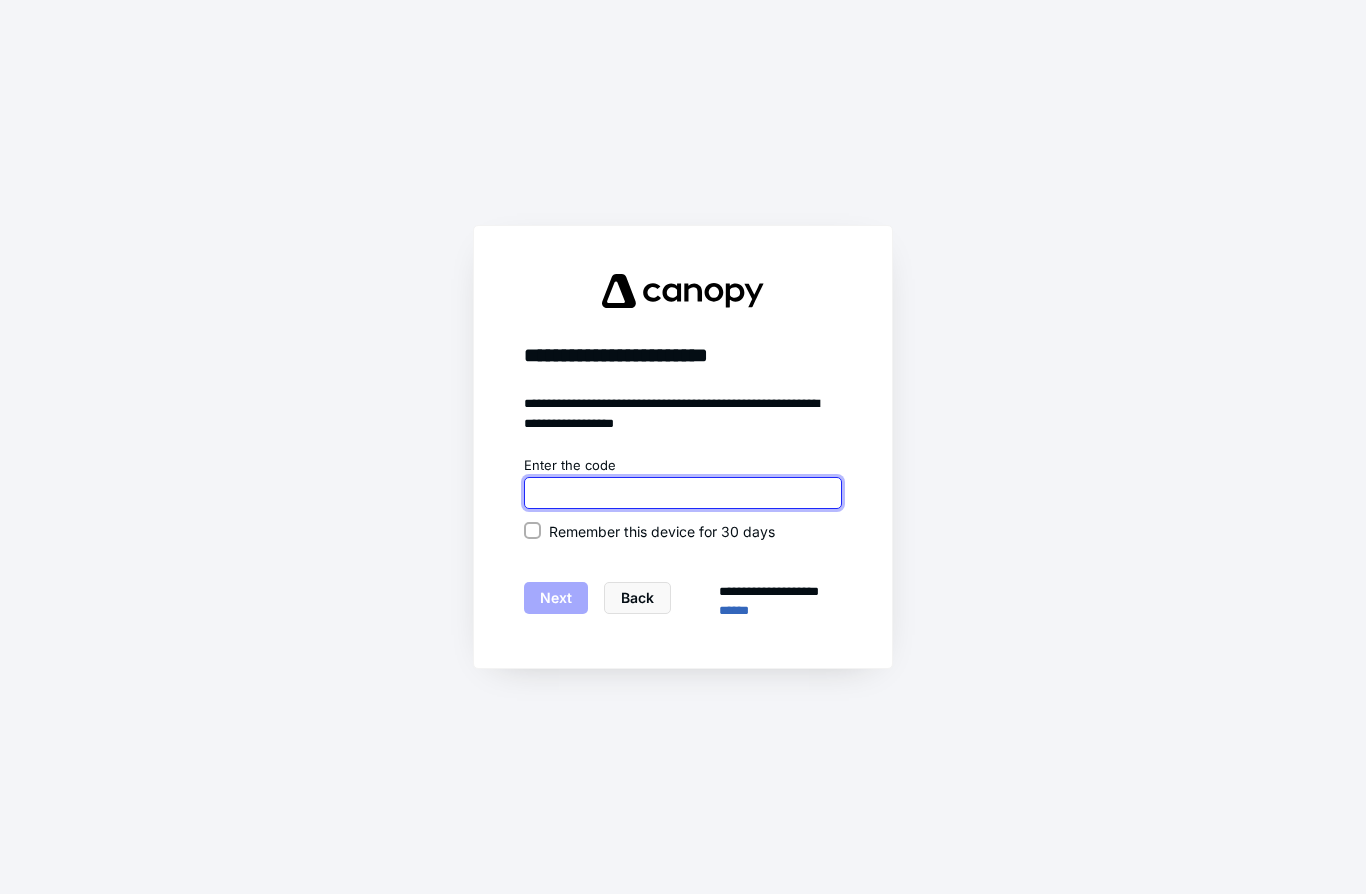 click at bounding box center [683, 493] 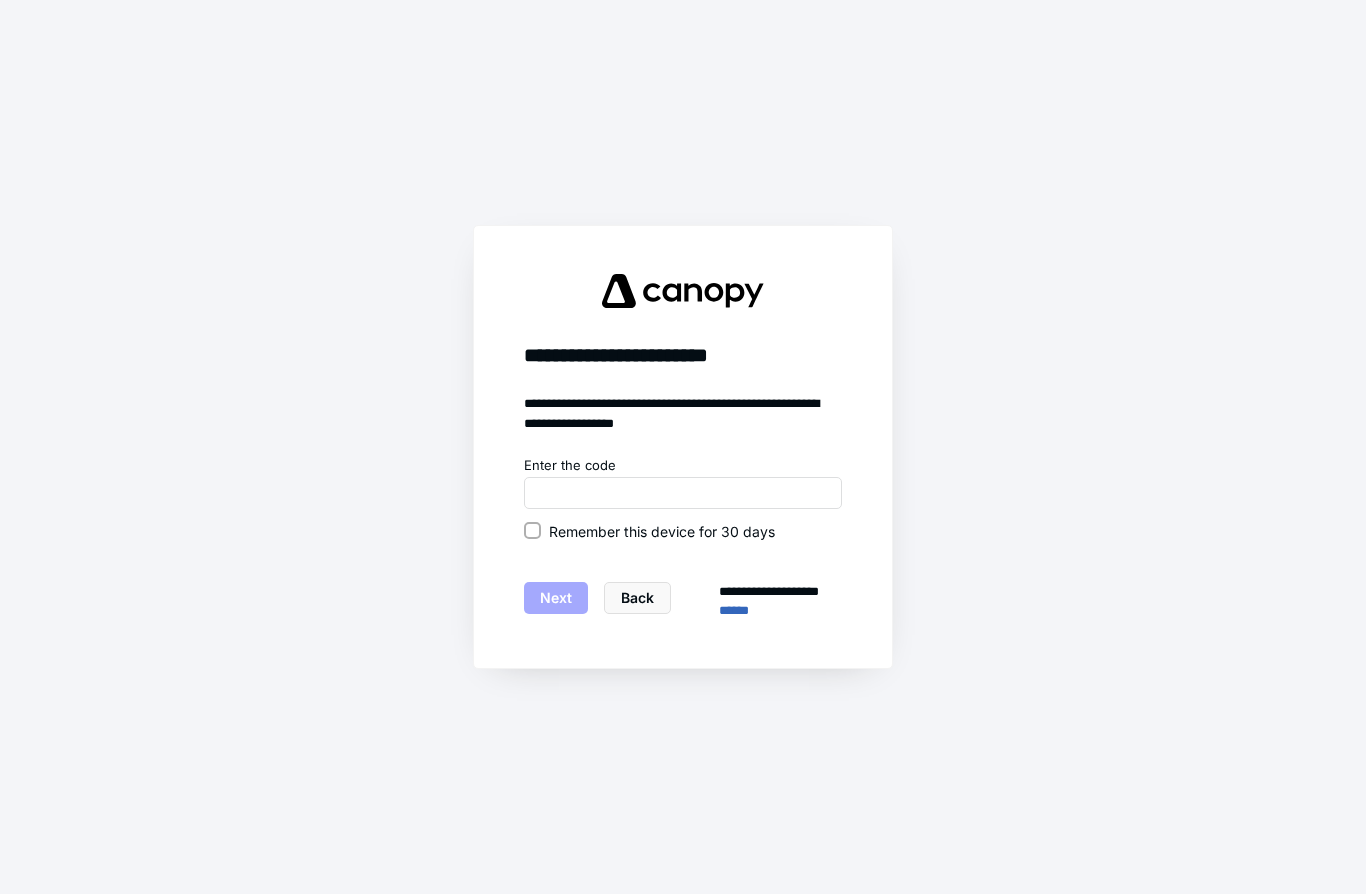 click on "Remember this device for 30 days" at bounding box center [532, 531] 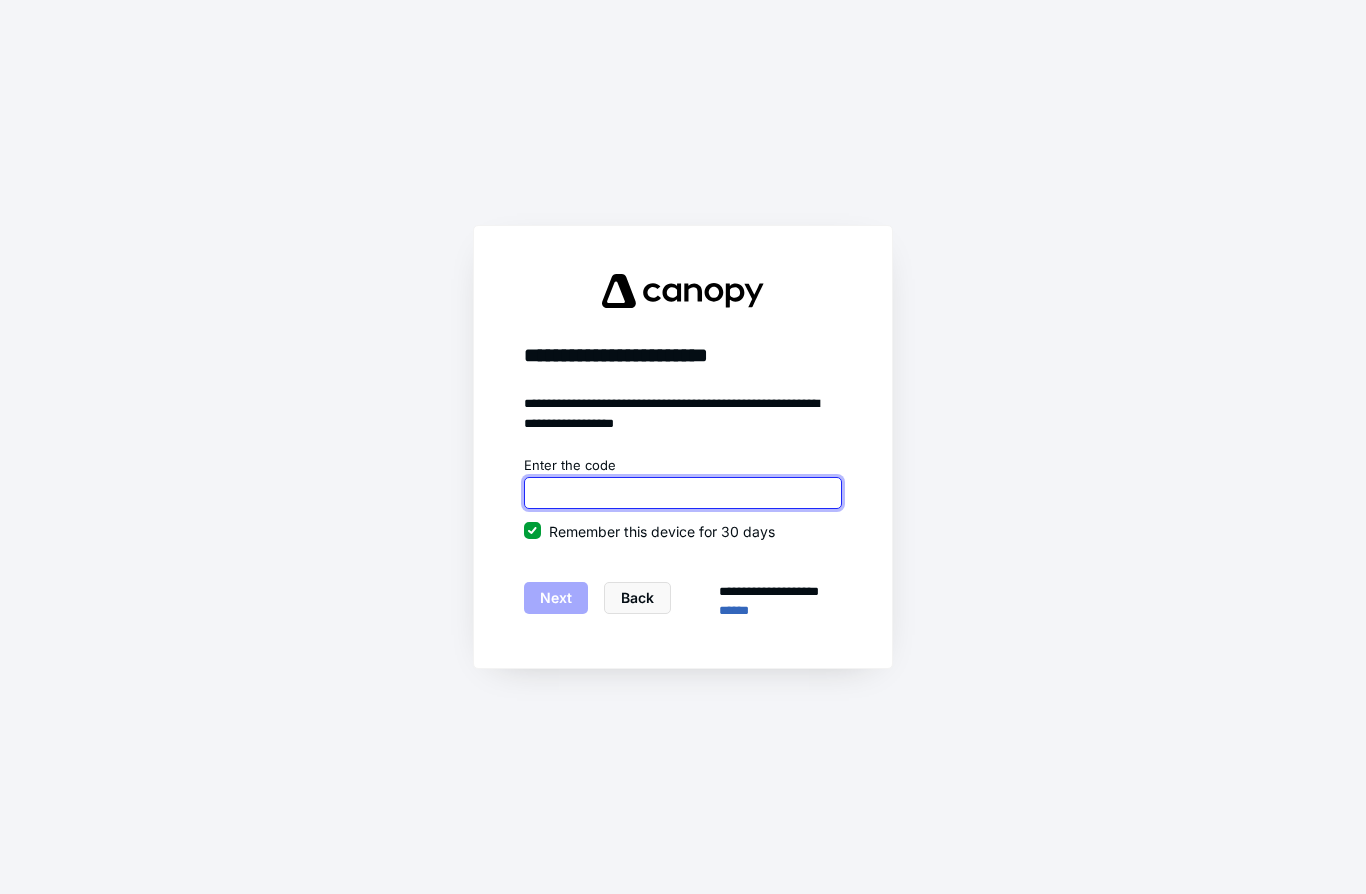 click at bounding box center (683, 493) 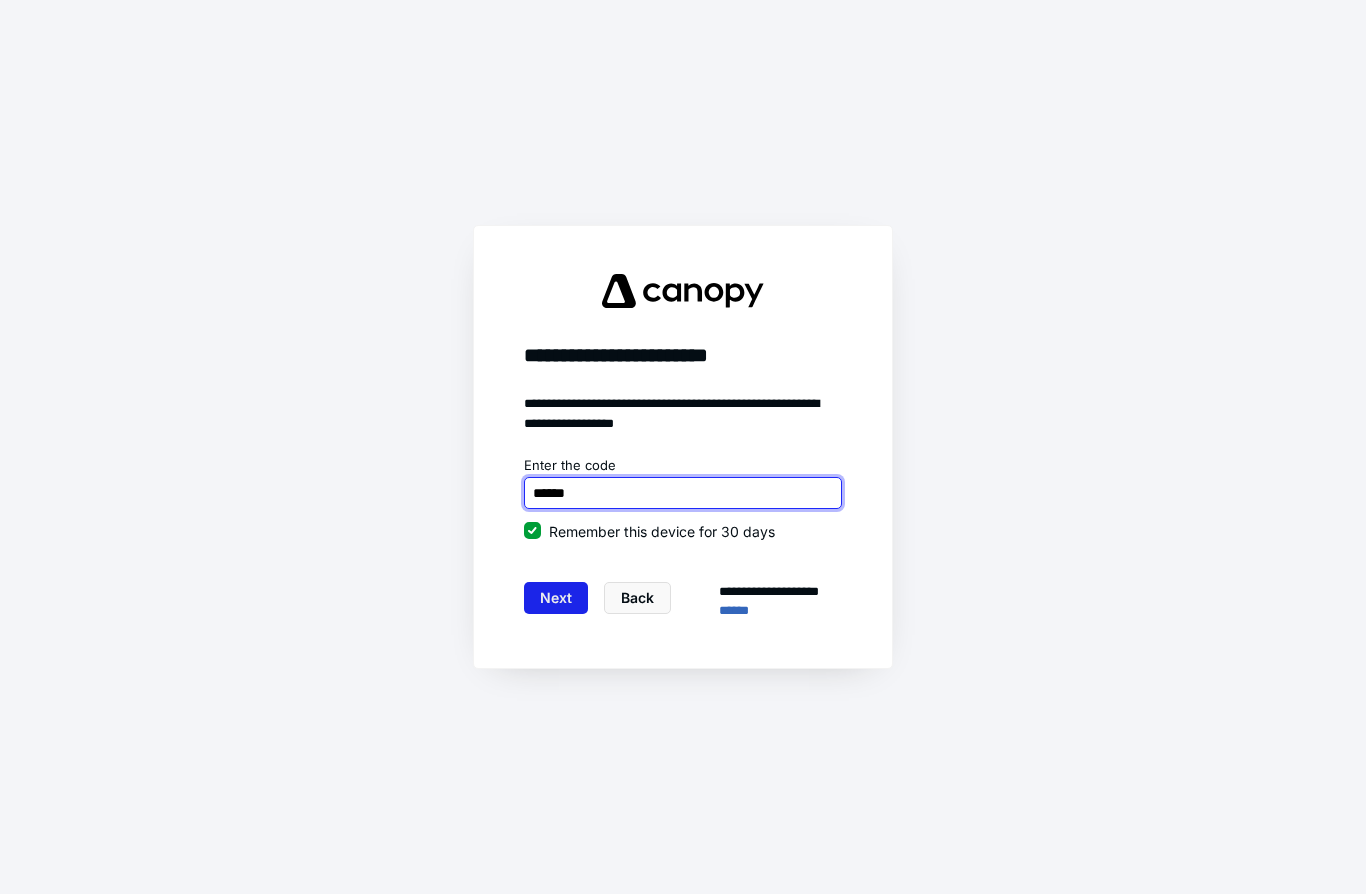 type on "******" 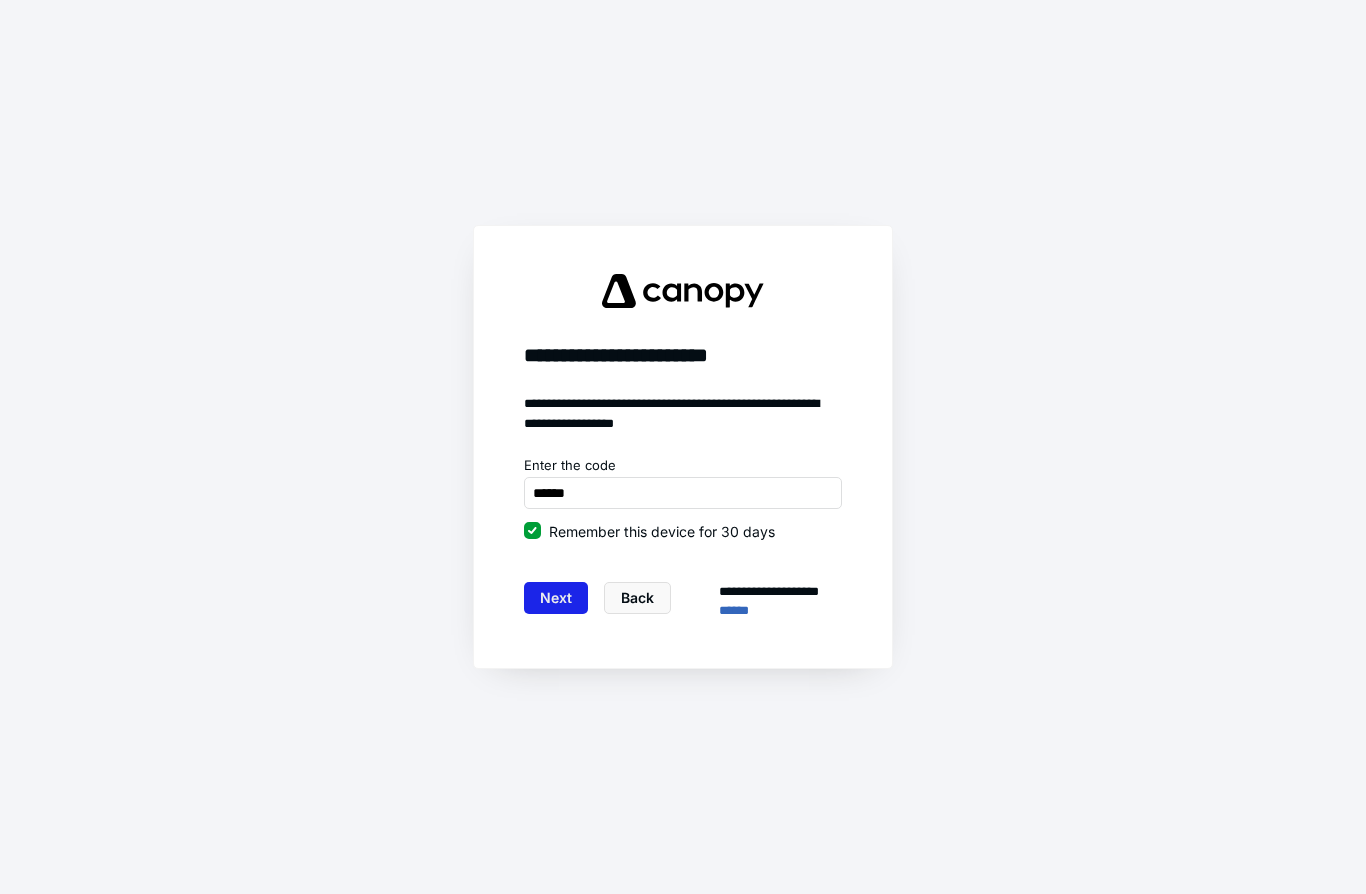 click on "Next" at bounding box center [556, 598] 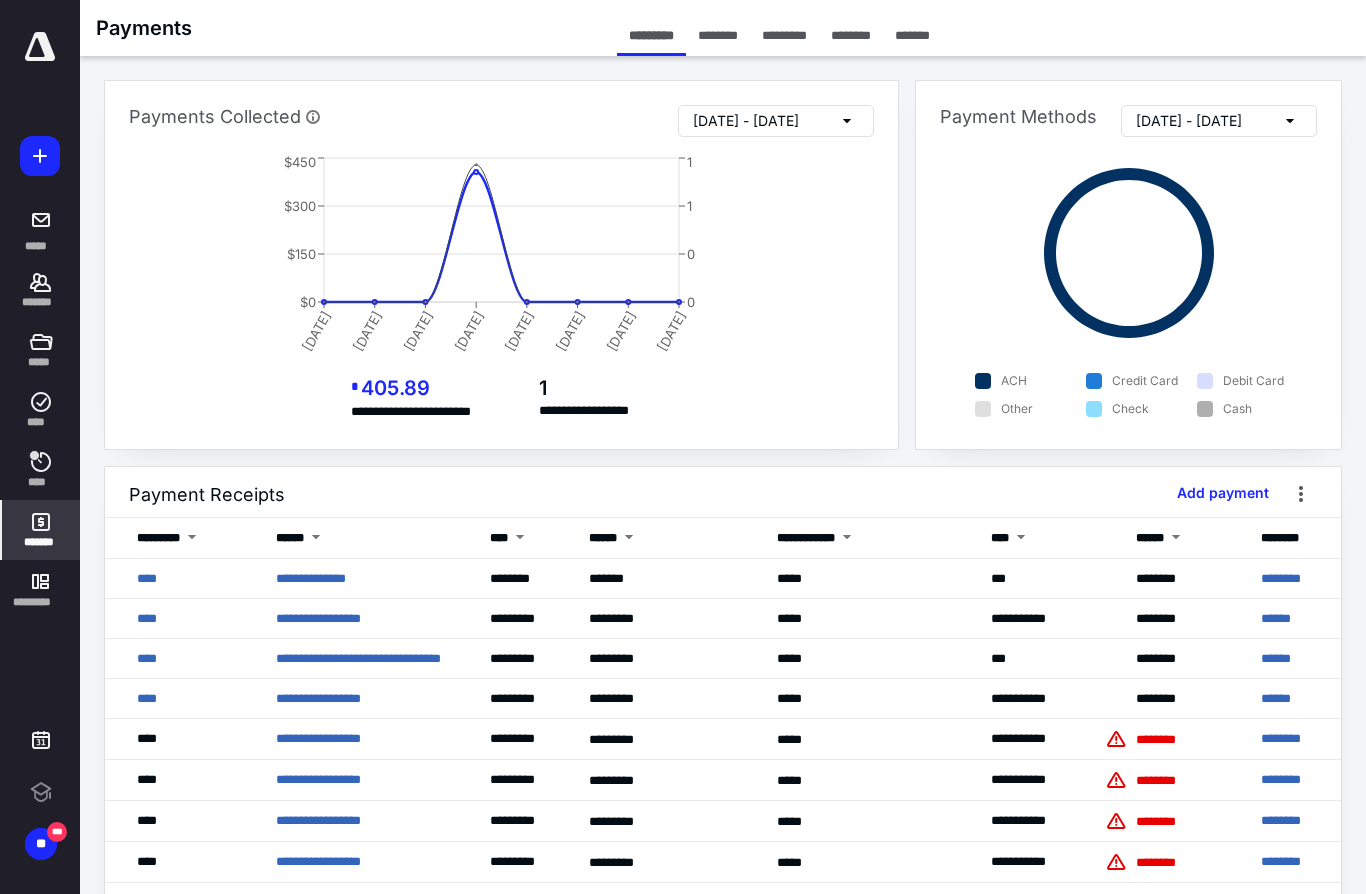 scroll, scrollTop: 0, scrollLeft: 0, axis: both 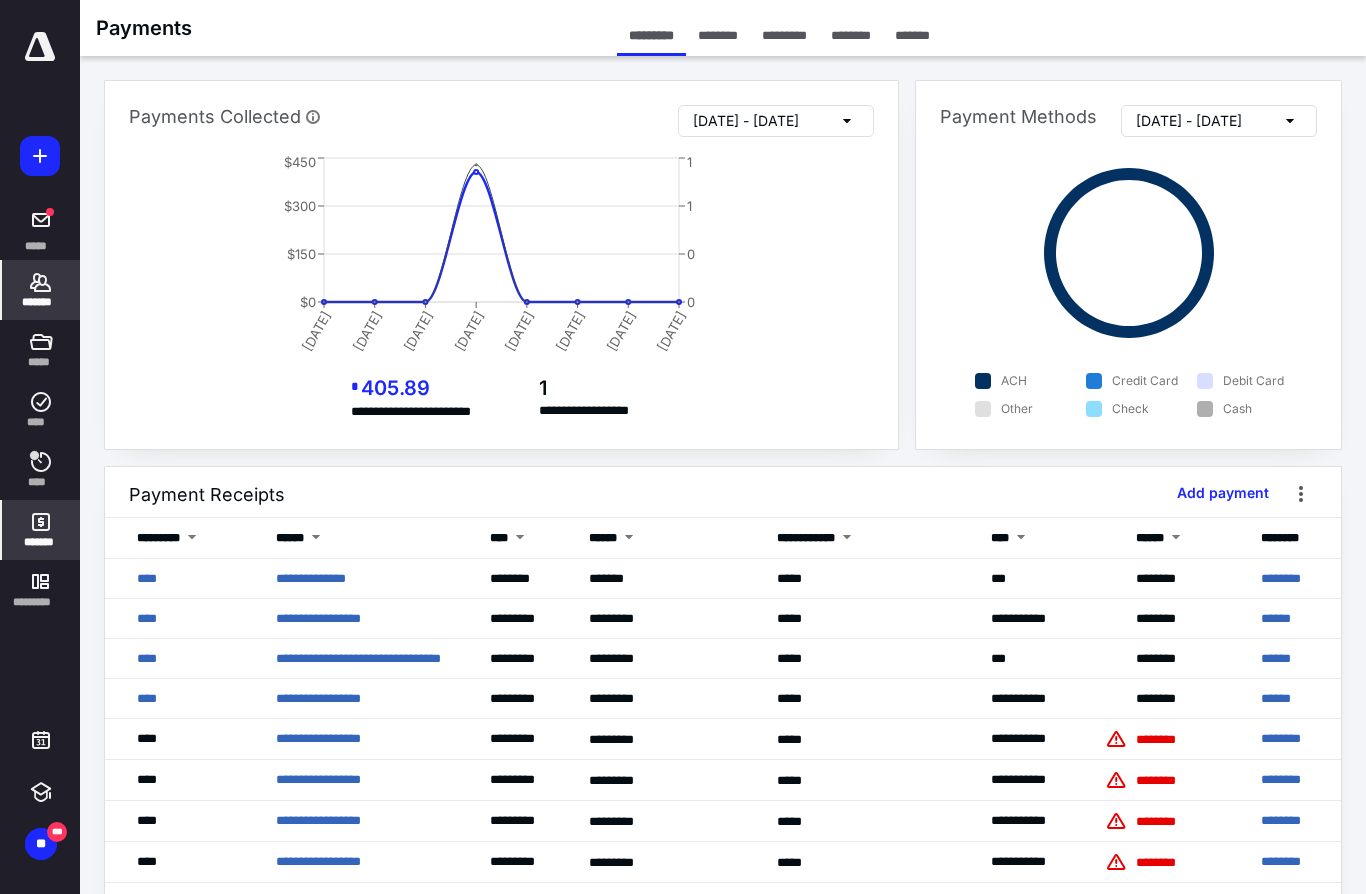 click 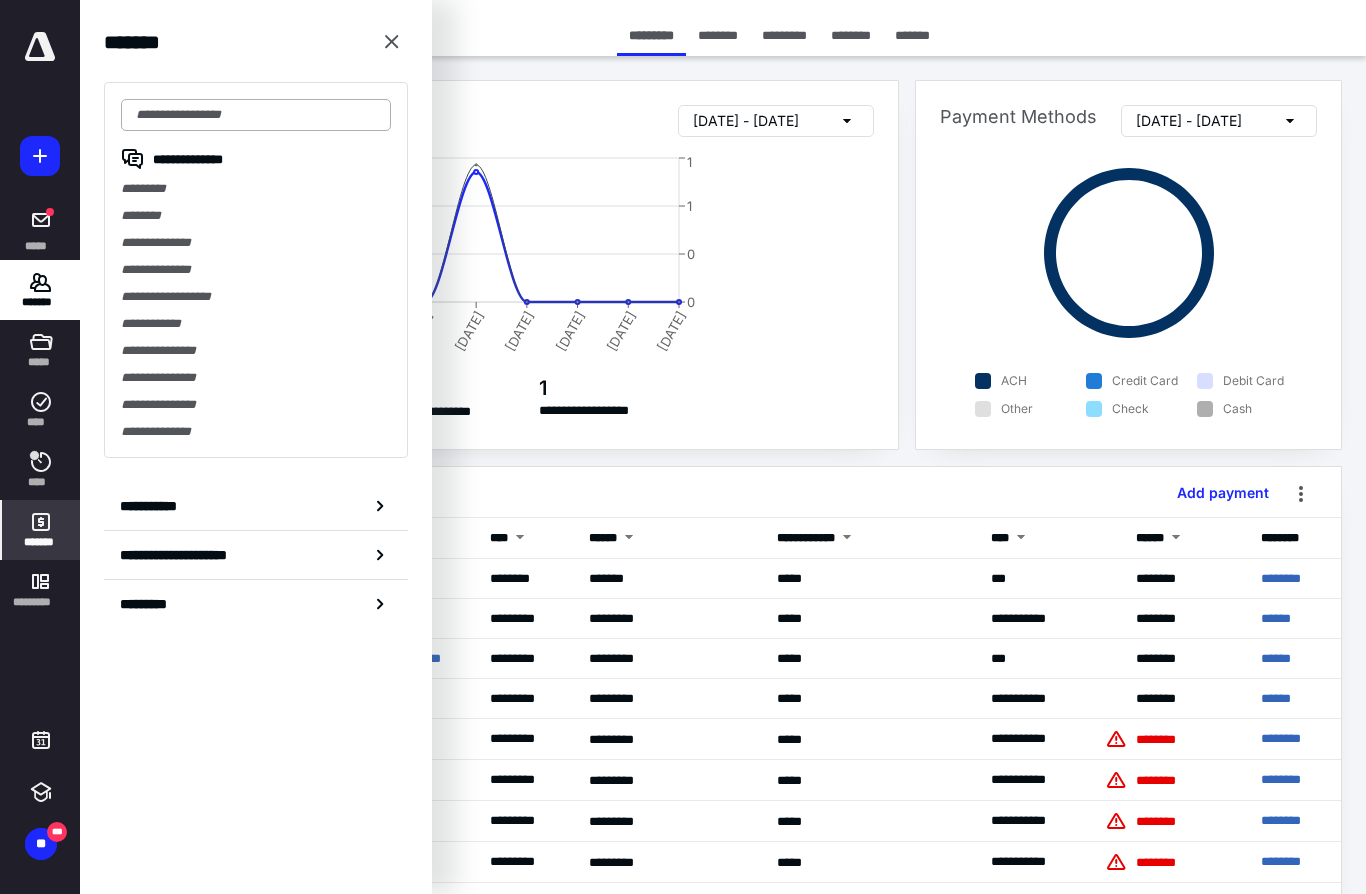 click at bounding box center (256, 115) 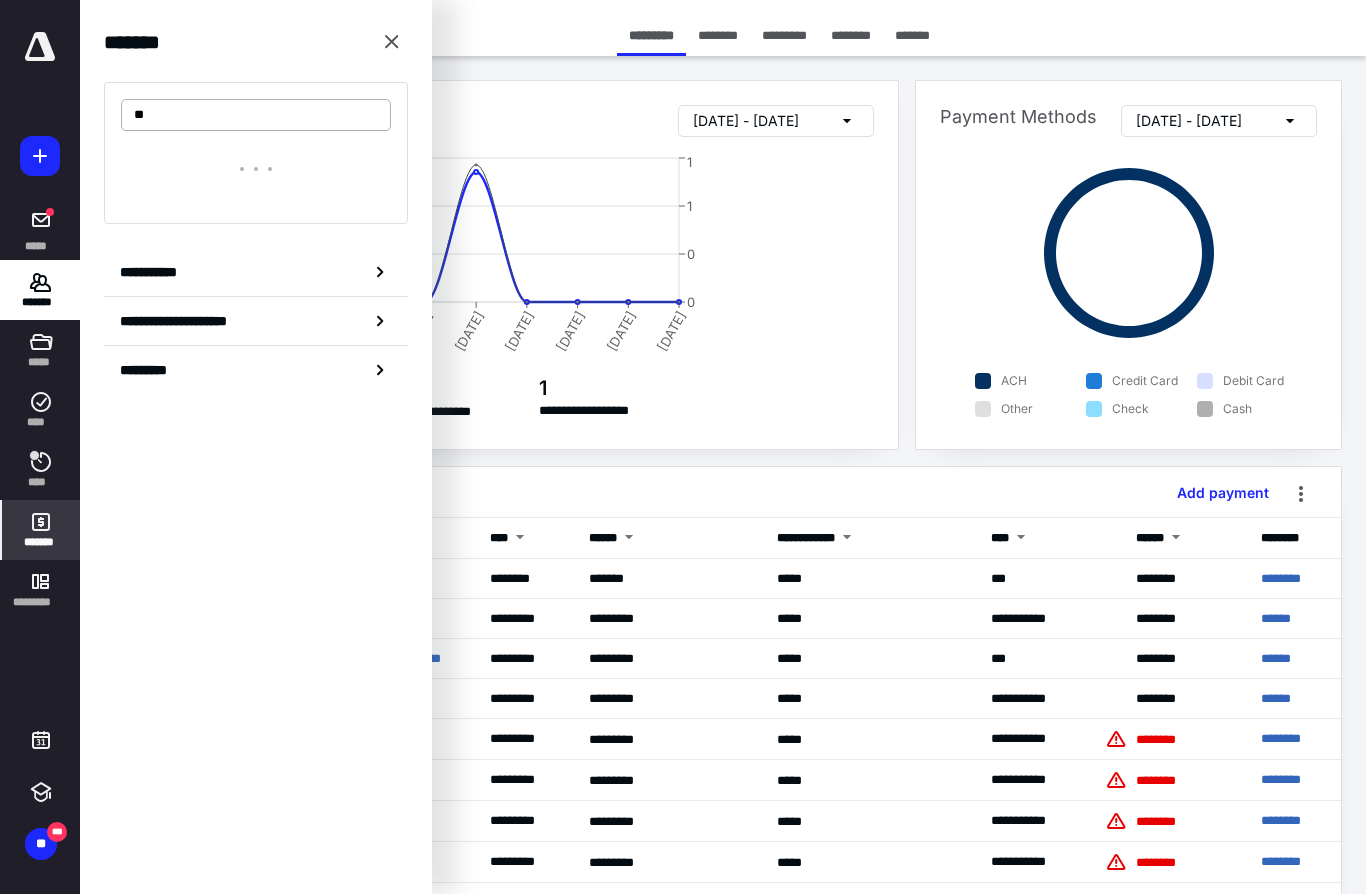 type on "***" 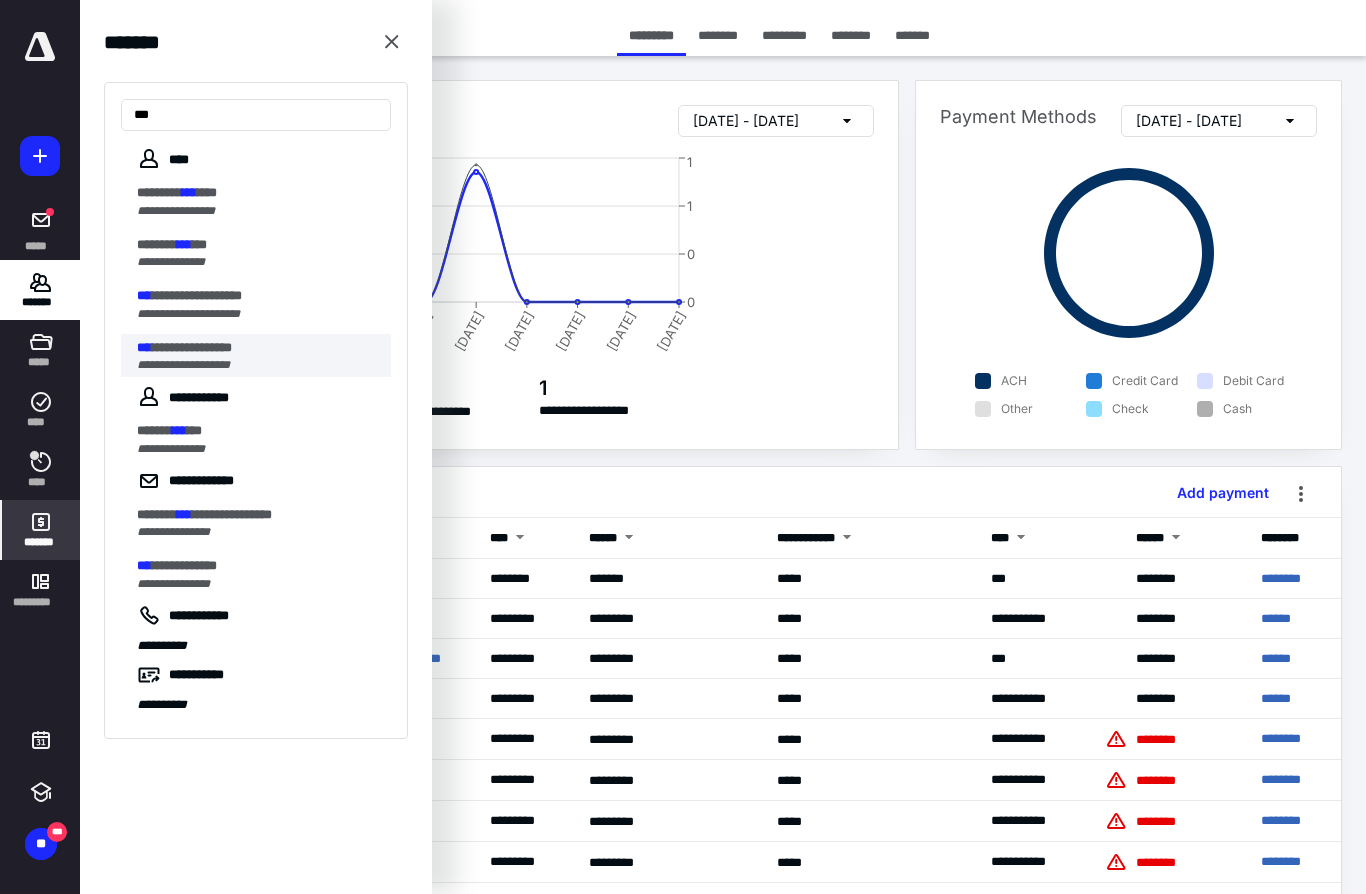 click on "**********" at bounding box center [192, 347] 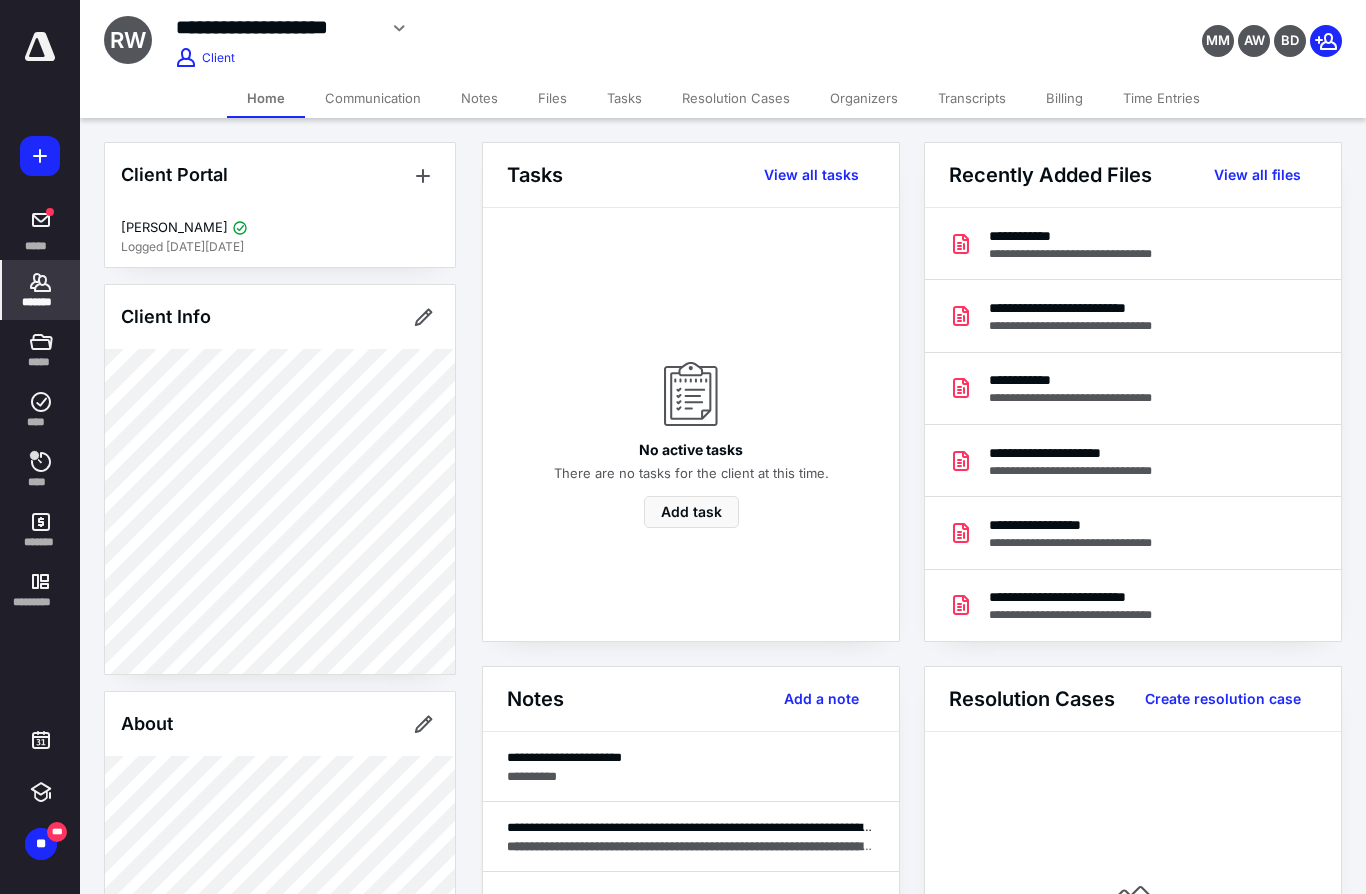 scroll, scrollTop: 0, scrollLeft: 0, axis: both 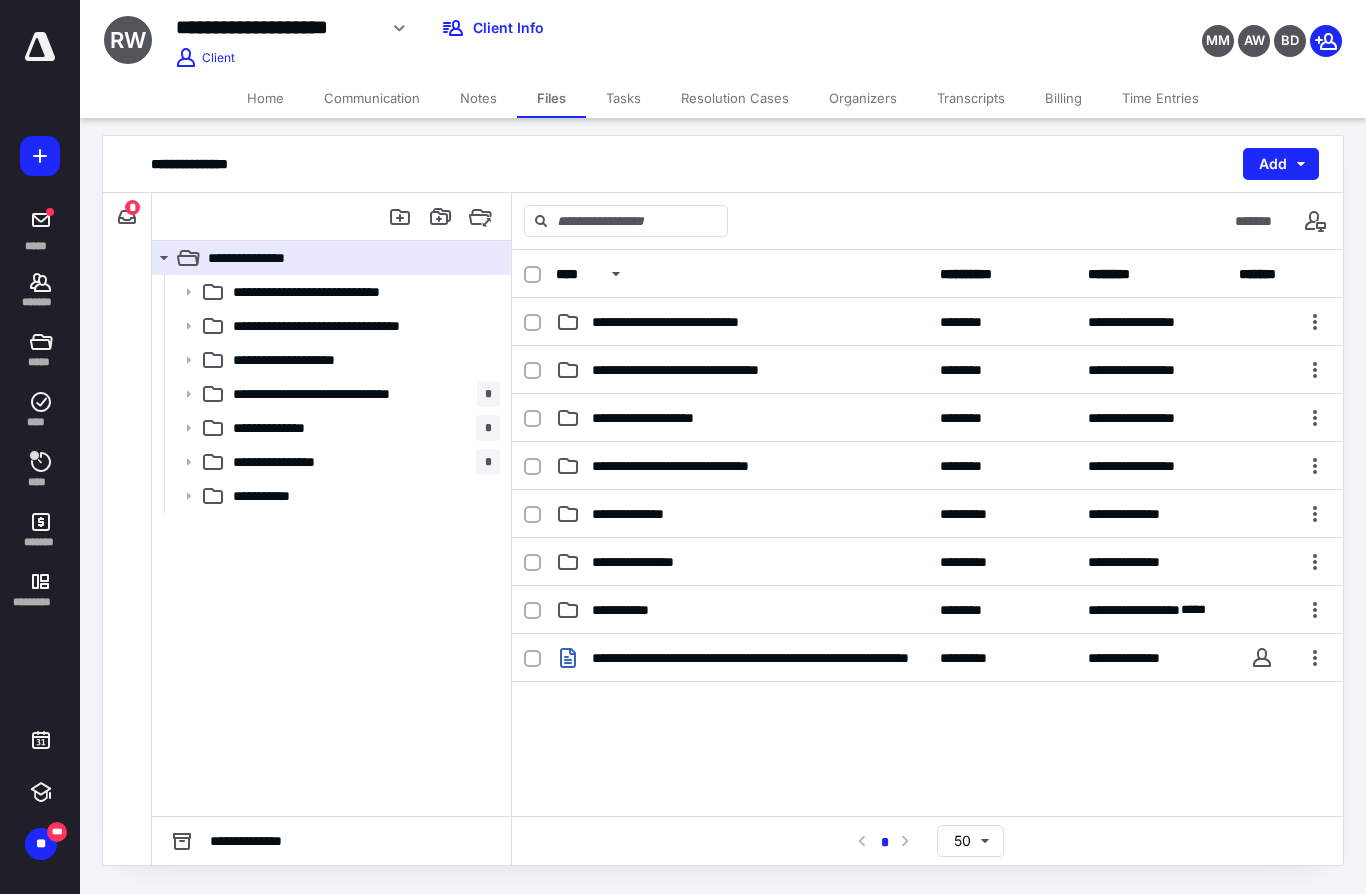 click on "Files" at bounding box center [551, 98] 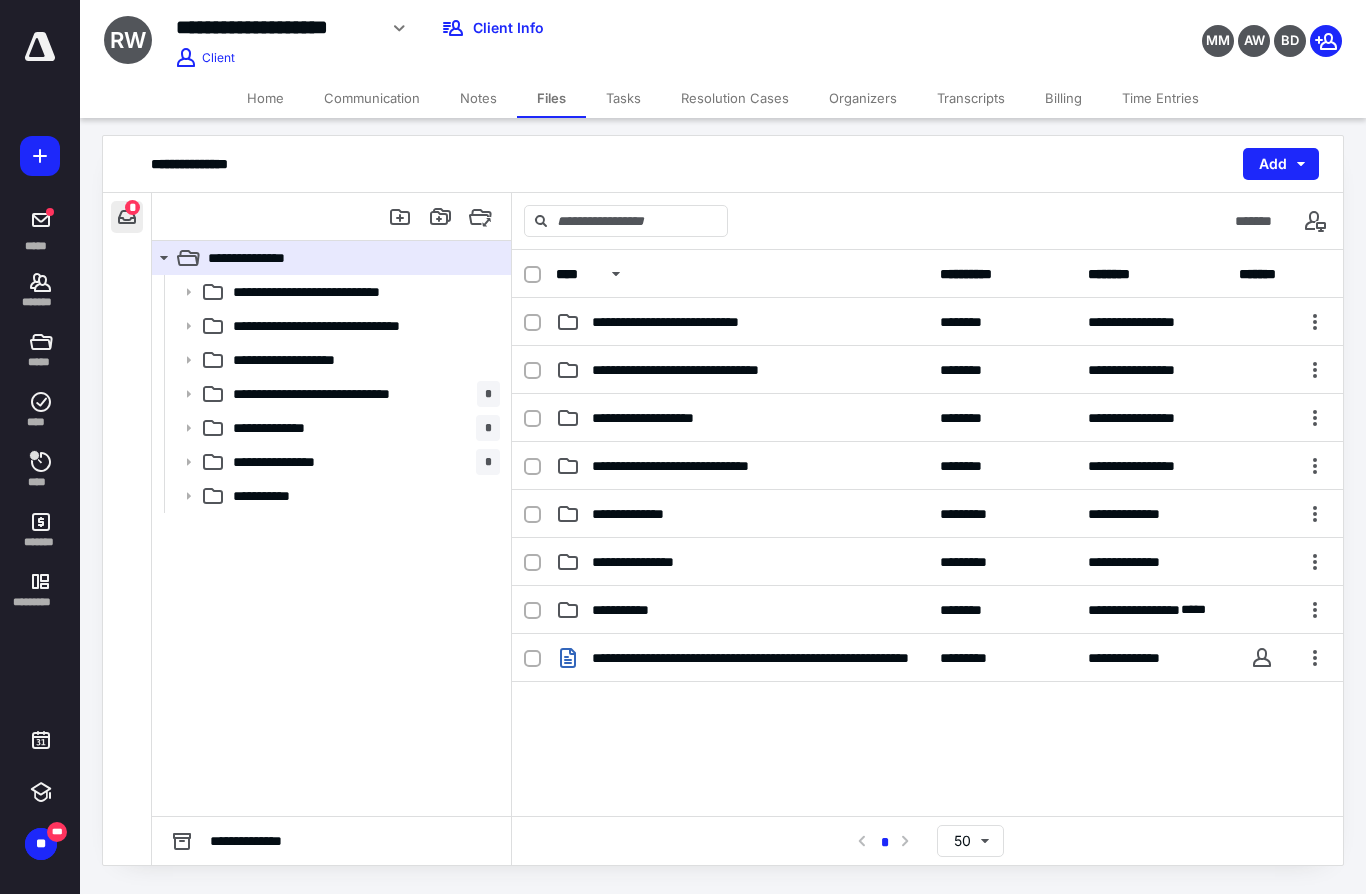 click at bounding box center [127, 217] 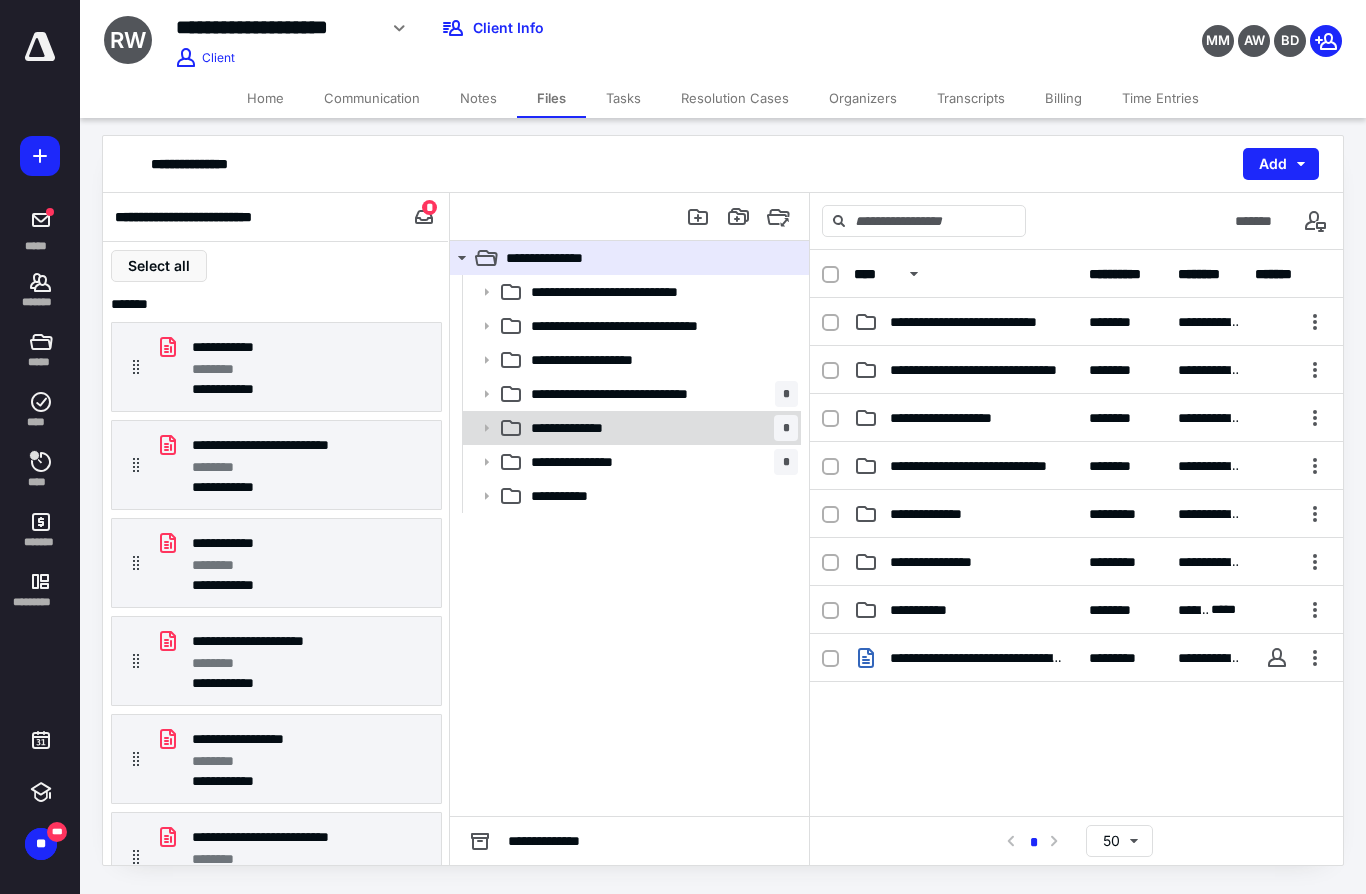 click on "**********" at bounding box center [579, 428] 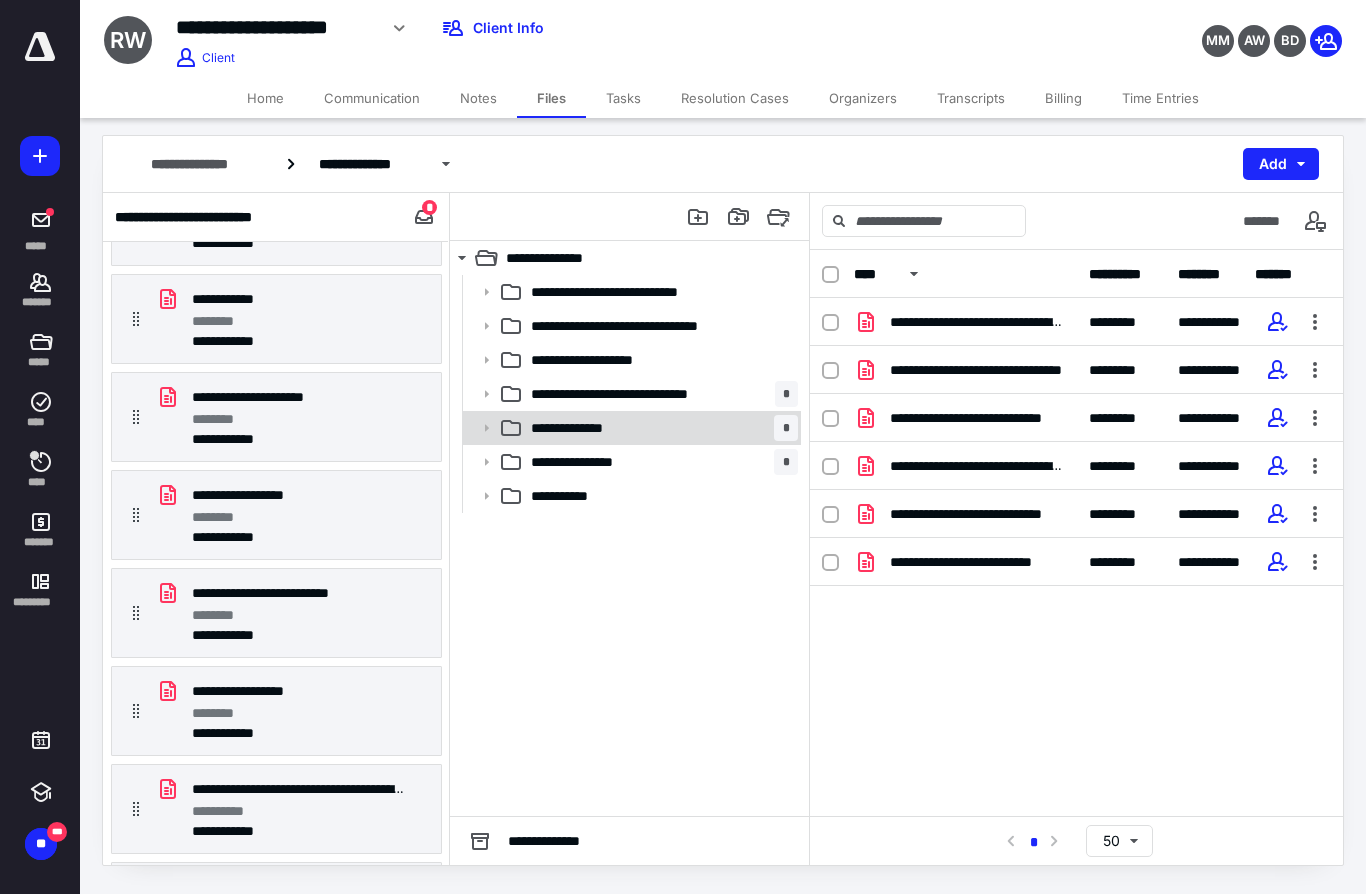 scroll, scrollTop: 244, scrollLeft: 0, axis: vertical 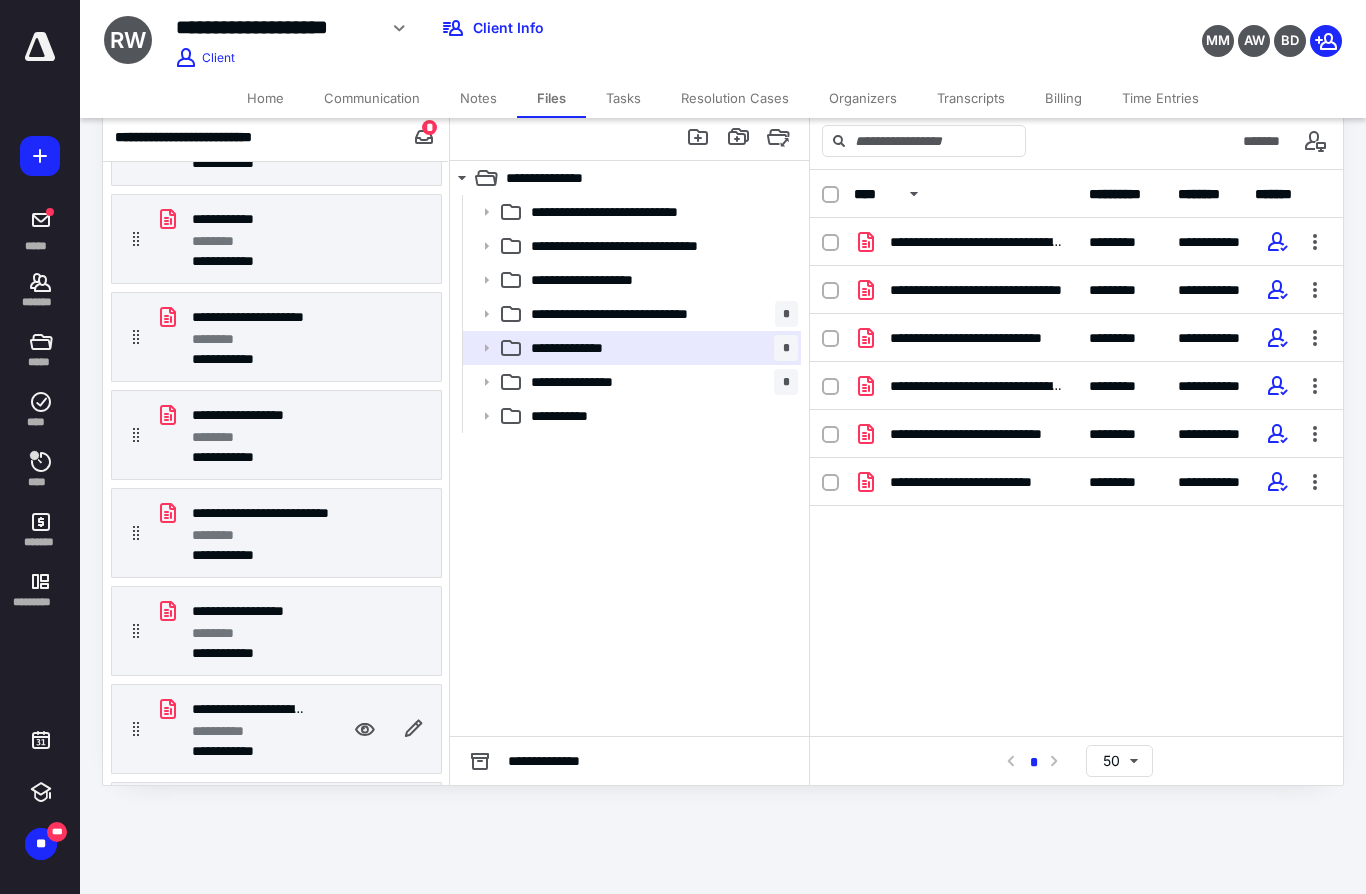 click on "**********" at bounding box center (248, 709) 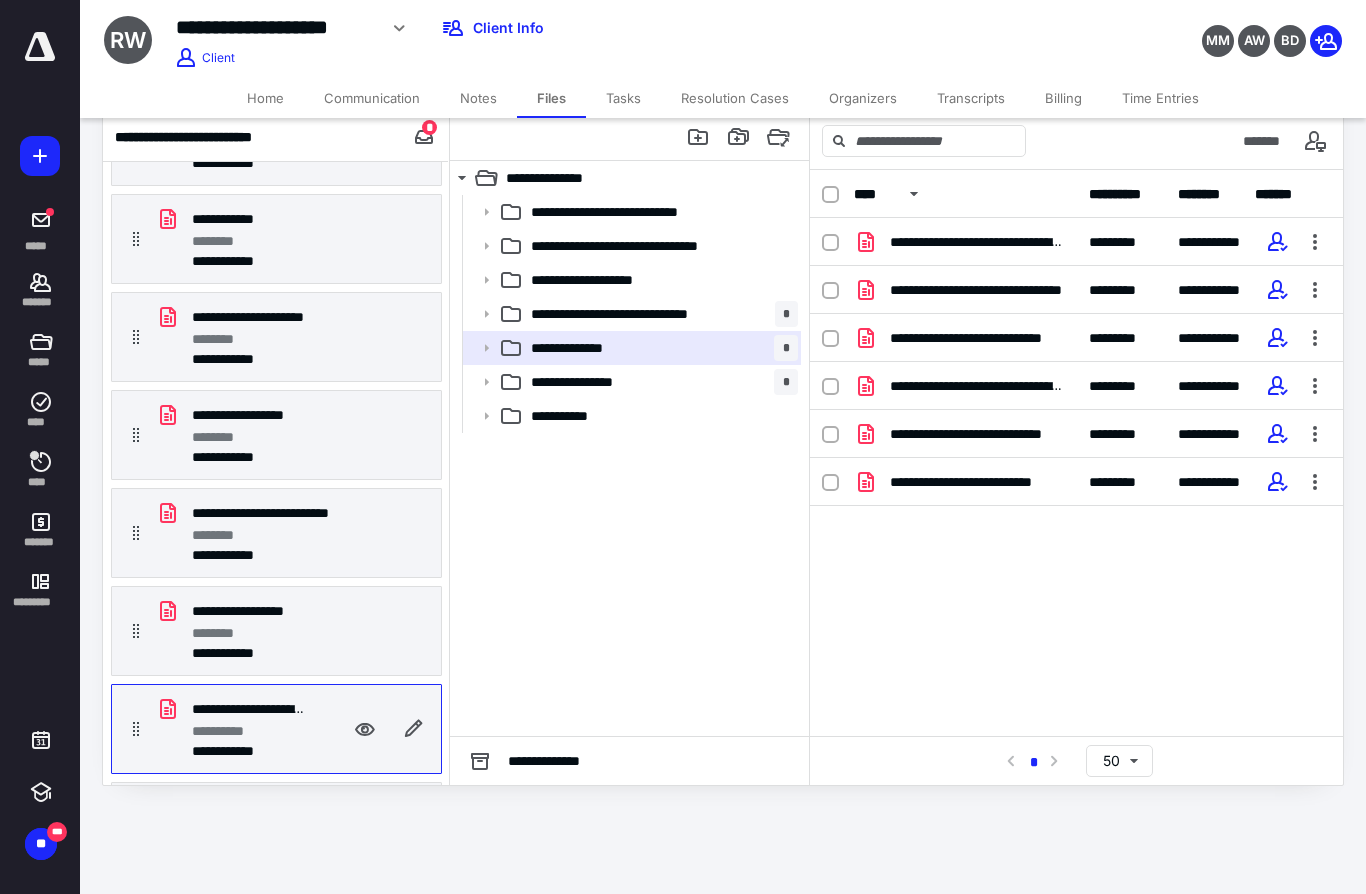 click on "**********" at bounding box center (276, 631) 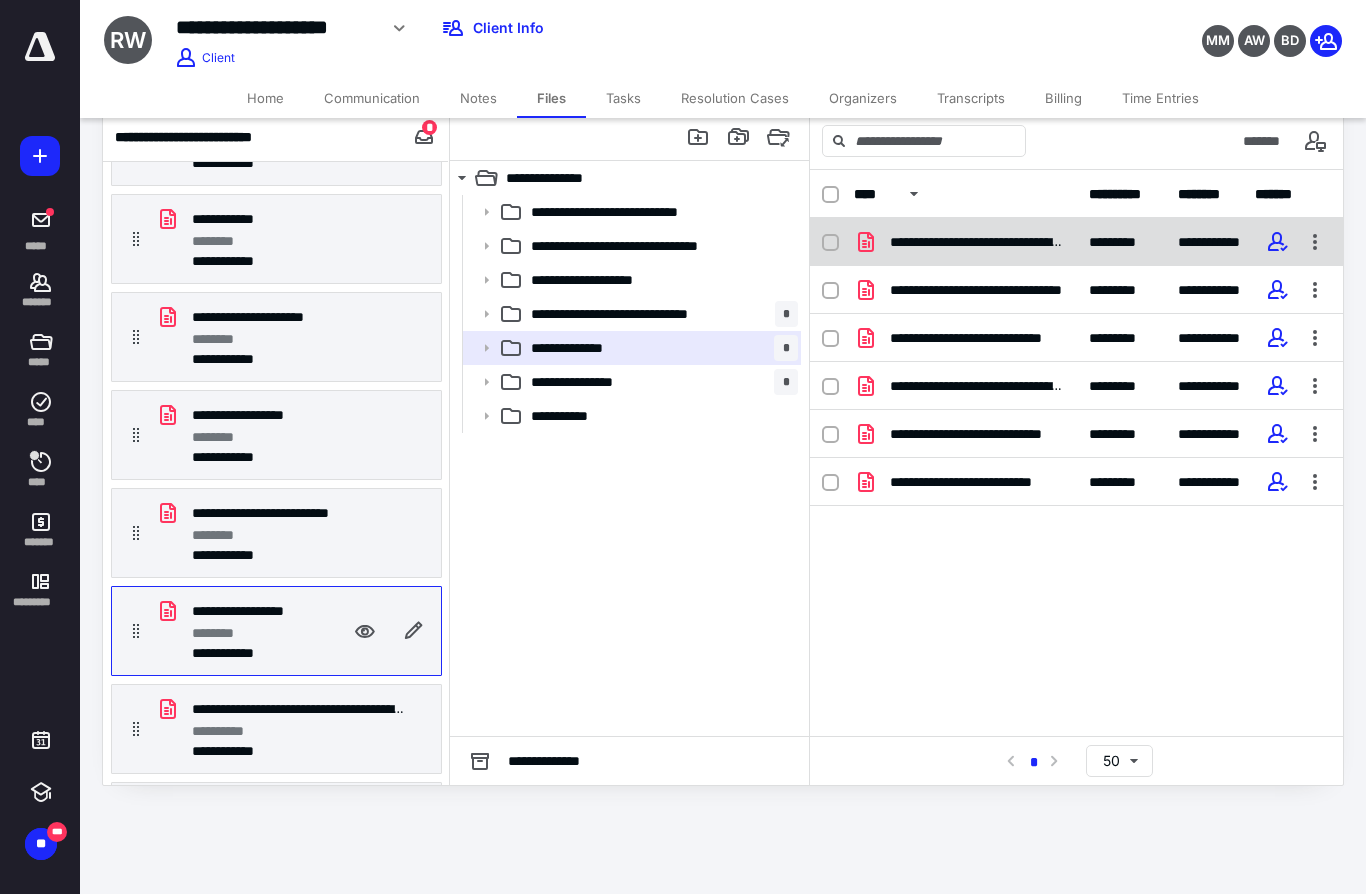 click on "**********" at bounding box center [1076, 242] 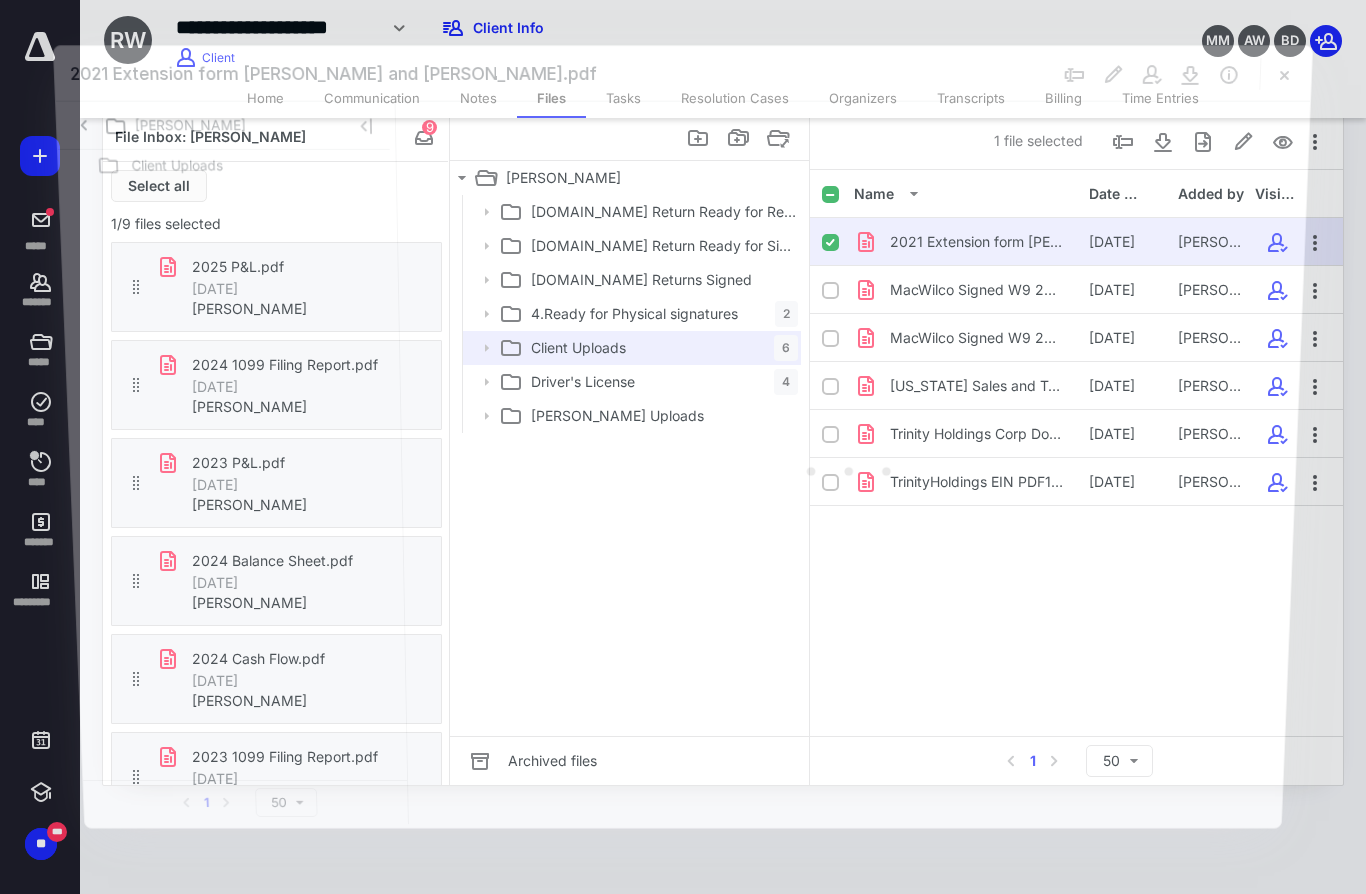 scroll, scrollTop: 244, scrollLeft: 0, axis: vertical 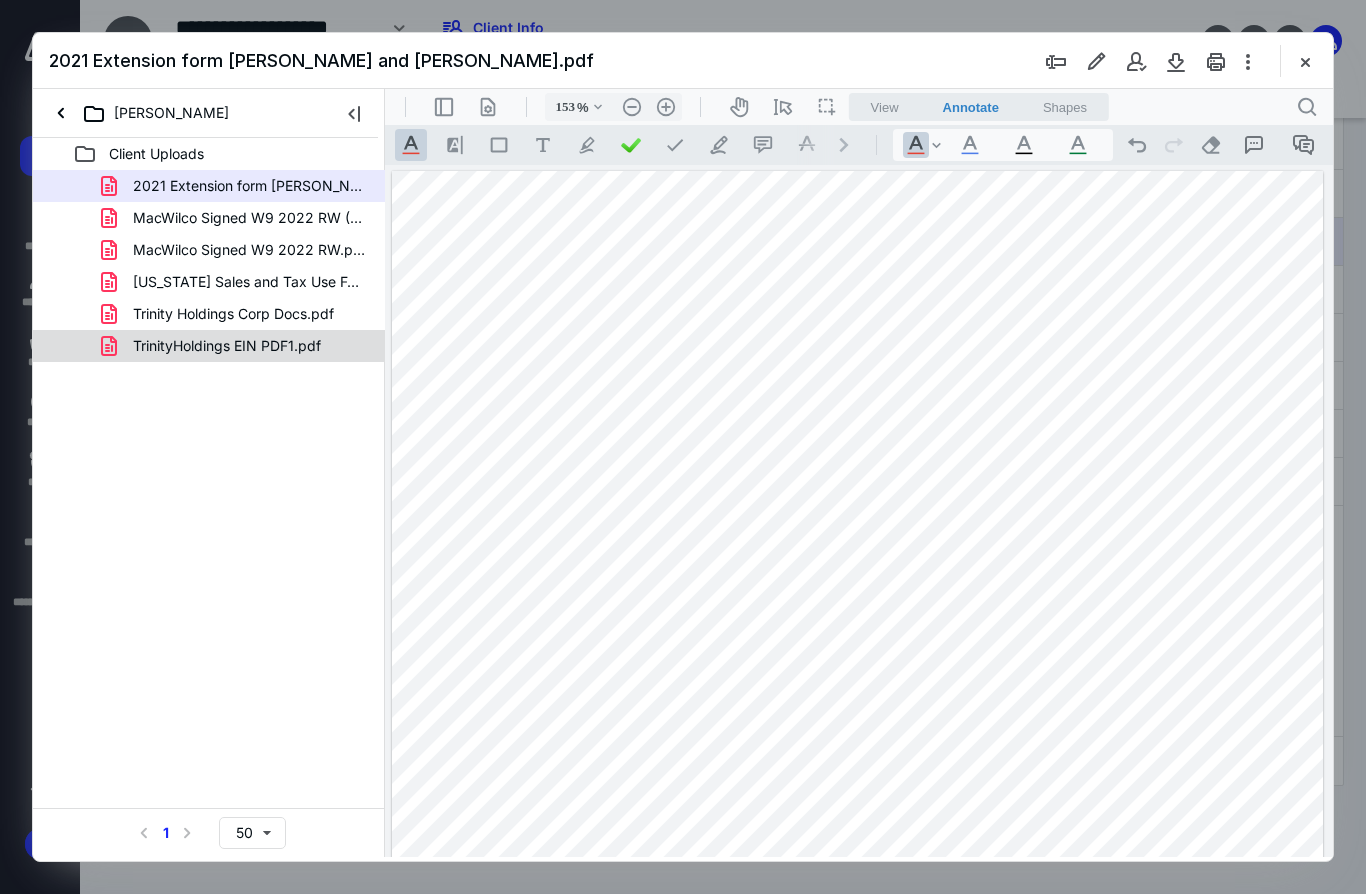 click on "TrinityHoldings EIN PDF1.pdf" at bounding box center [227, 346] 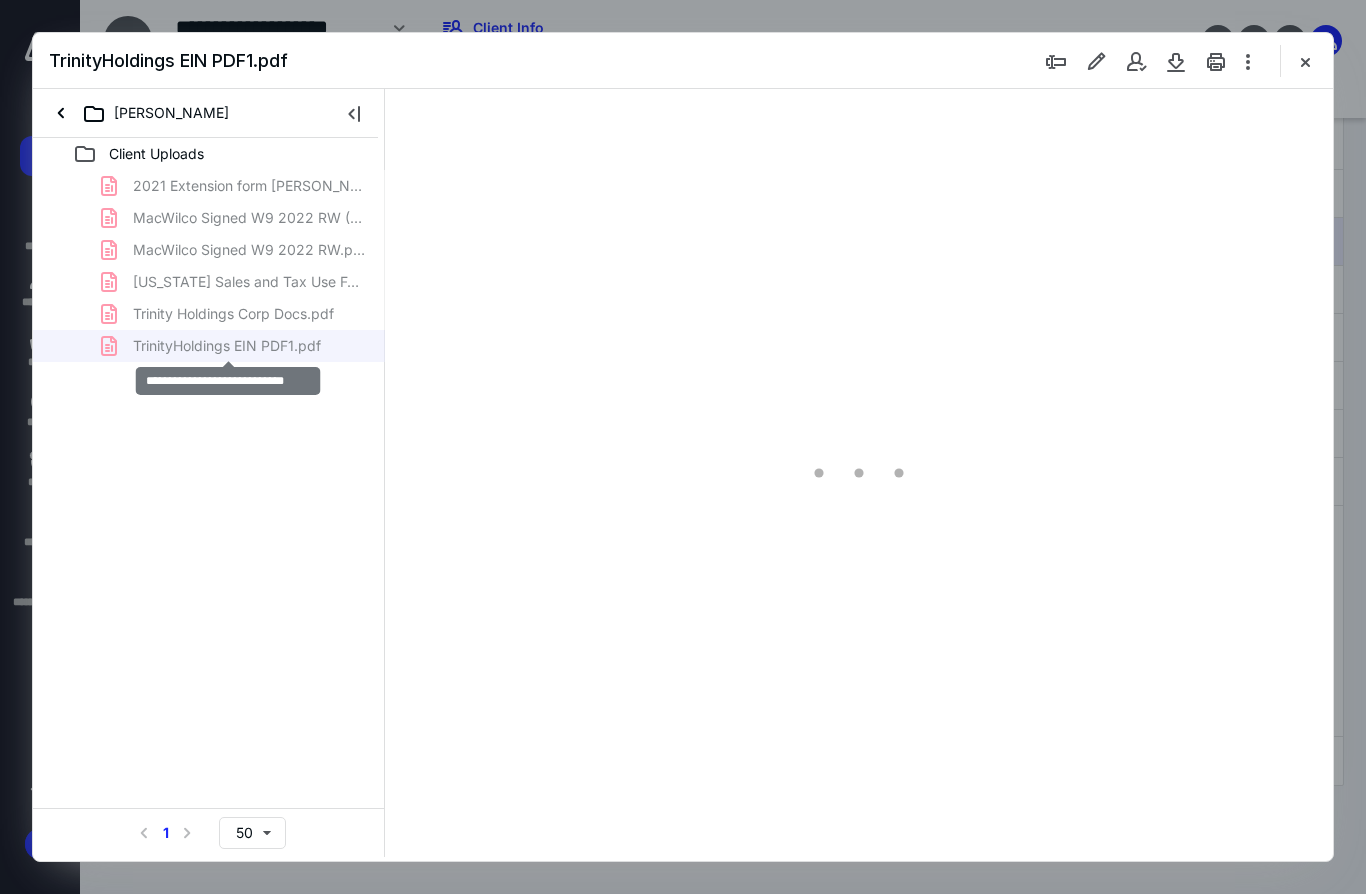 type on "153" 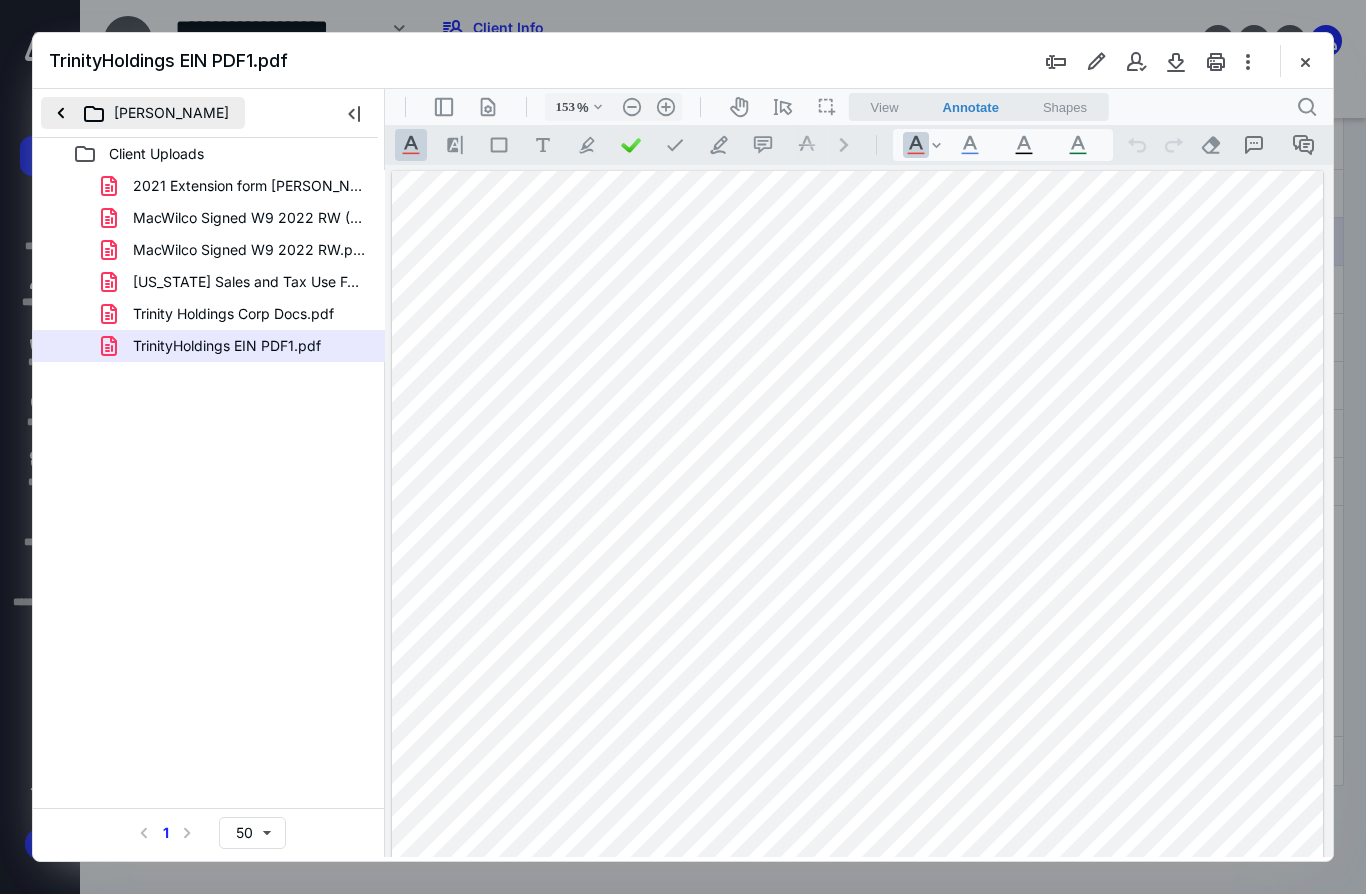 click on "[PERSON_NAME]" at bounding box center [143, 113] 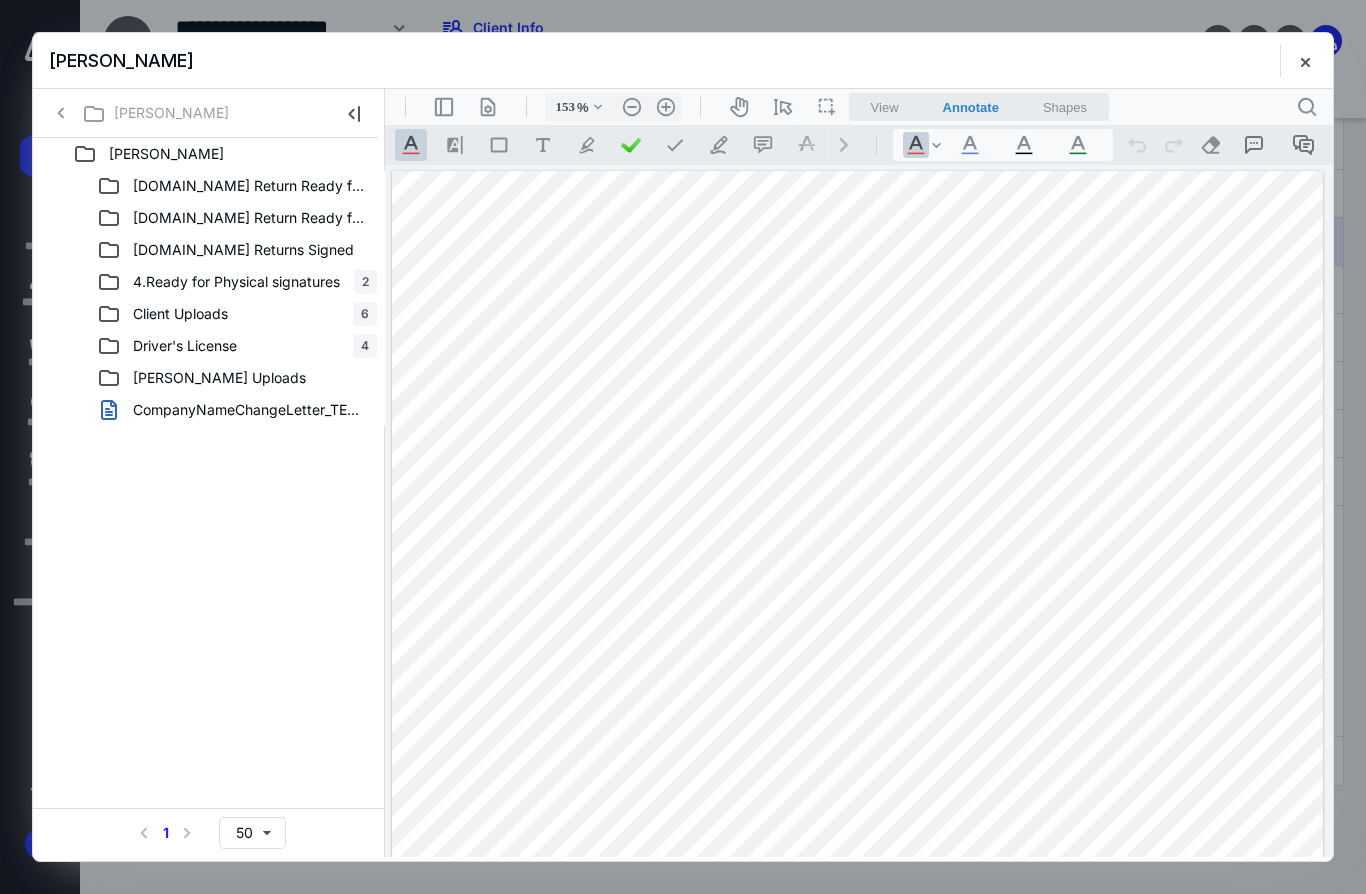 click 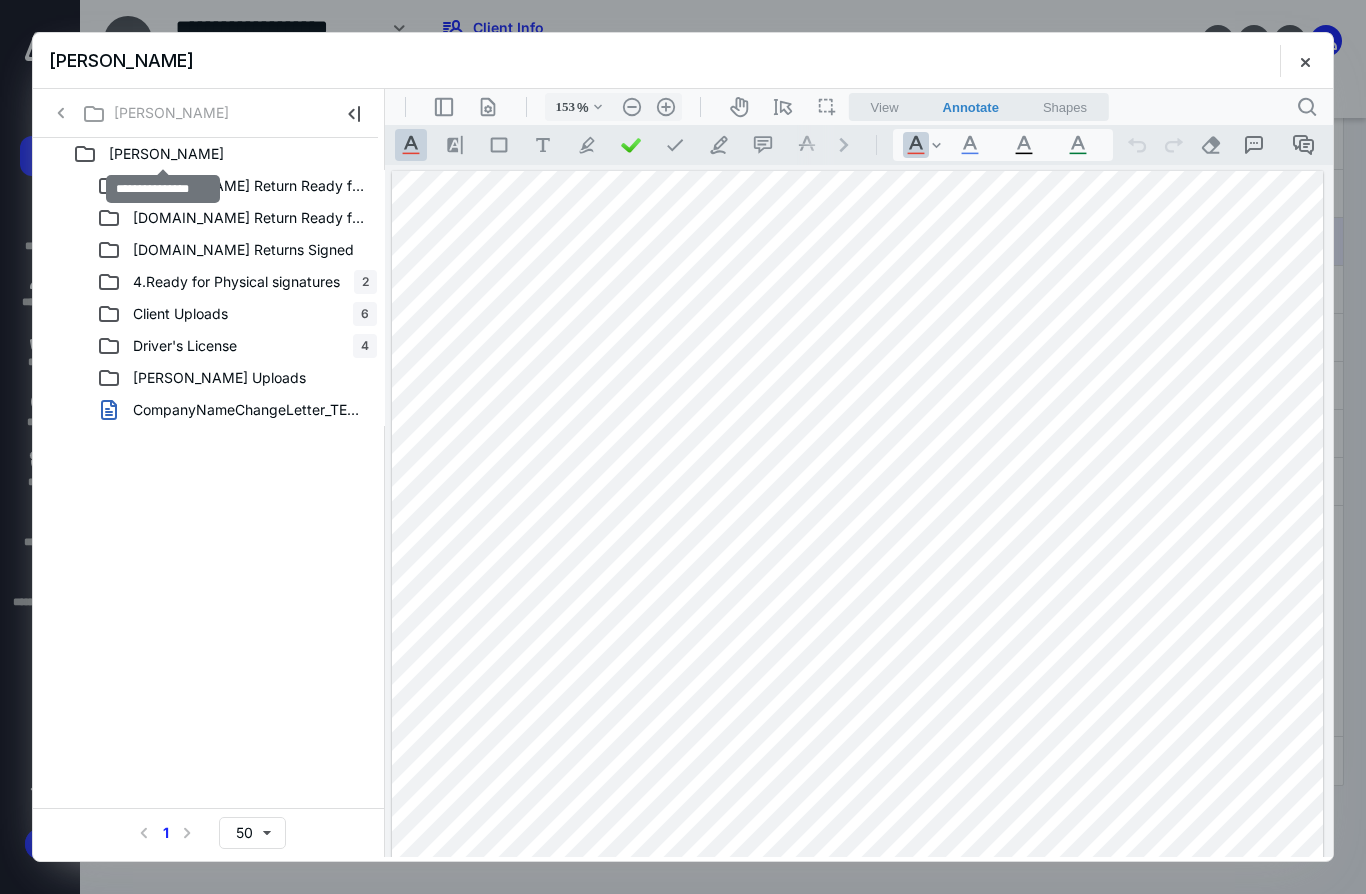 click 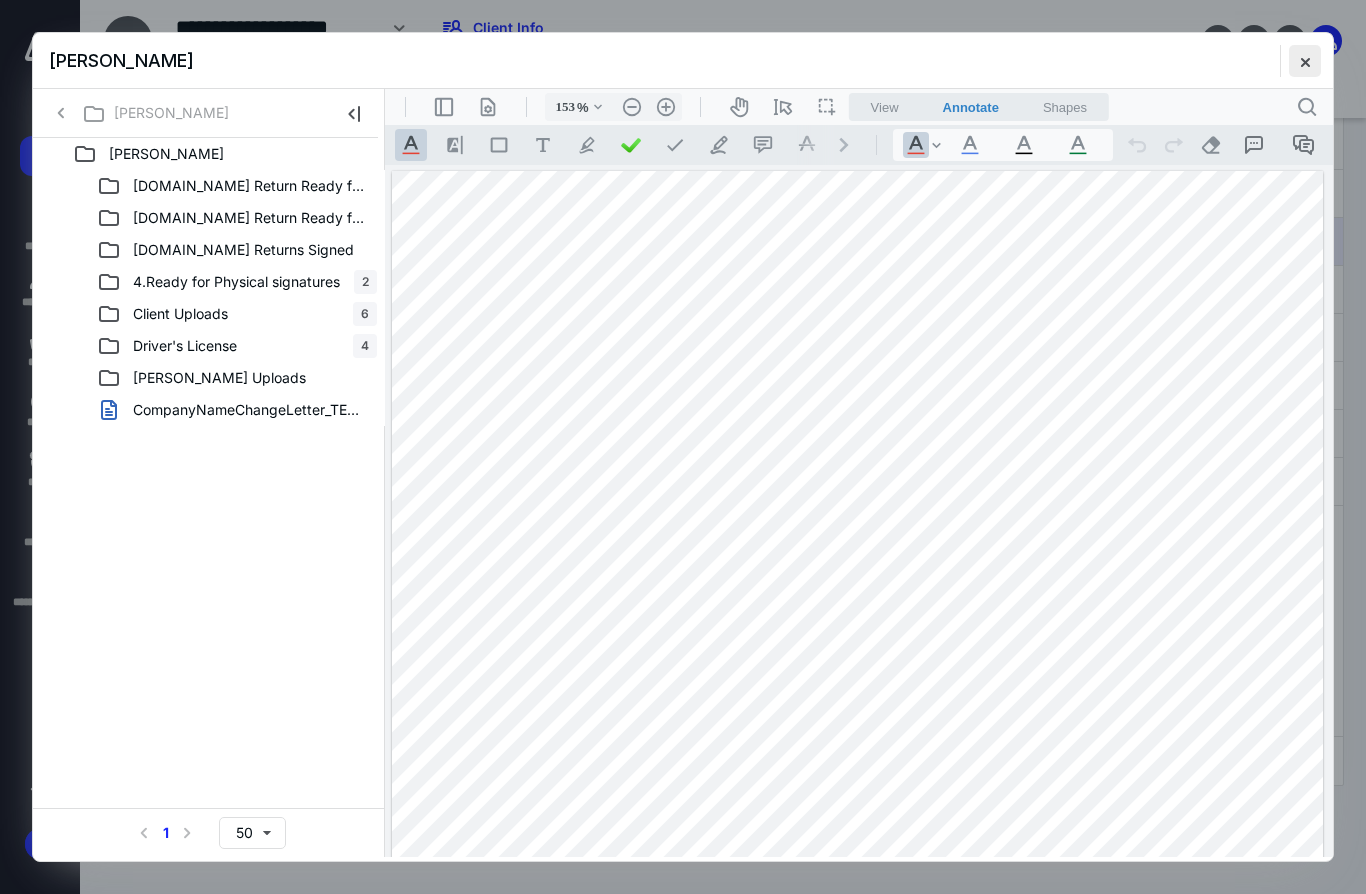 click at bounding box center (1305, 61) 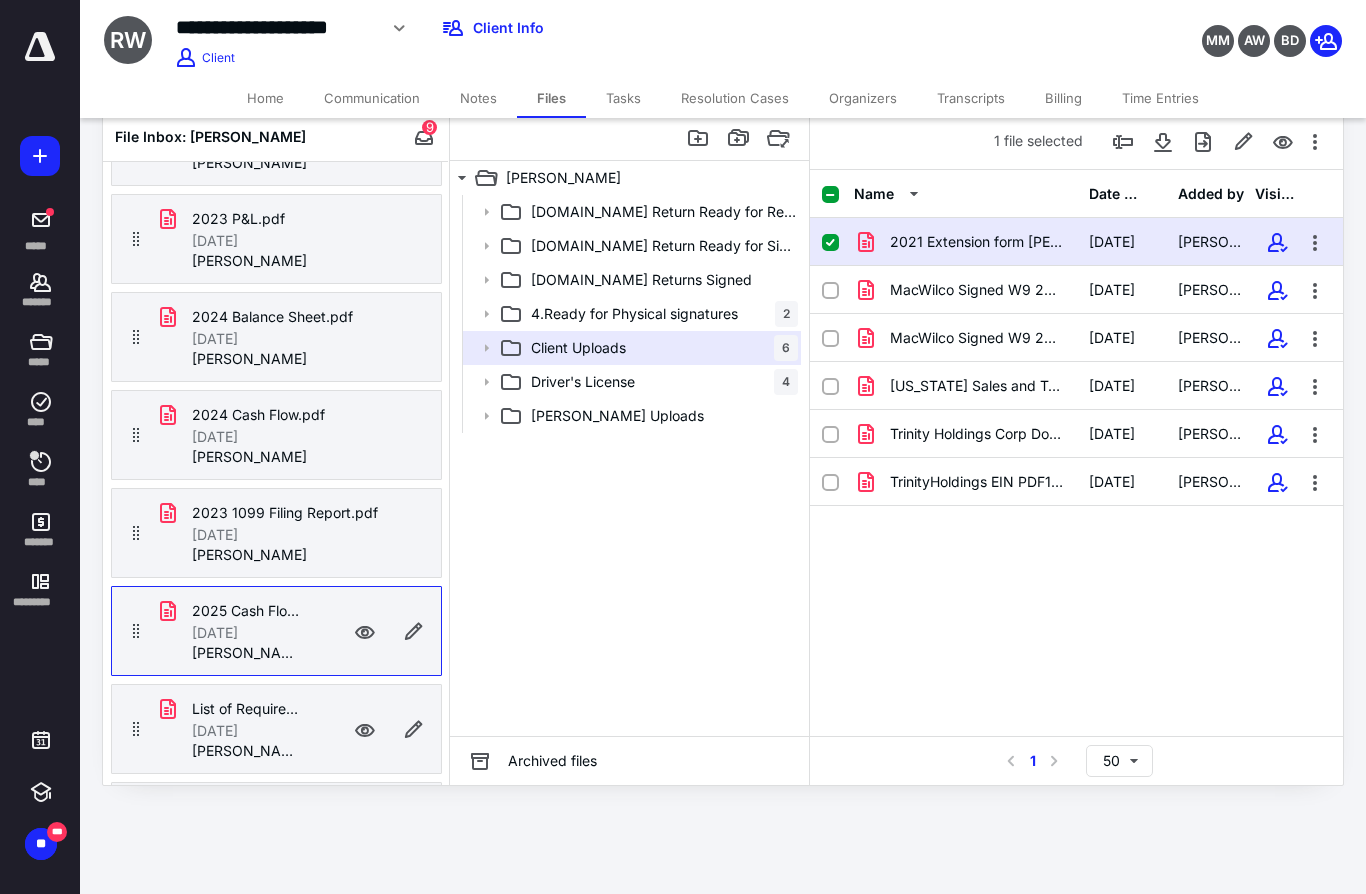 click on "List of Required Documents for Clients Complete.pdf [DATE] [PERSON_NAME]" at bounding box center (276, 729) 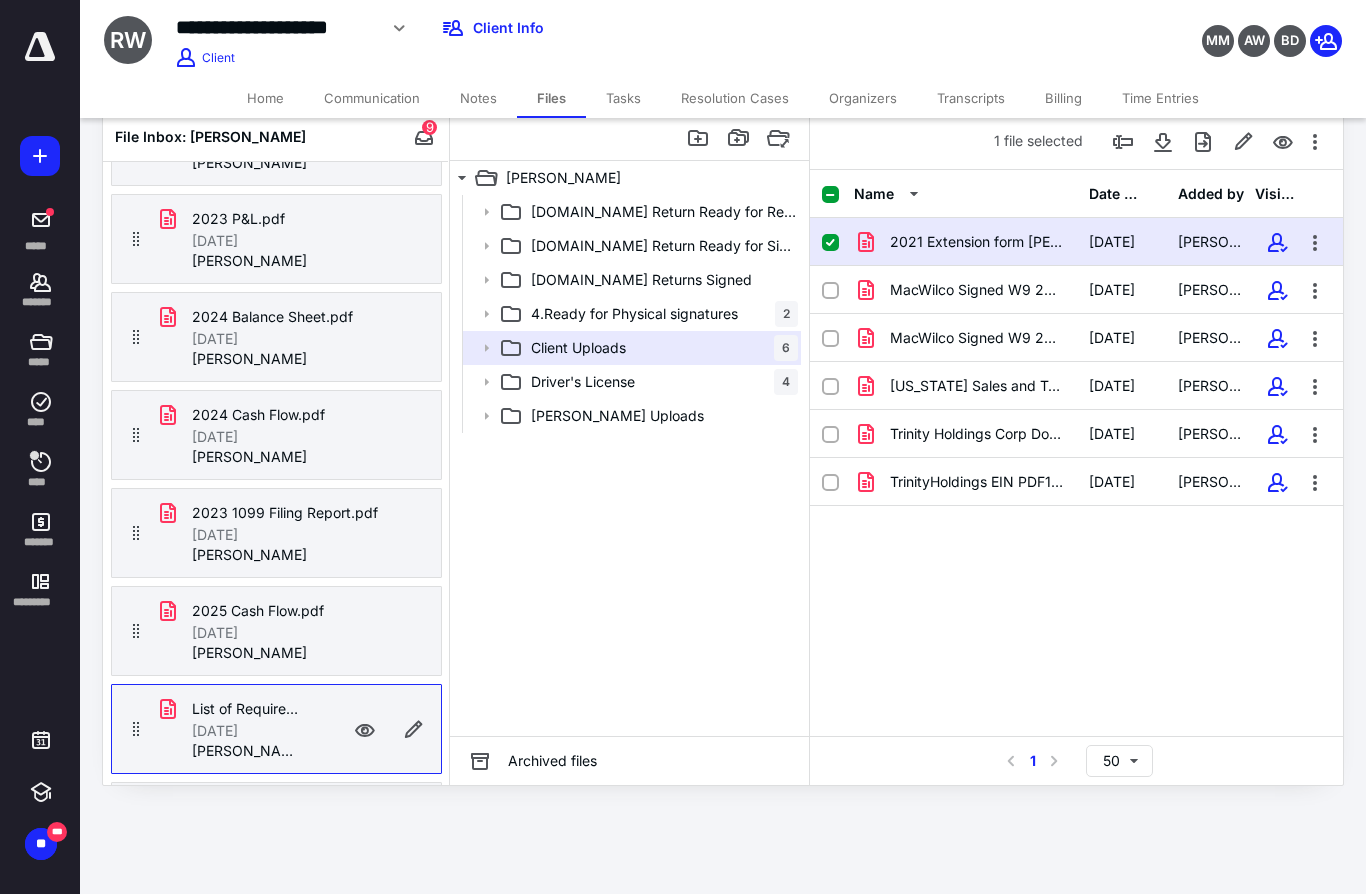 click on "List of Required Documents for Clients Complete.pdf" at bounding box center [248, 709] 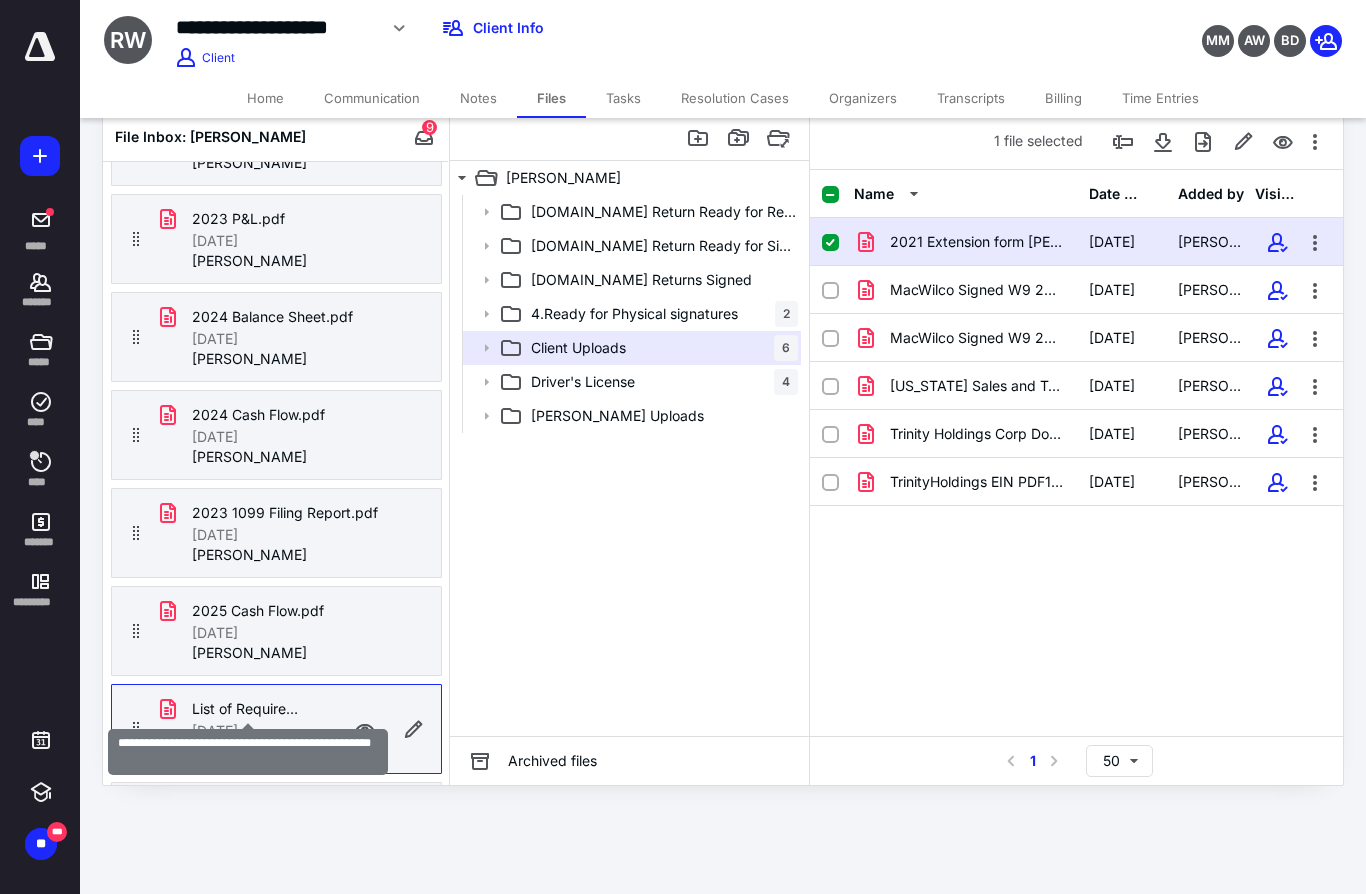 click on "List of Required Documents for Clients Complete.pdf [DATE] [PERSON_NAME]" at bounding box center [276, 729] 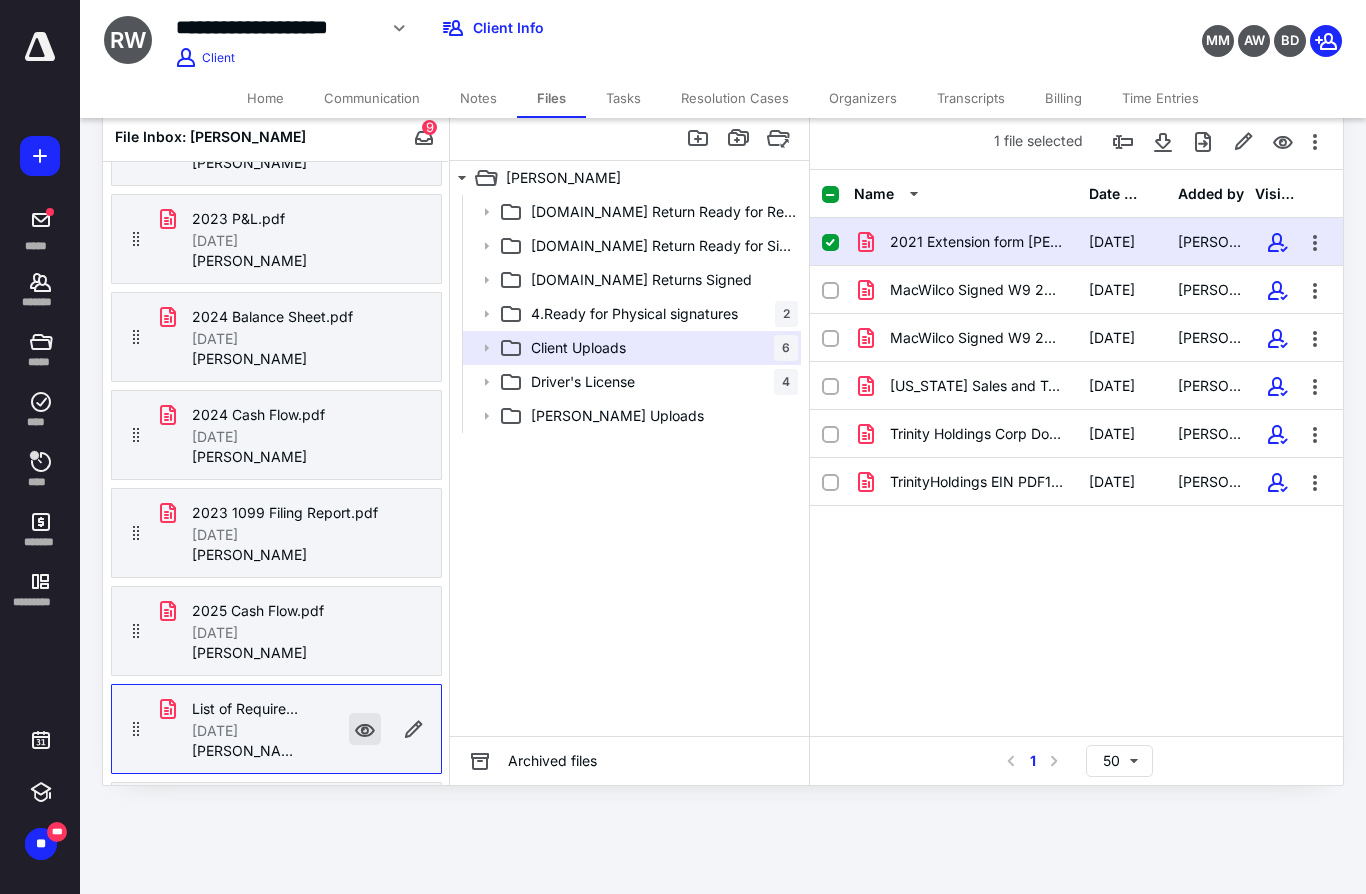 click at bounding box center [365, 729] 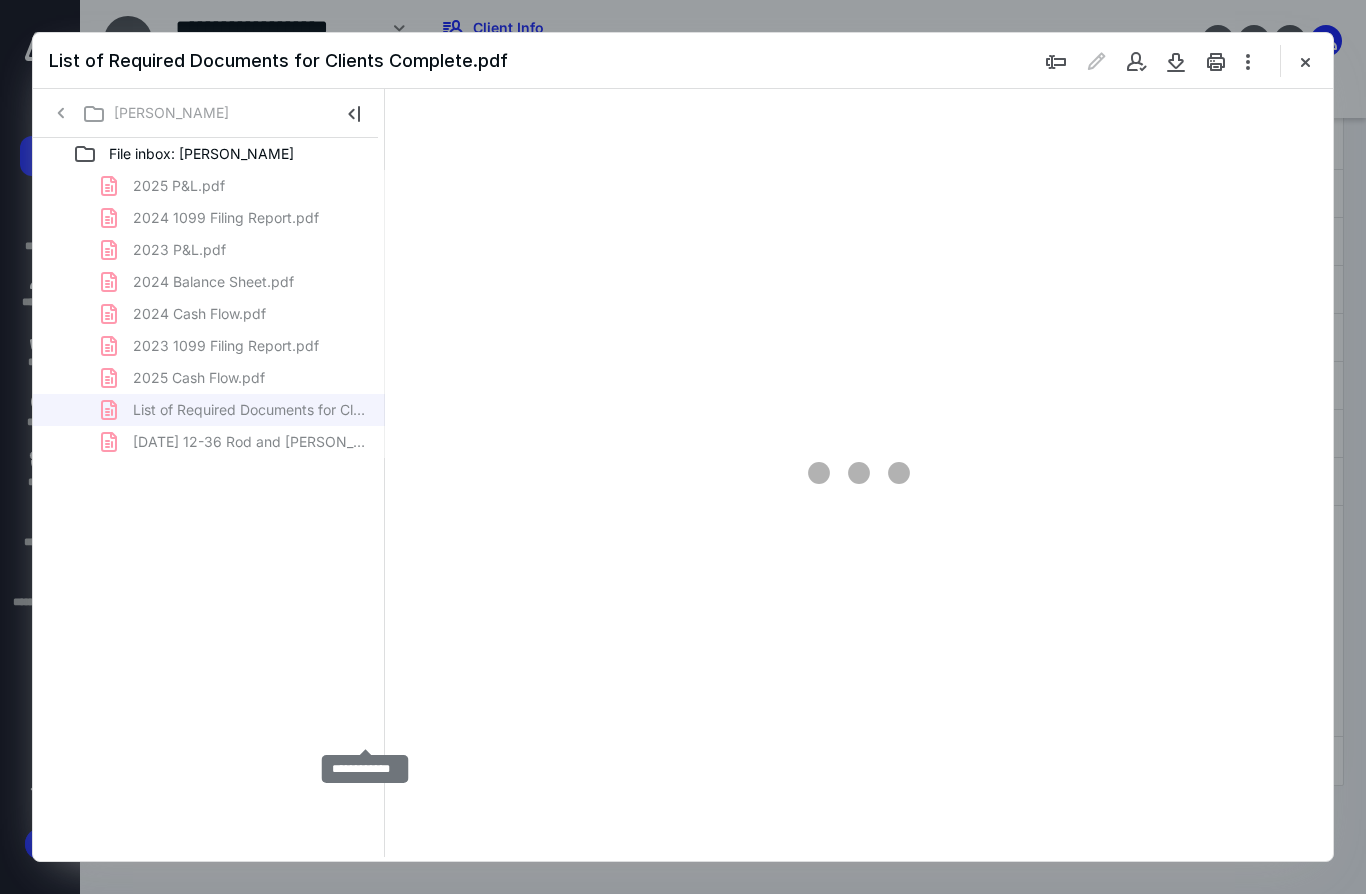 scroll, scrollTop: 0, scrollLeft: 0, axis: both 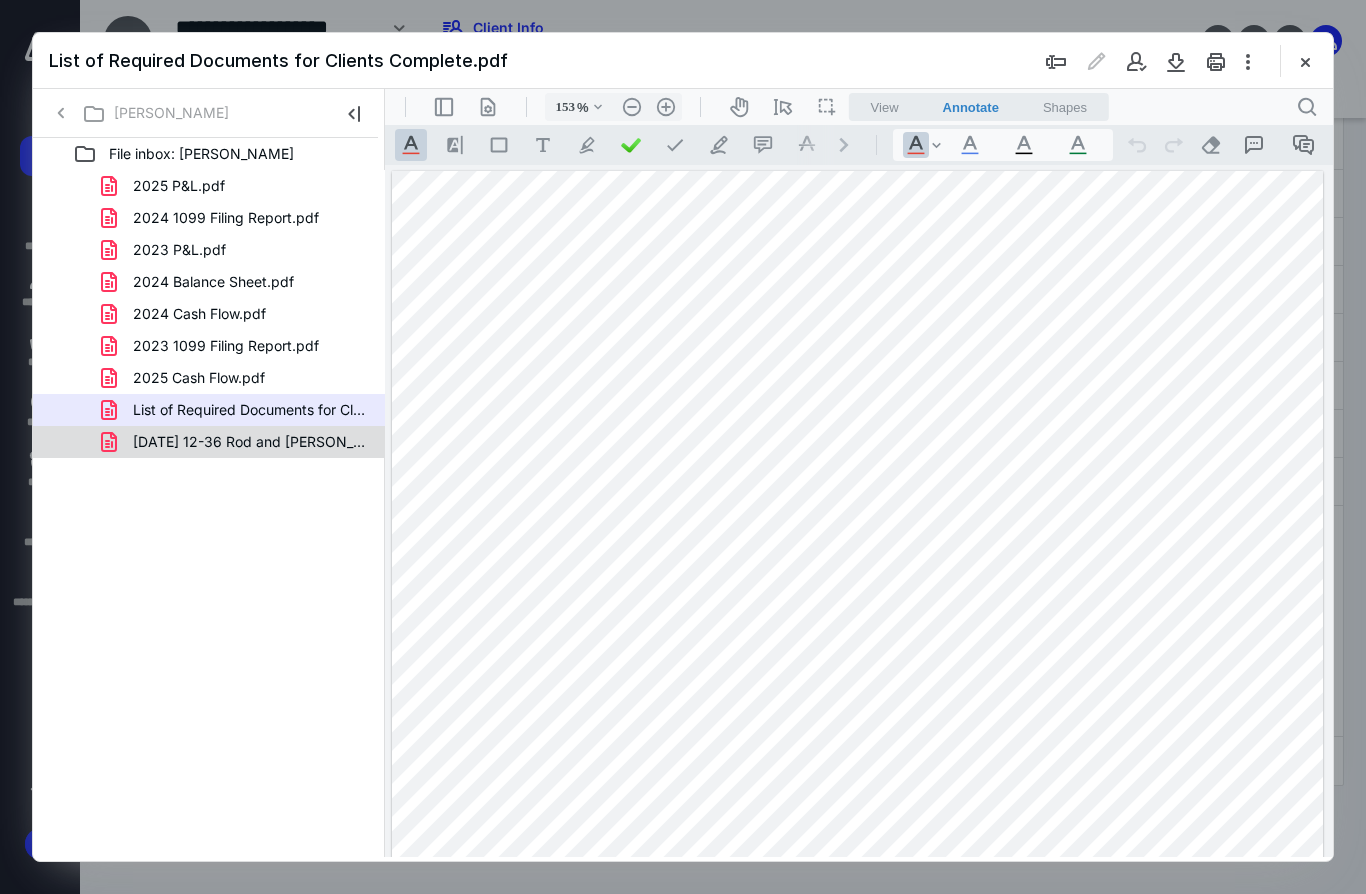 click on "[DATE] 12-36 Rod and [PERSON_NAME] Signed POA CPA.pdf" at bounding box center [249, 442] 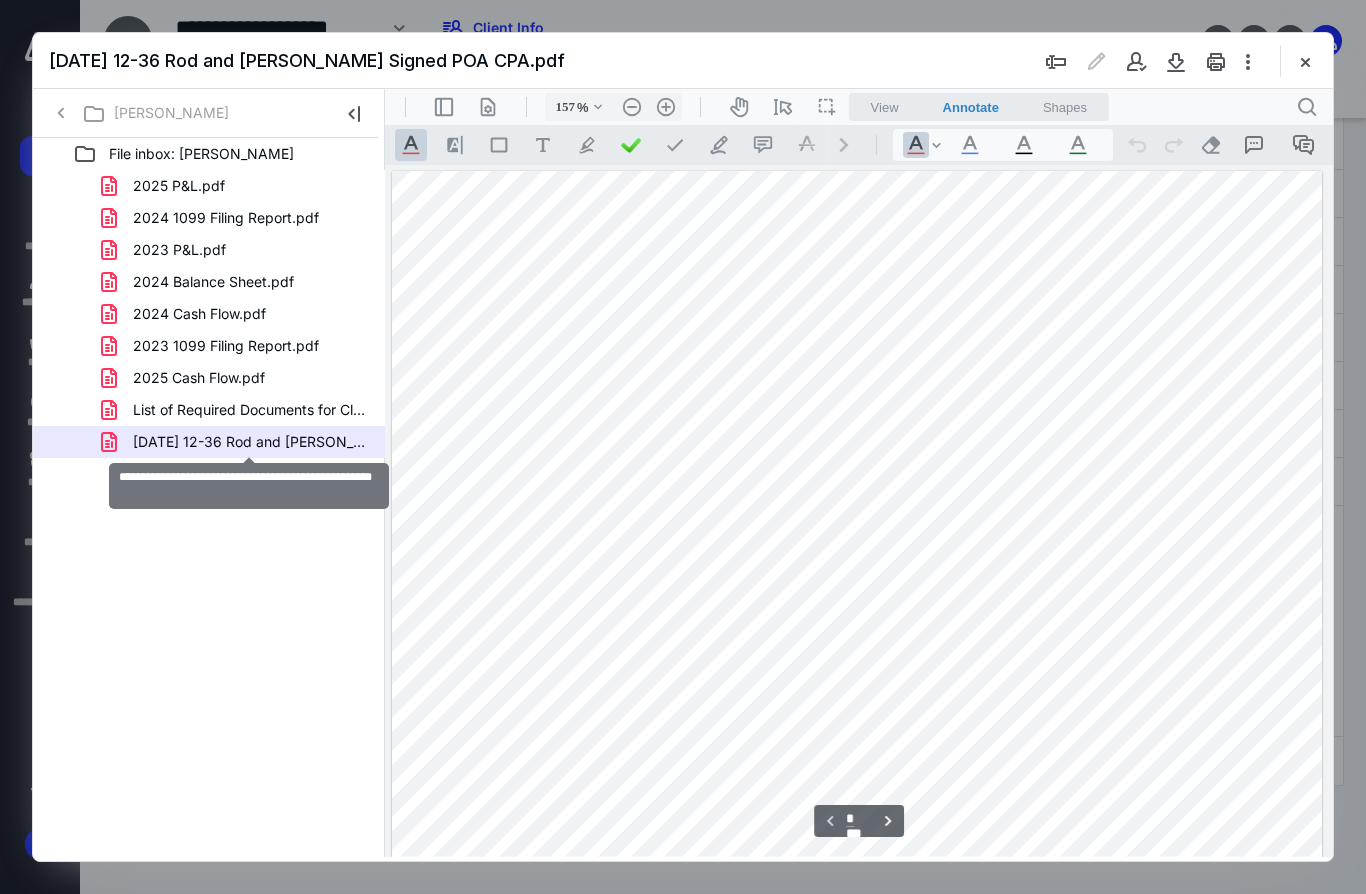click on "[DATE] 12-36 Rod and [PERSON_NAME] Signed POA CPA.pdf" at bounding box center (249, 442) 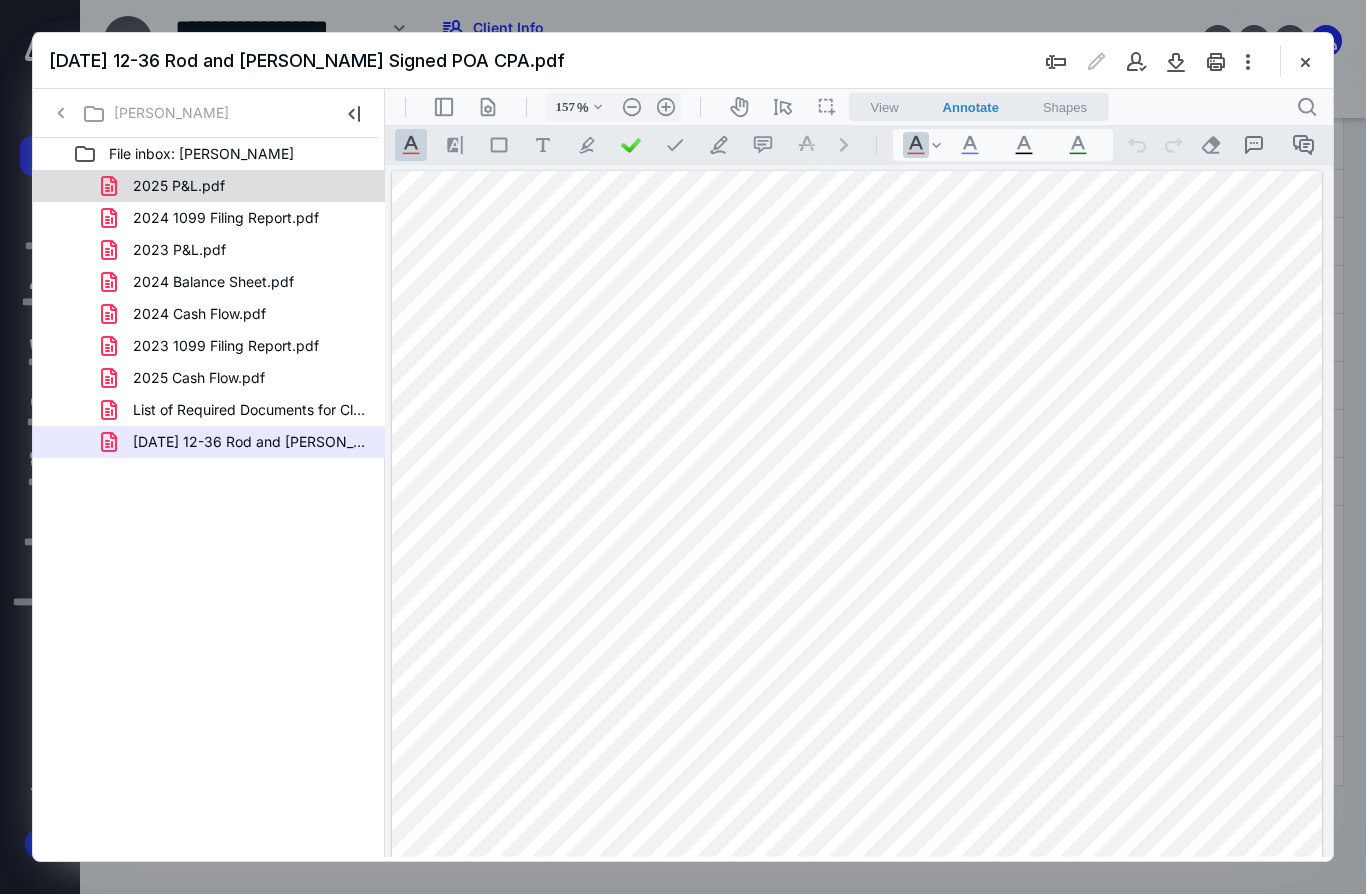 click on "2025 P&L.pdf" at bounding box center (179, 186) 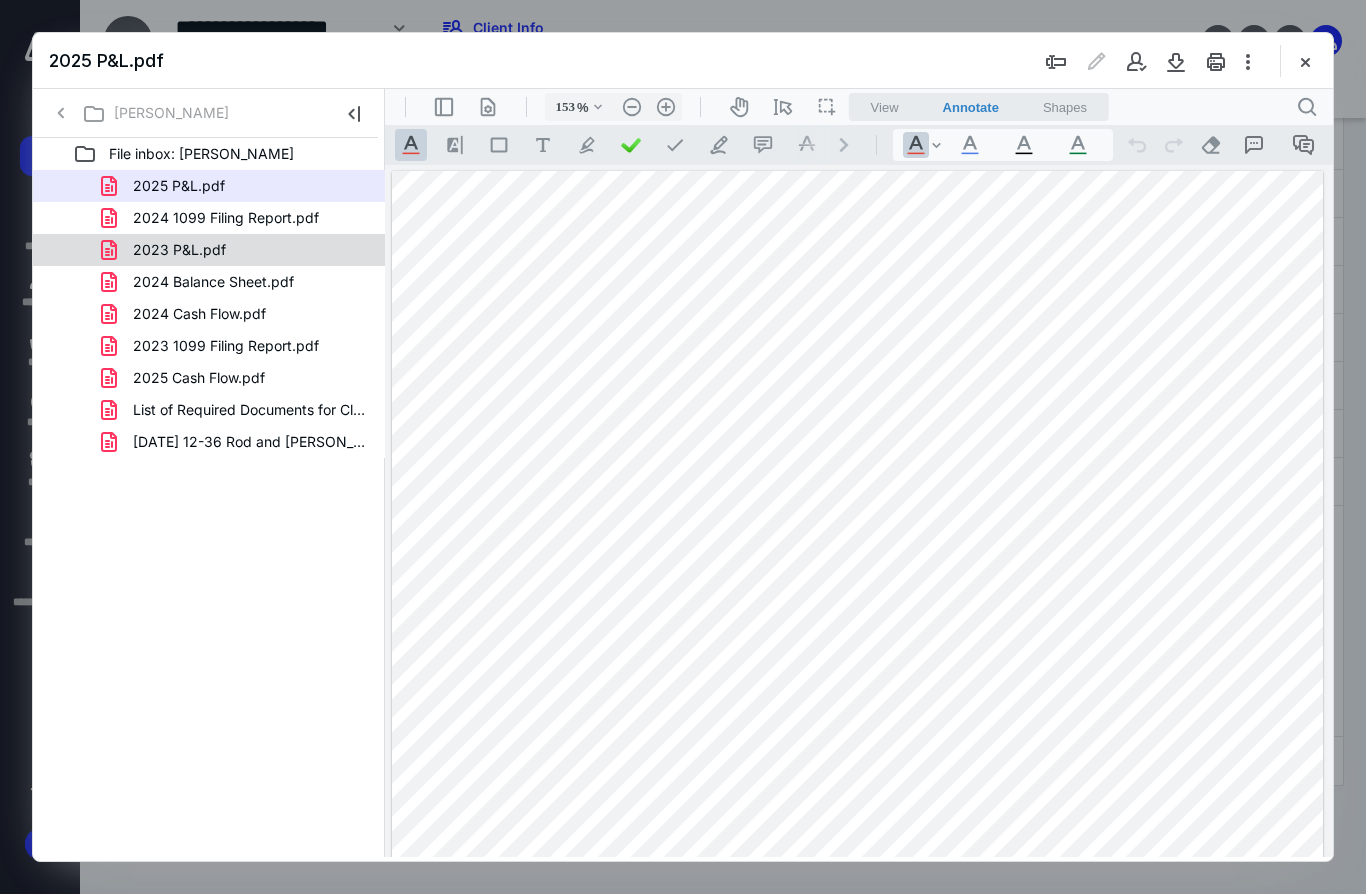 click on "2023 P&L.pdf" at bounding box center [179, 250] 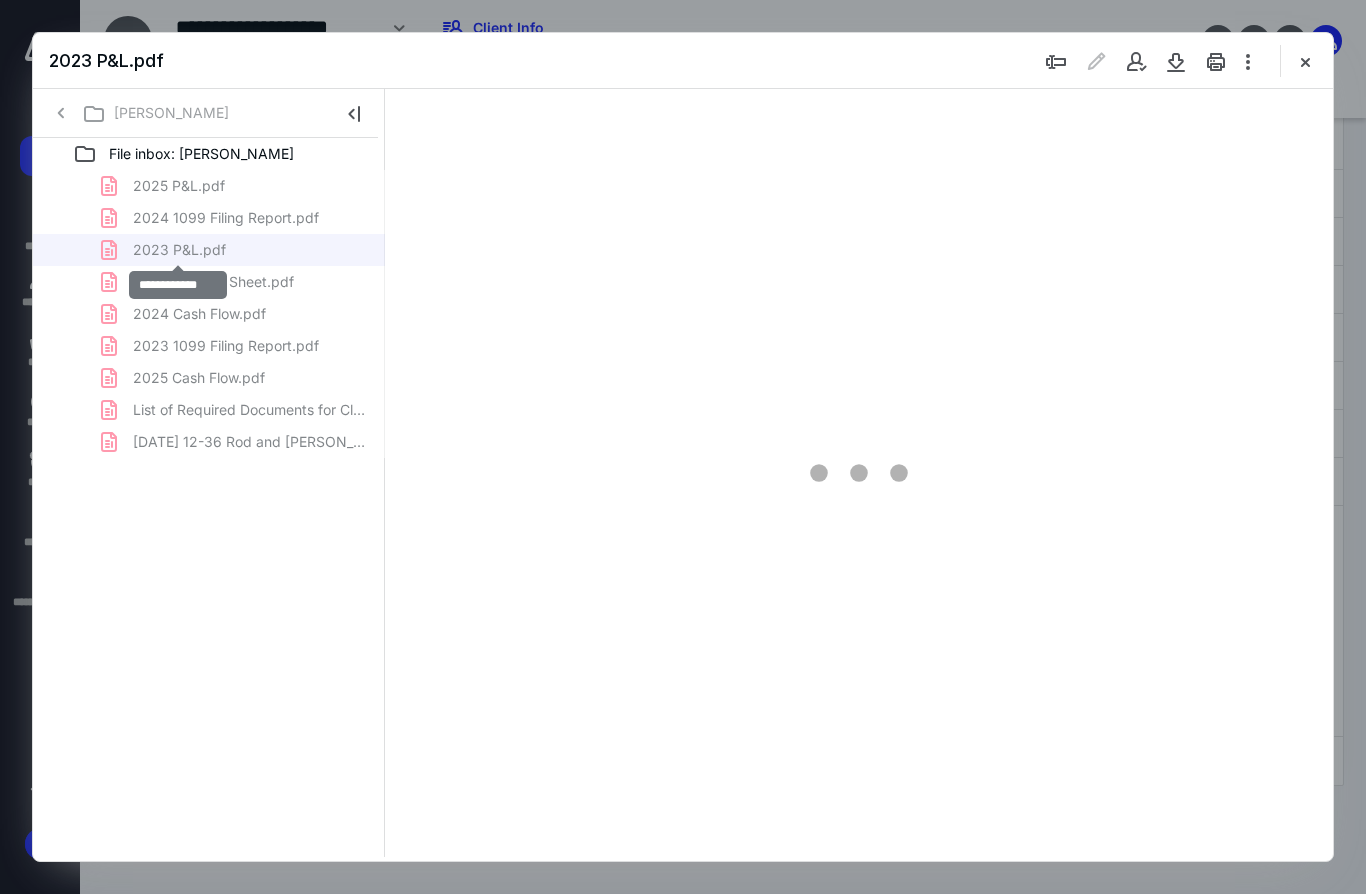 type on "153" 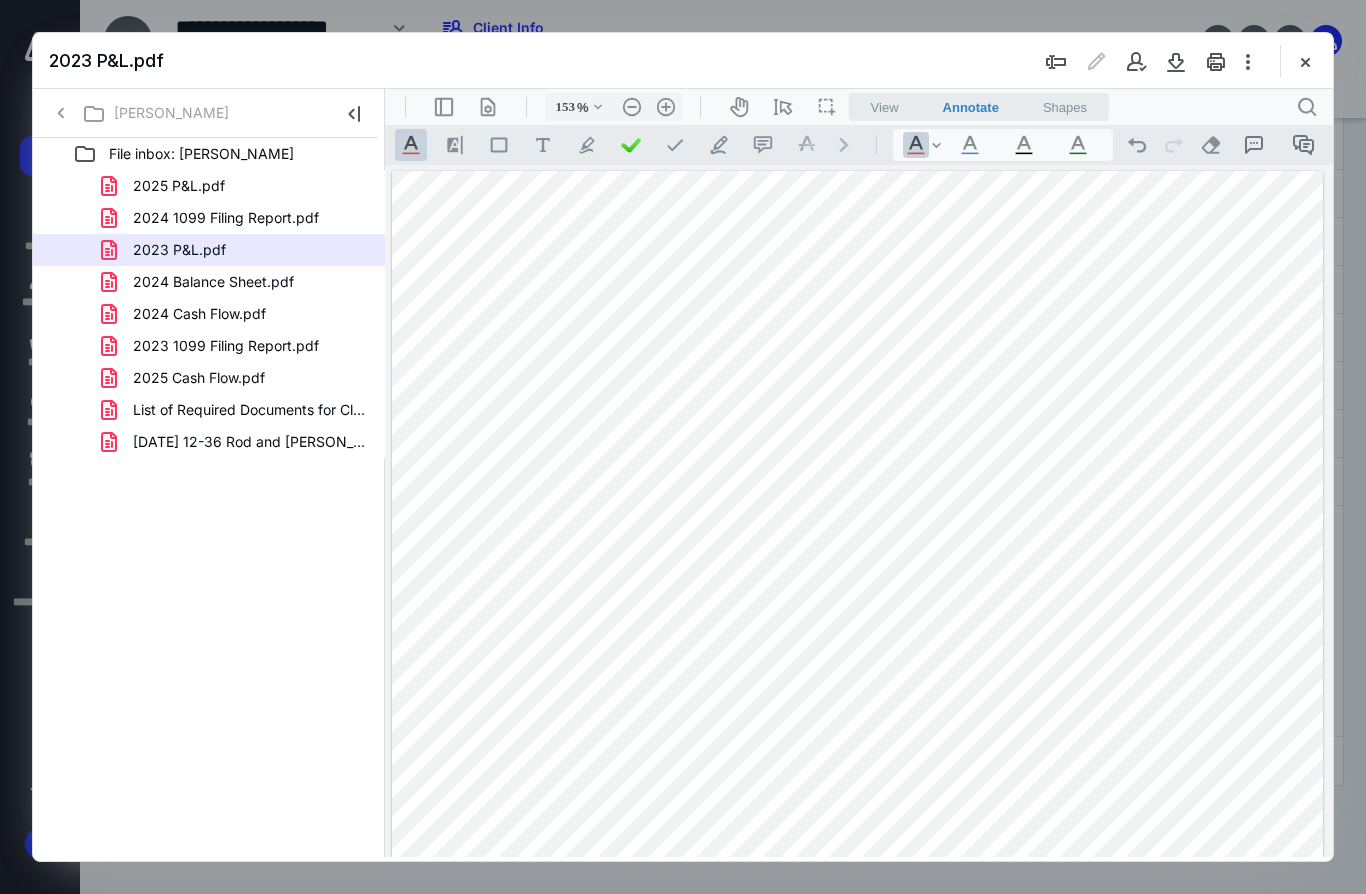 click at bounding box center (857, 773) 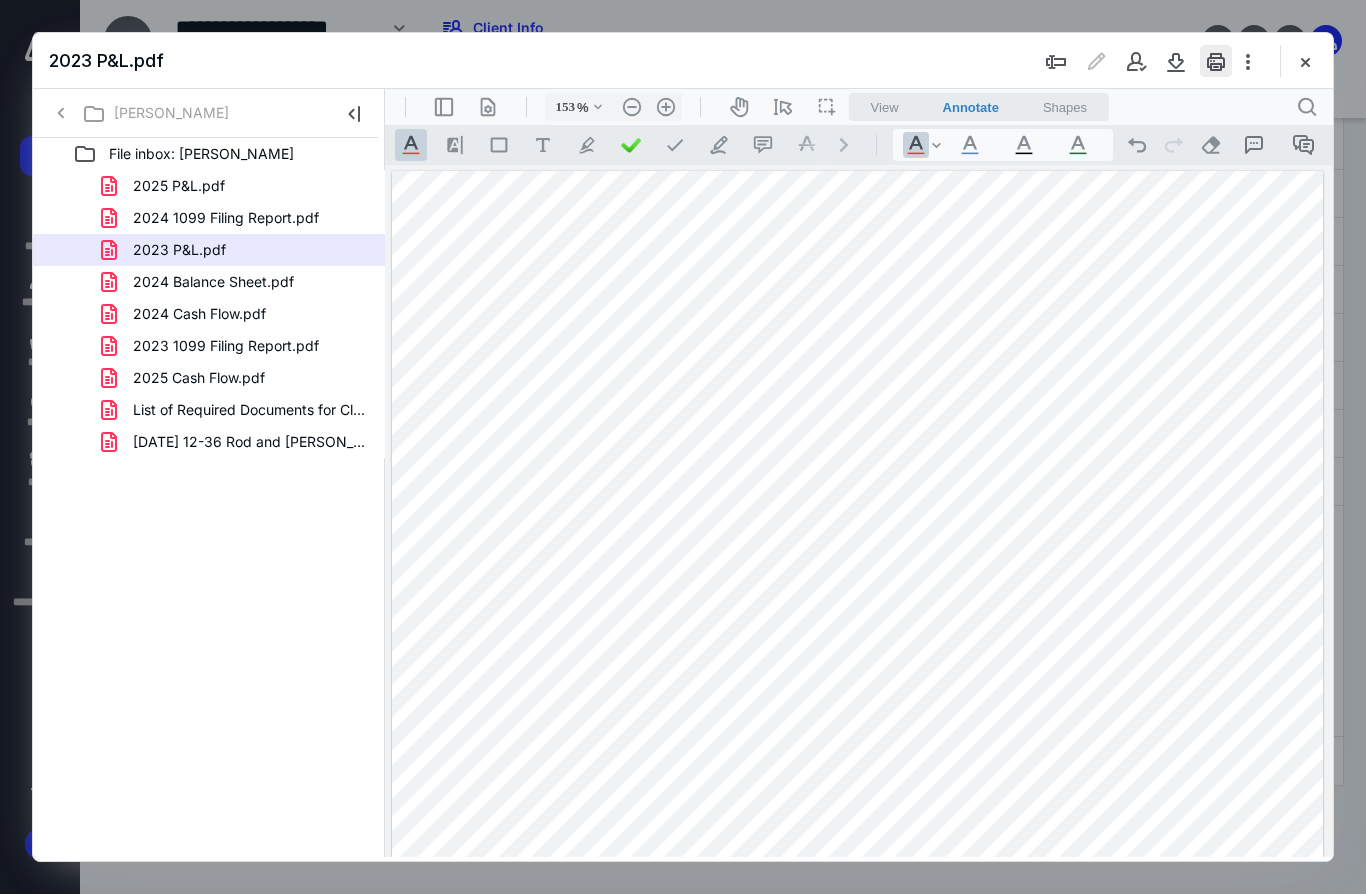 click at bounding box center (1216, 61) 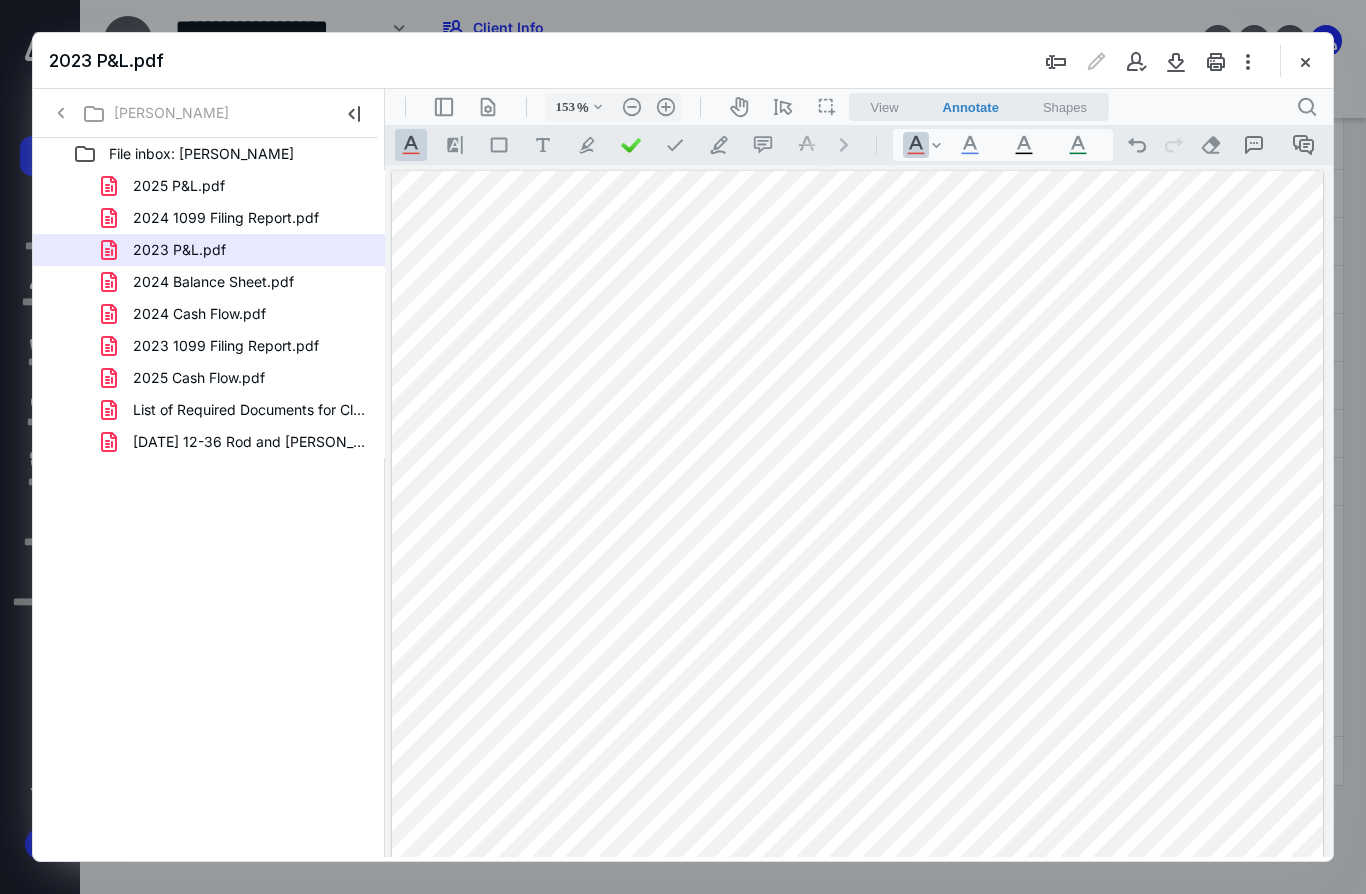 click 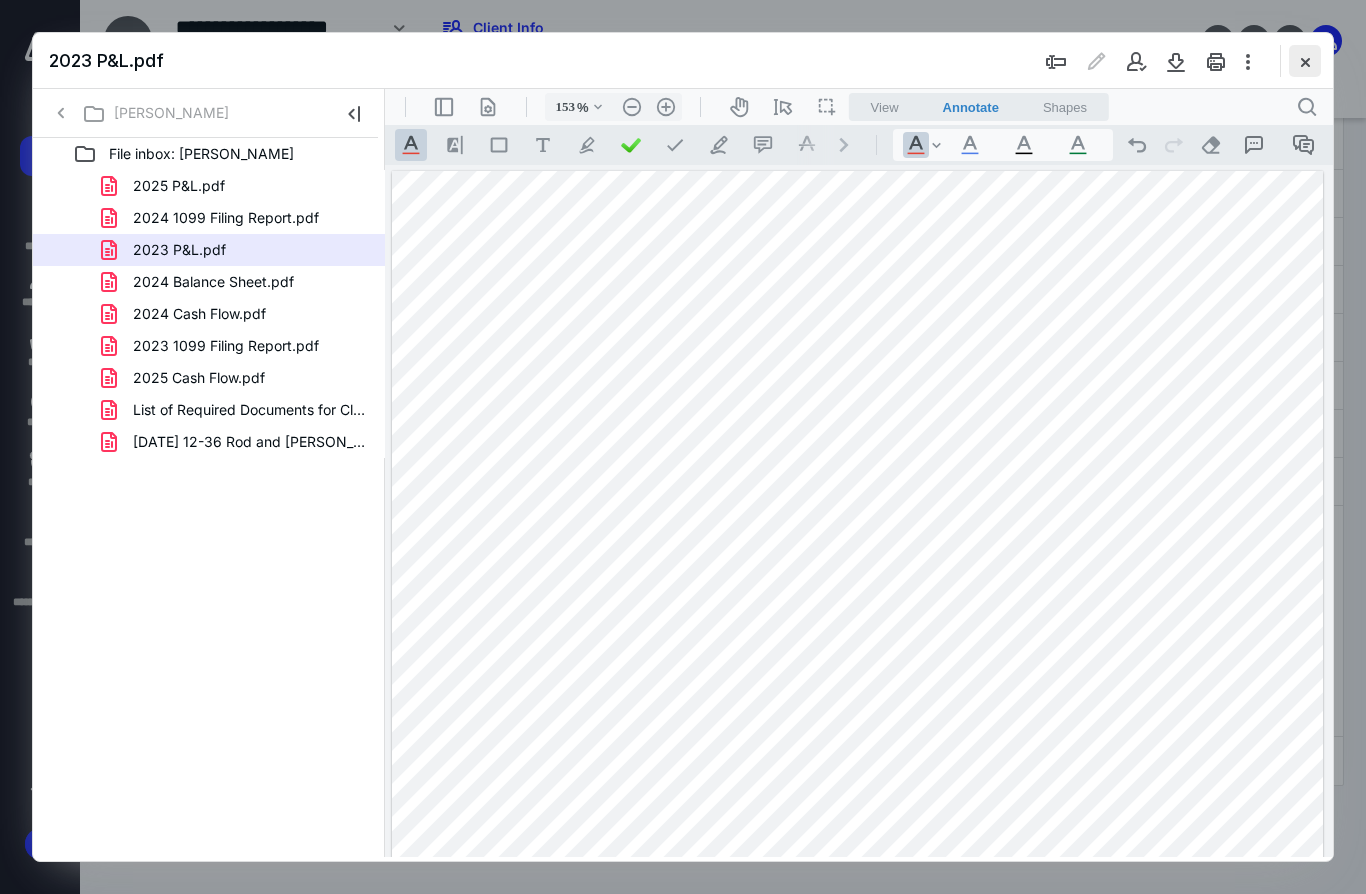 click at bounding box center [1305, 61] 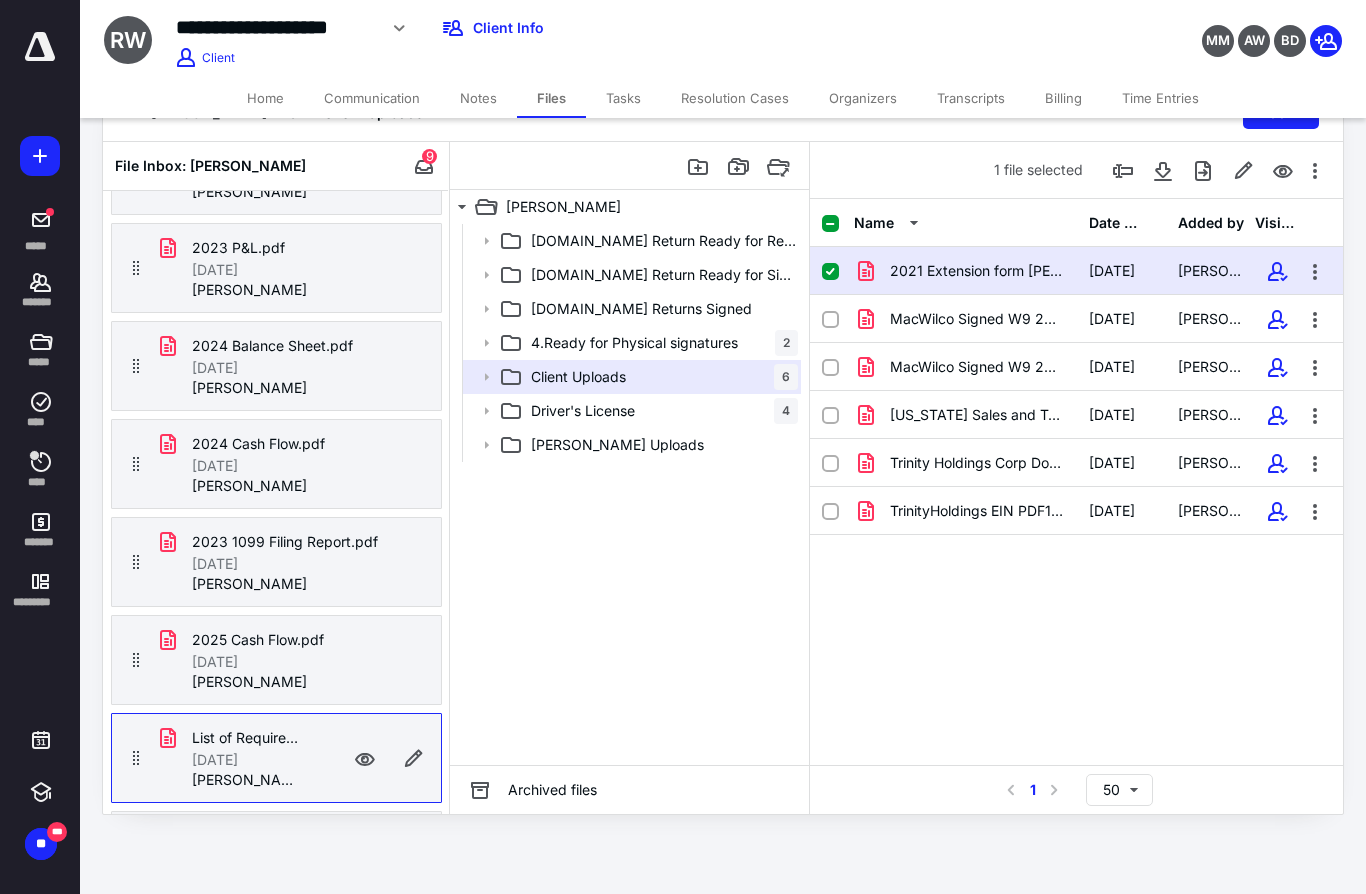 scroll, scrollTop: 55, scrollLeft: 0, axis: vertical 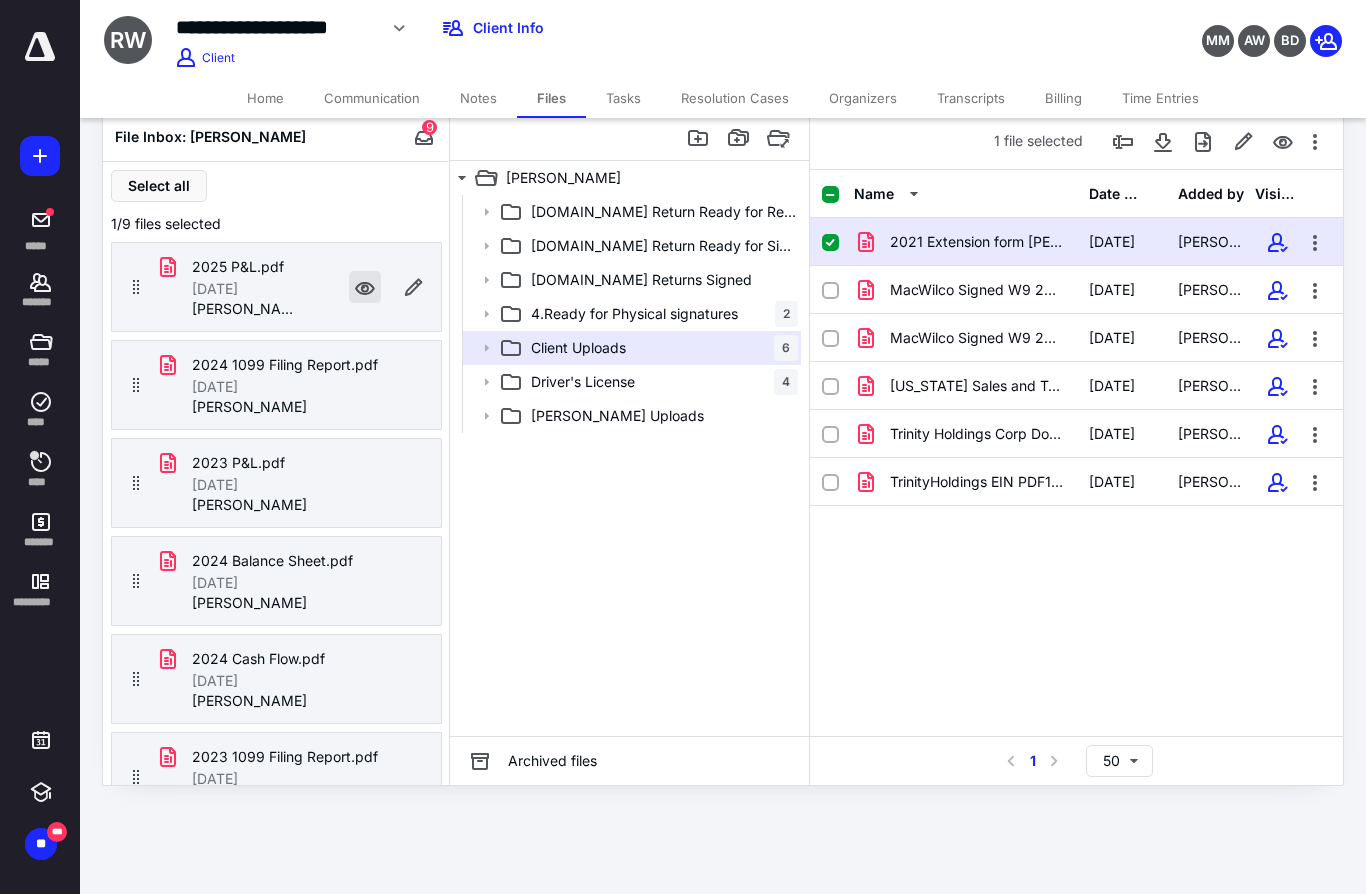 click at bounding box center [365, 287] 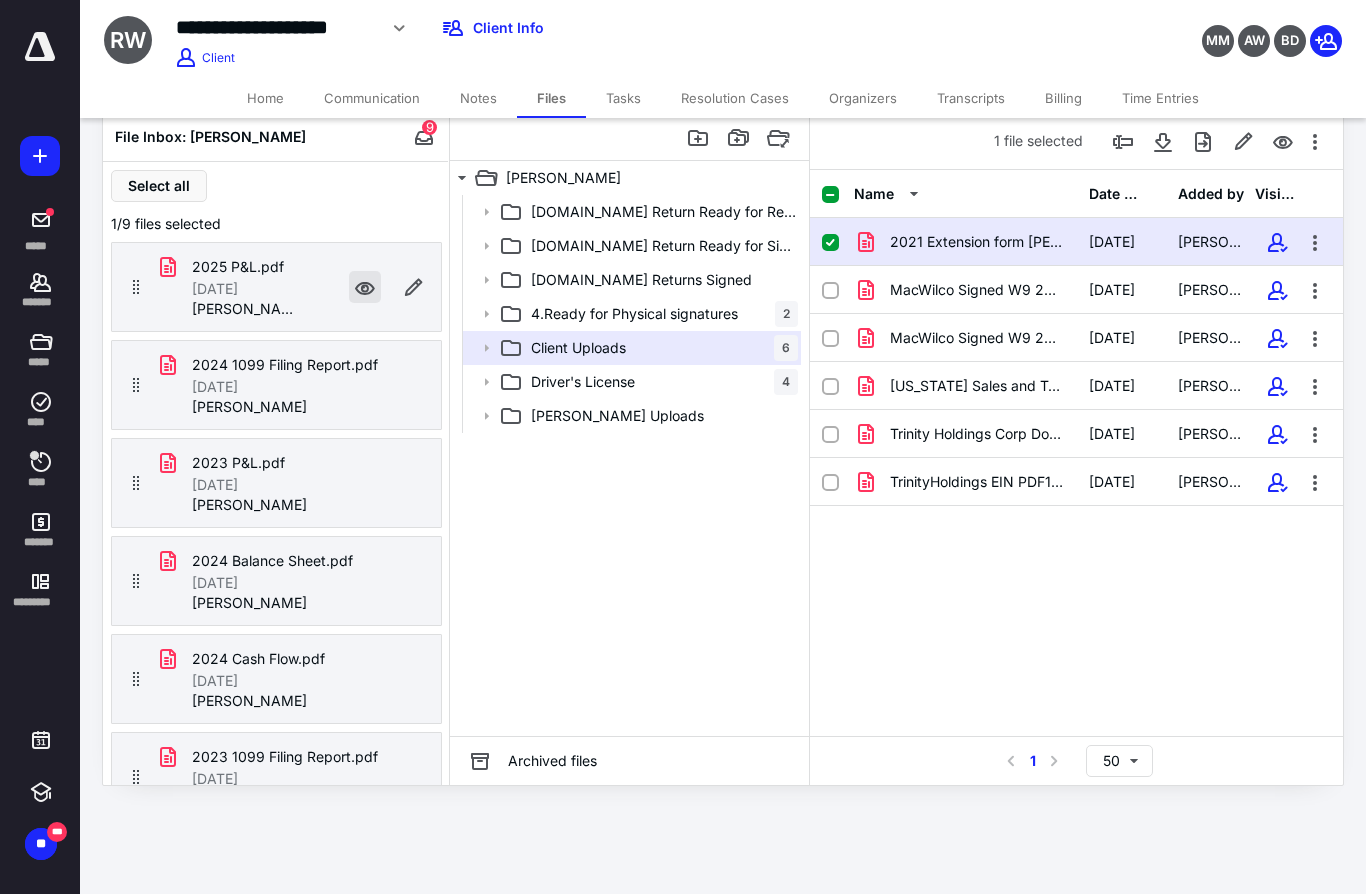 checkbox on "false" 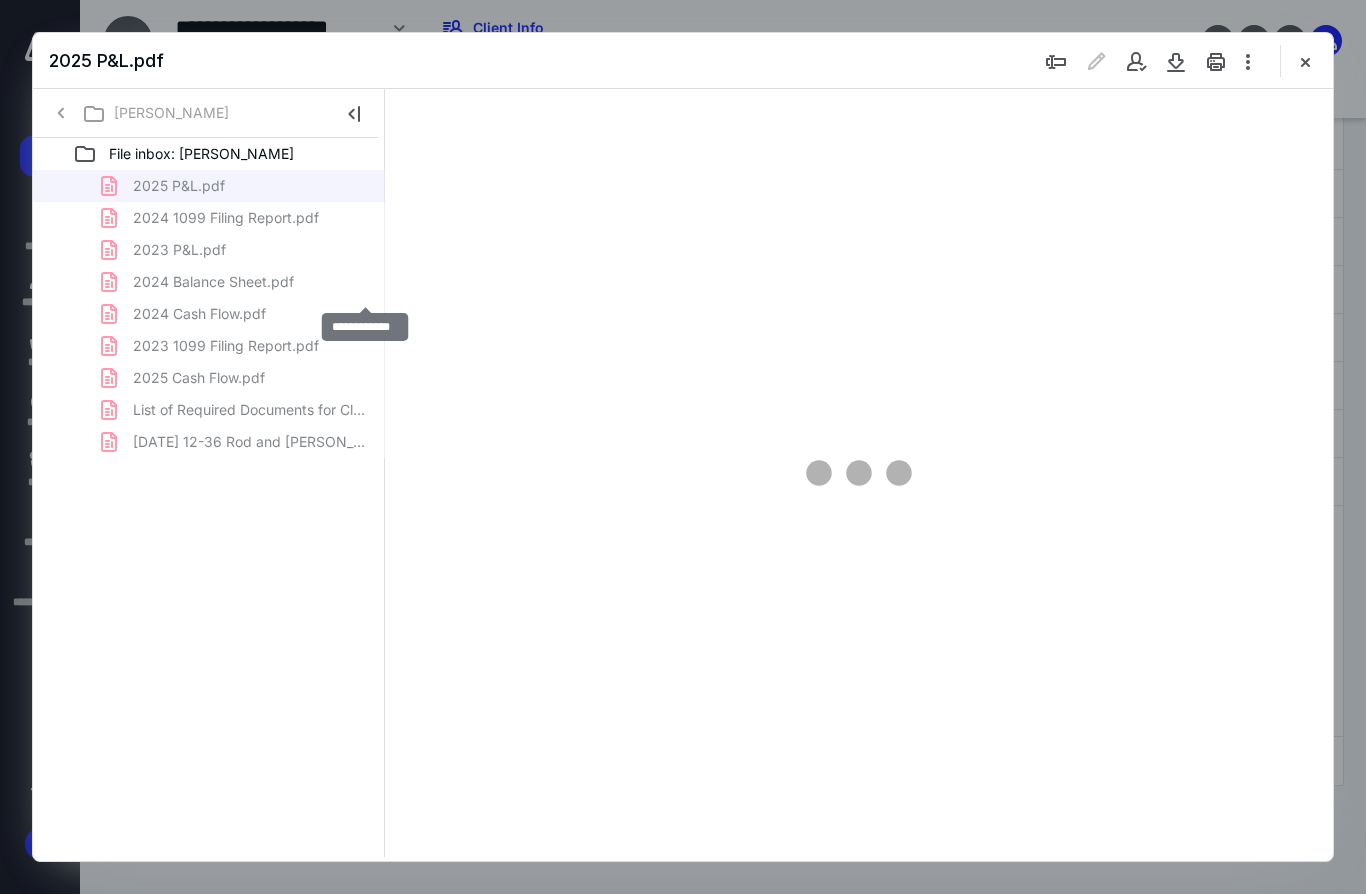 scroll, scrollTop: 0, scrollLeft: 0, axis: both 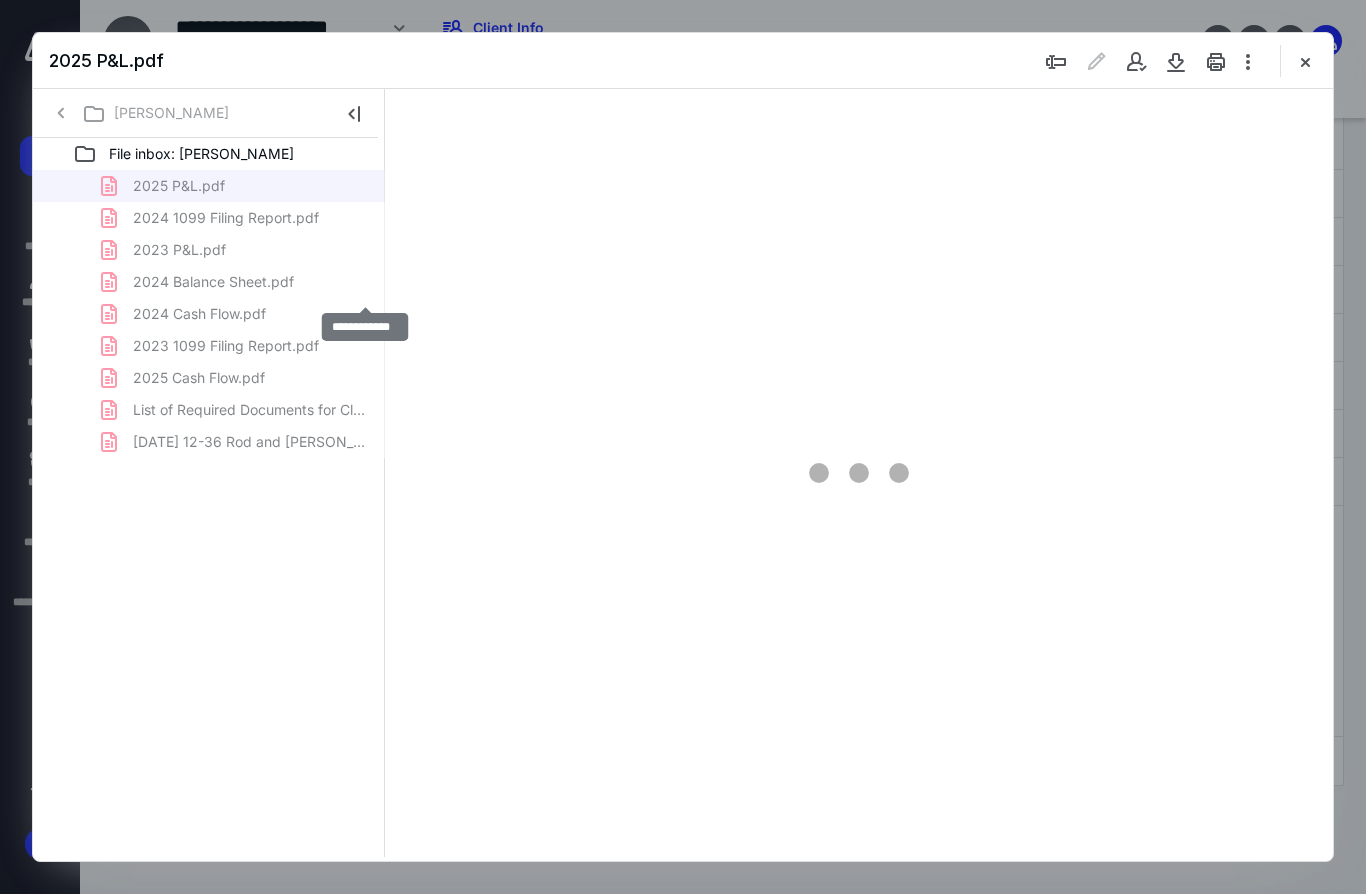 type on "153" 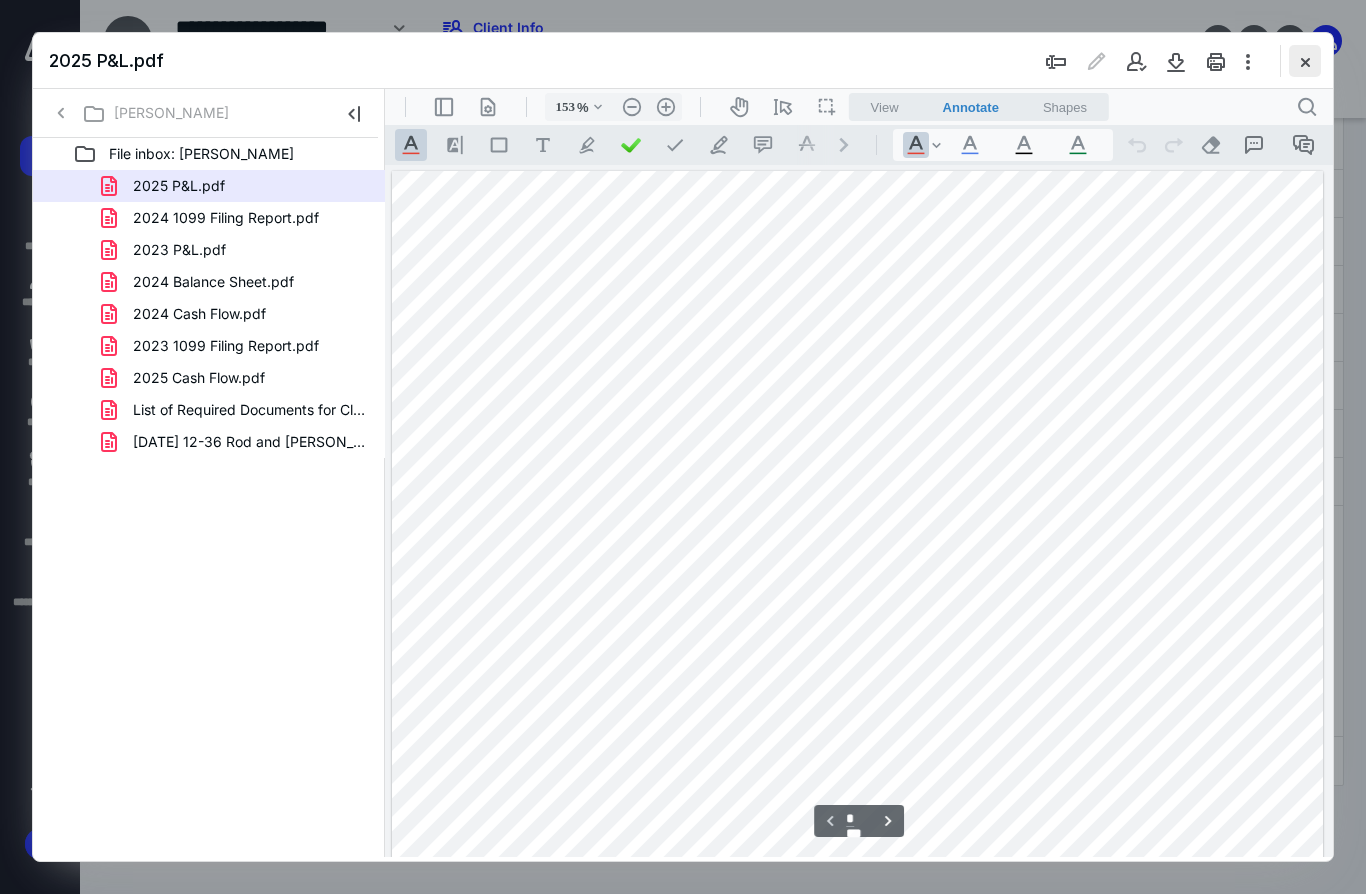 click at bounding box center (1305, 61) 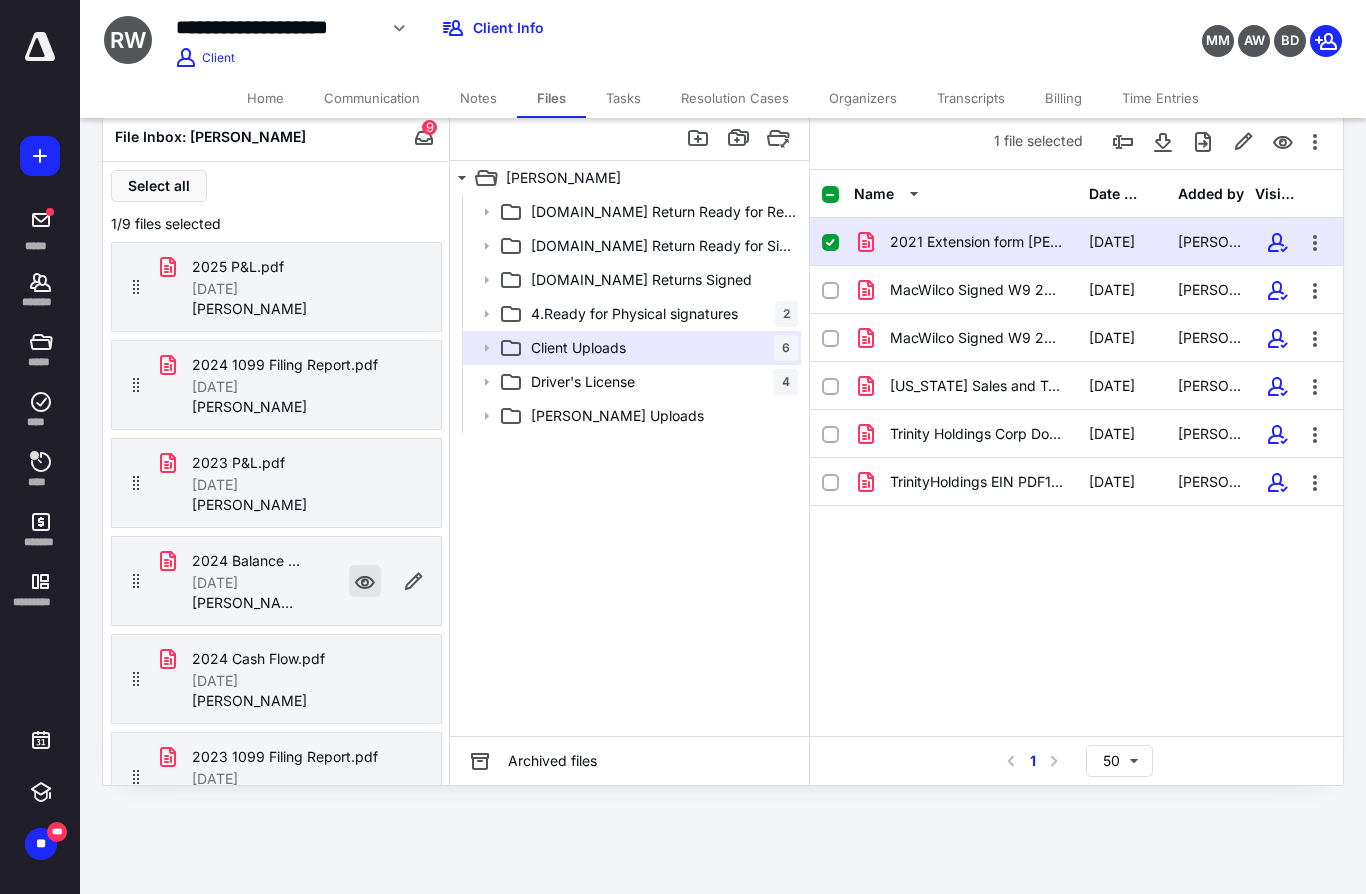 click at bounding box center (365, 581) 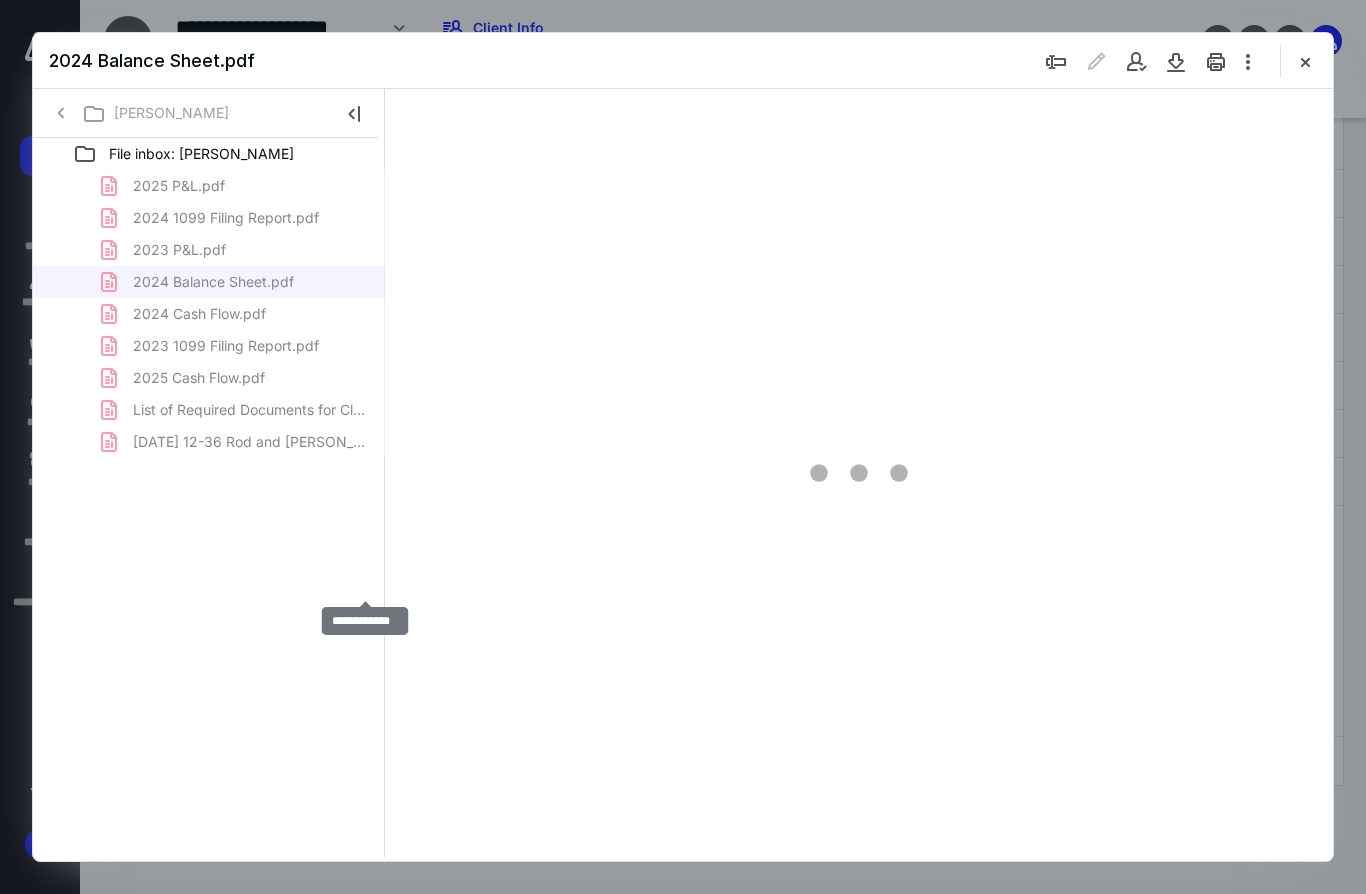 scroll, scrollTop: 0, scrollLeft: 0, axis: both 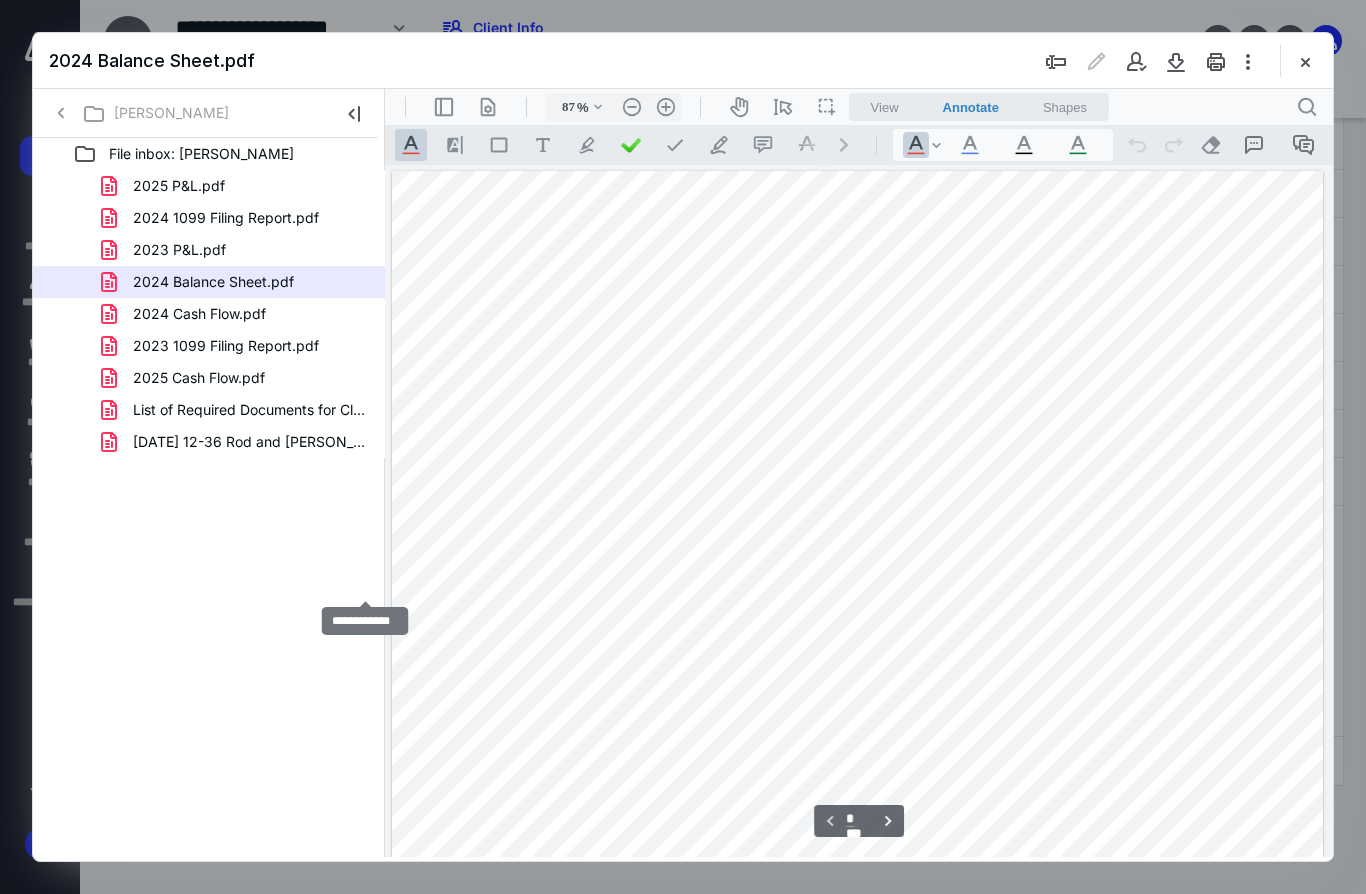 type on "153" 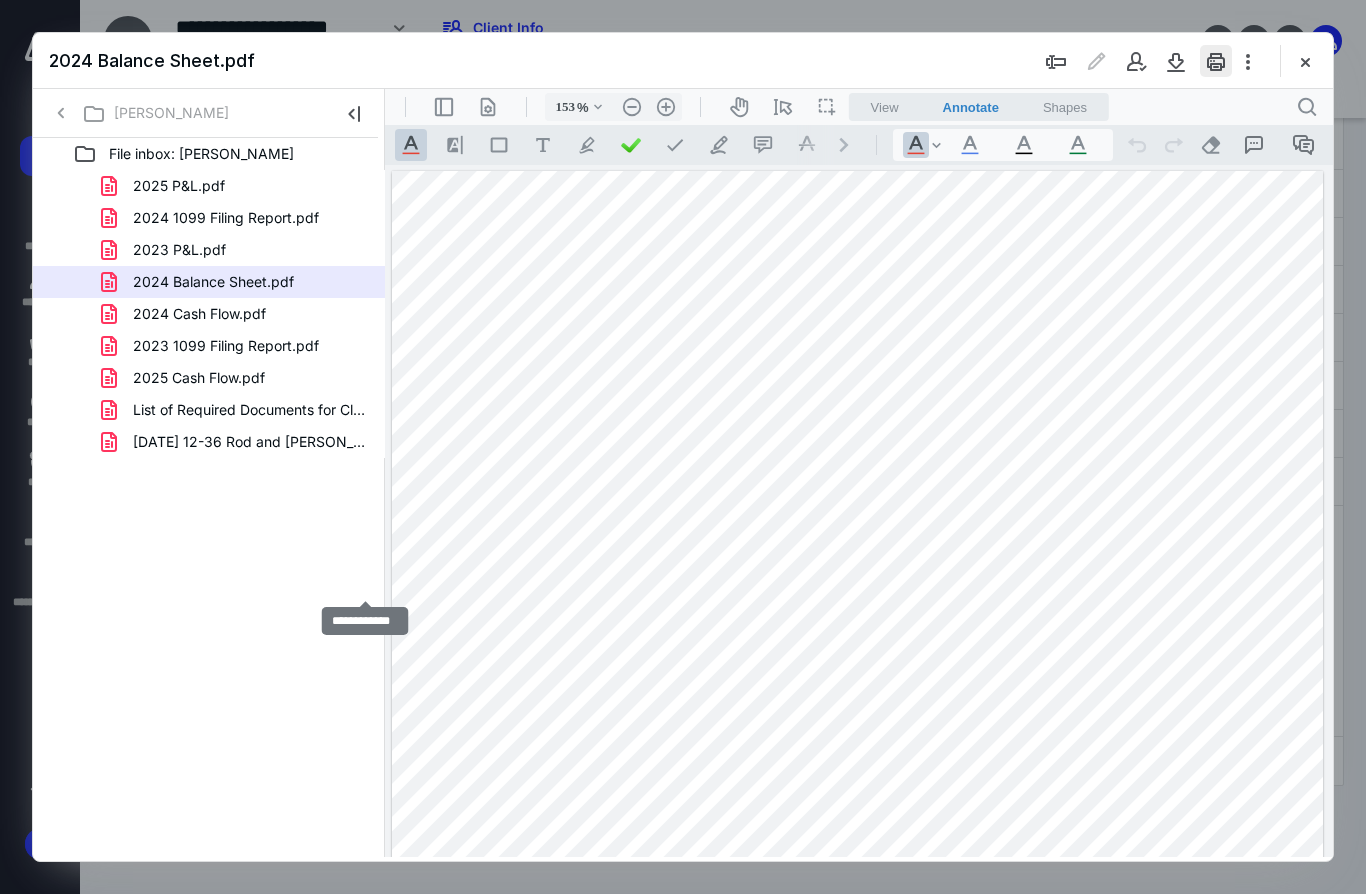 click at bounding box center [1216, 61] 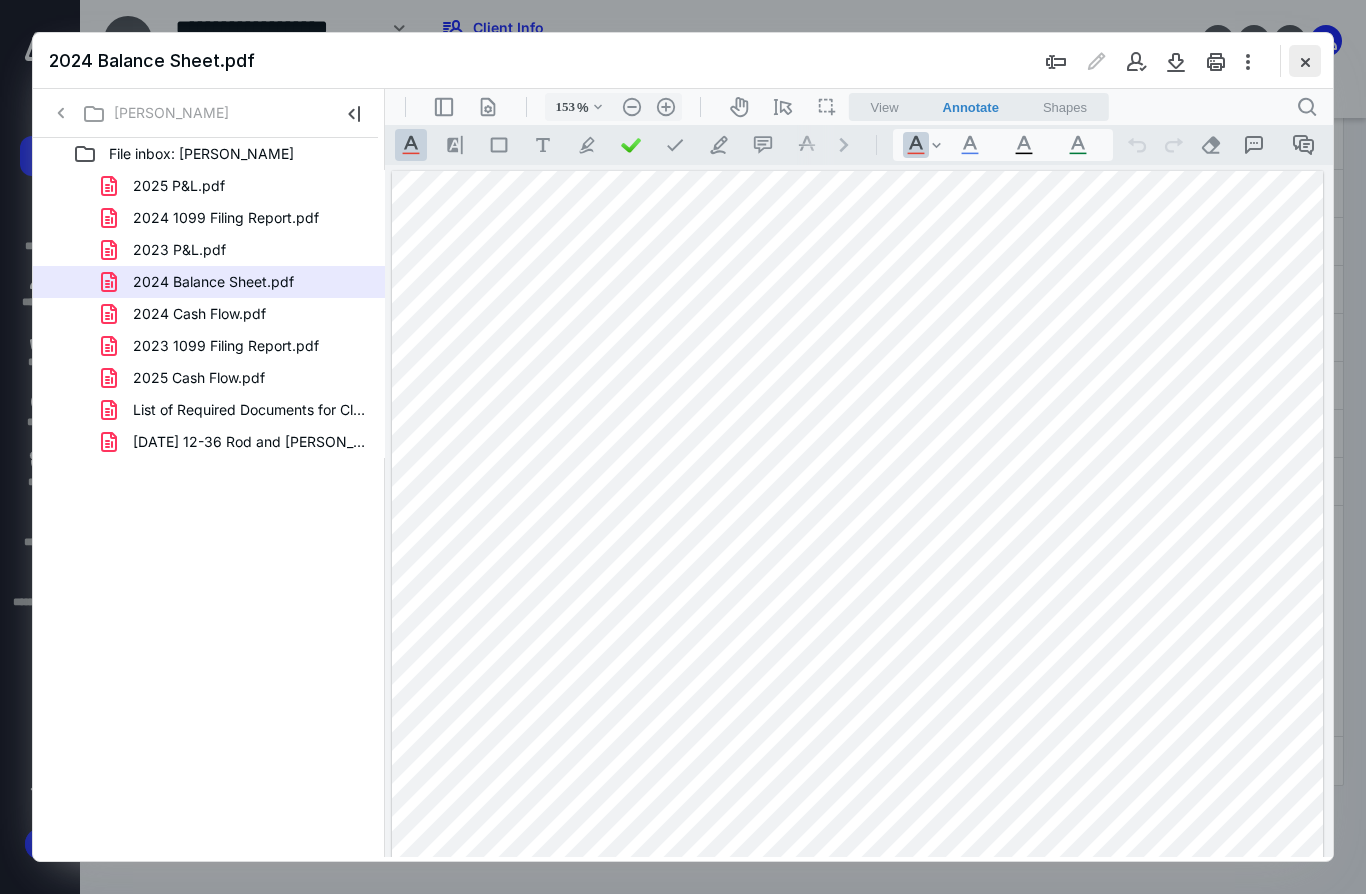 click at bounding box center [1305, 61] 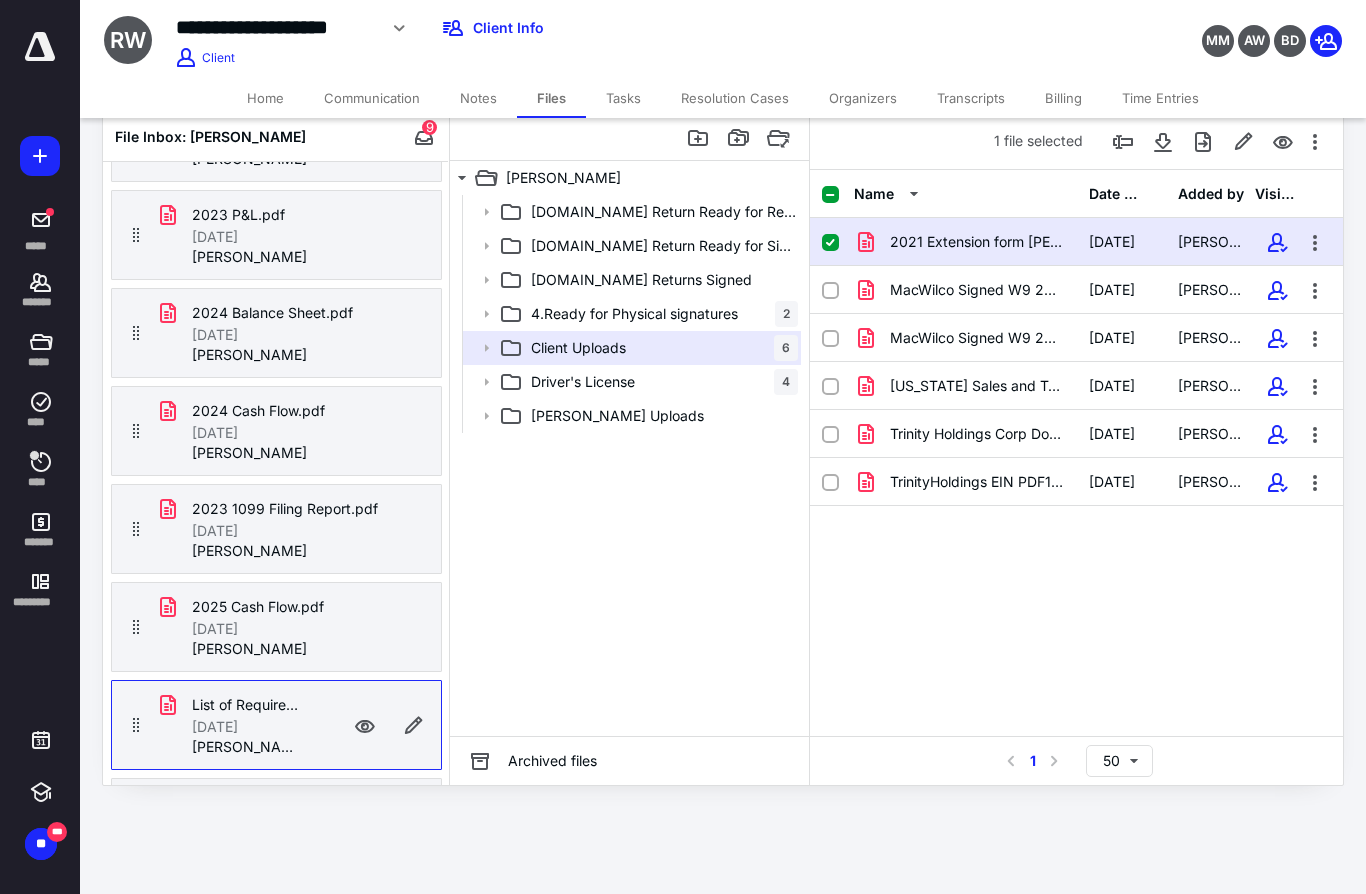 scroll, scrollTop: 244, scrollLeft: 0, axis: vertical 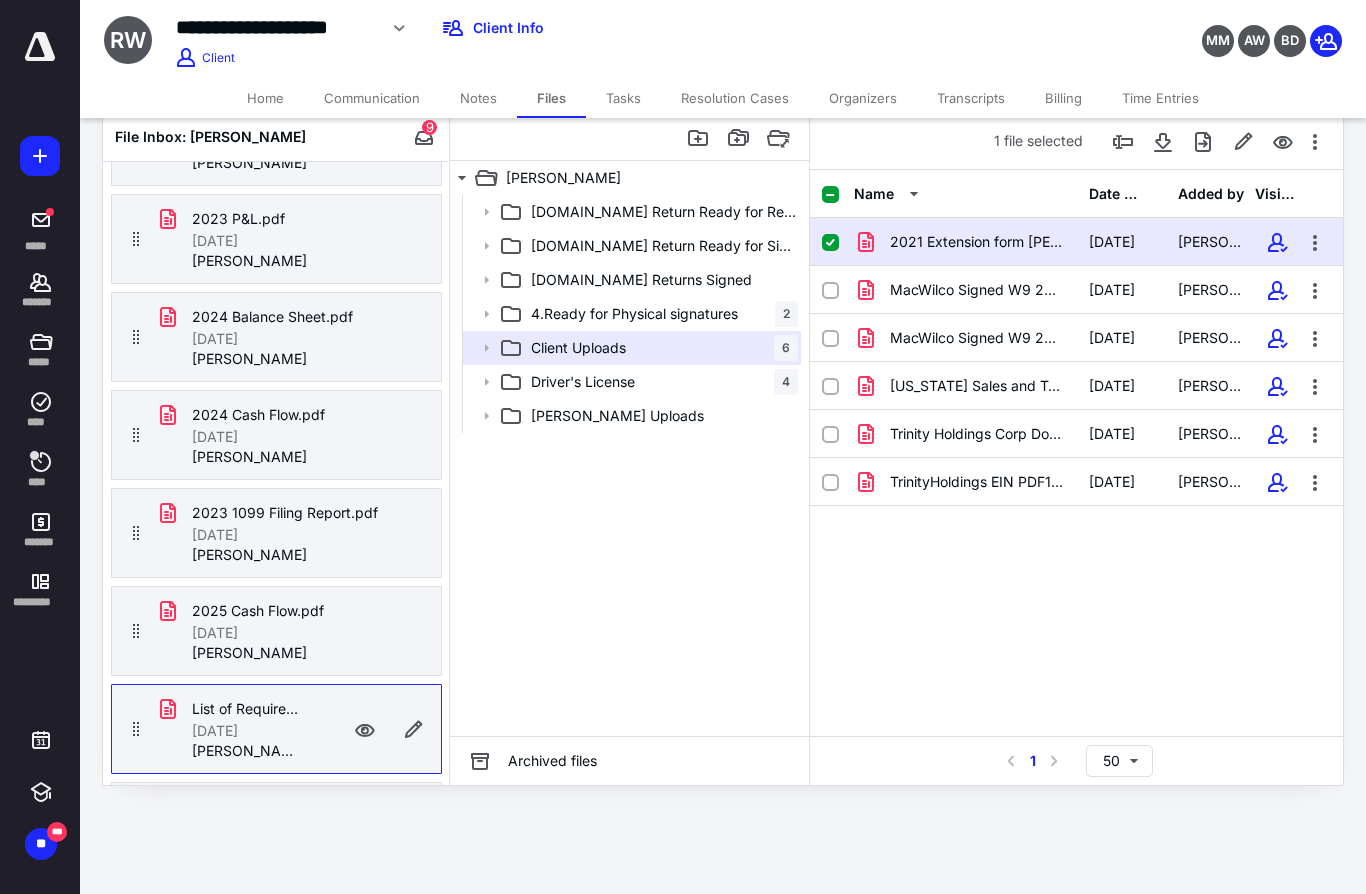 click on "Files" at bounding box center (551, 98) 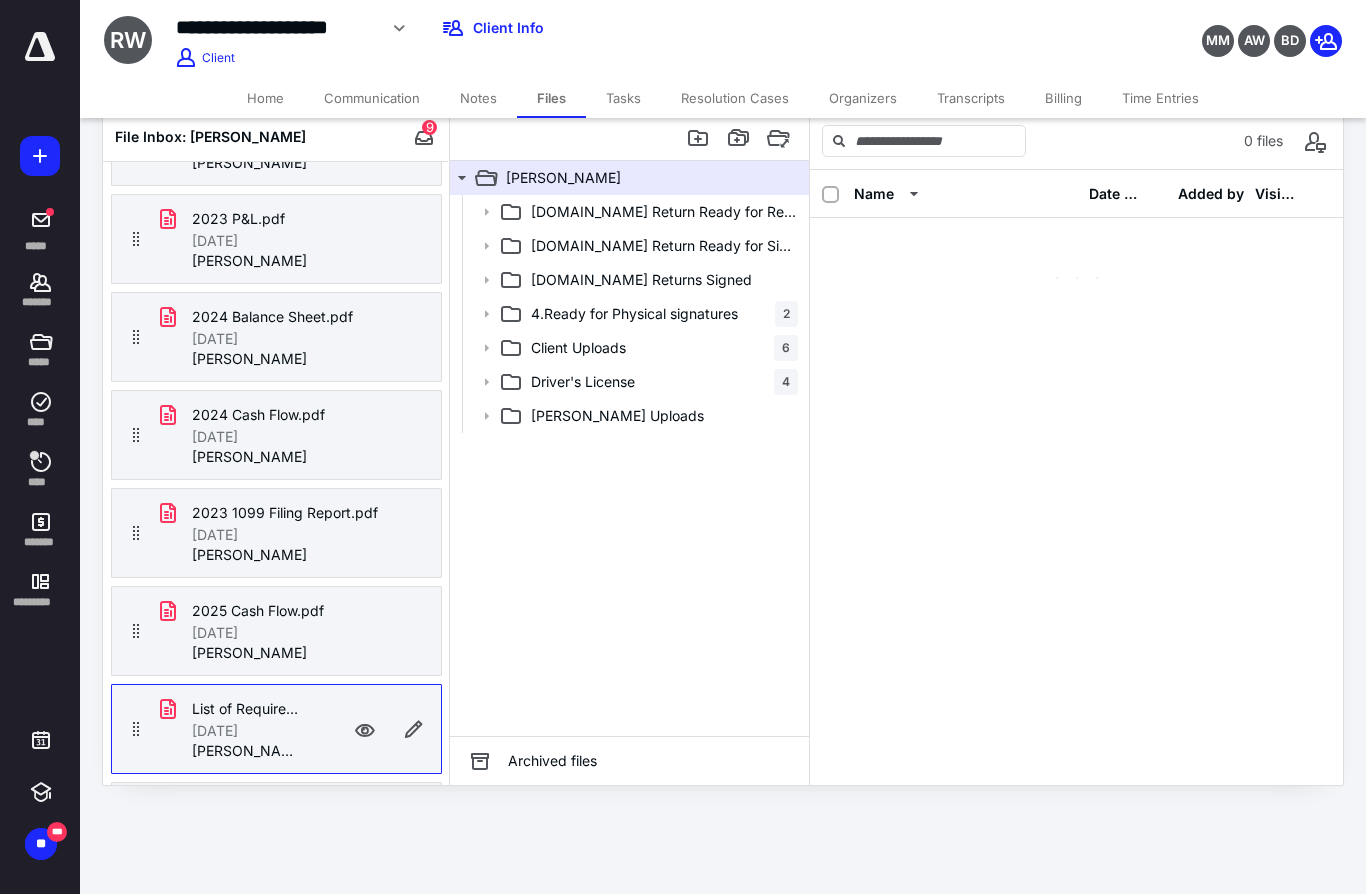 click on "Notes" at bounding box center (478, 98) 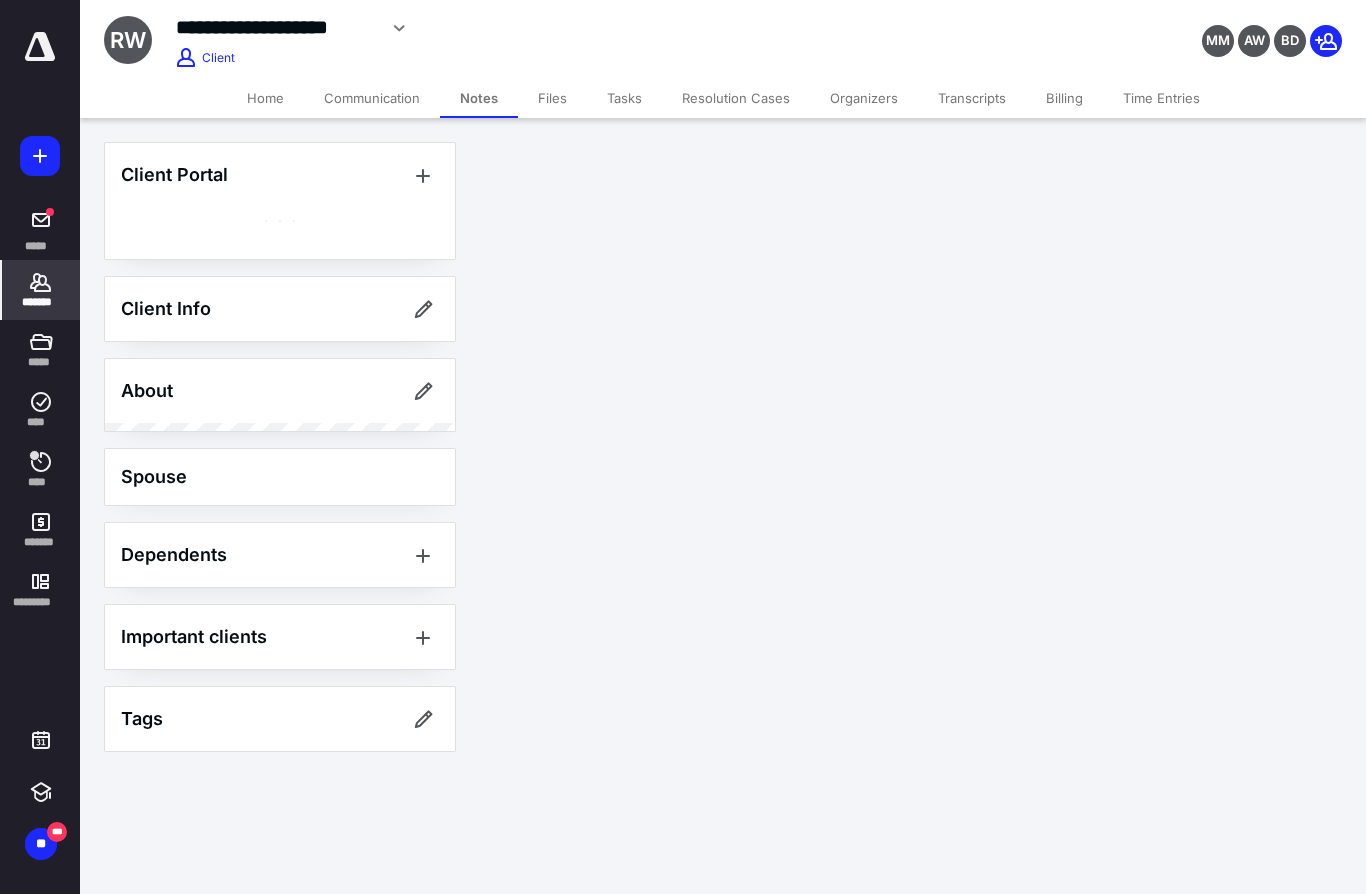 scroll, scrollTop: 0, scrollLeft: 0, axis: both 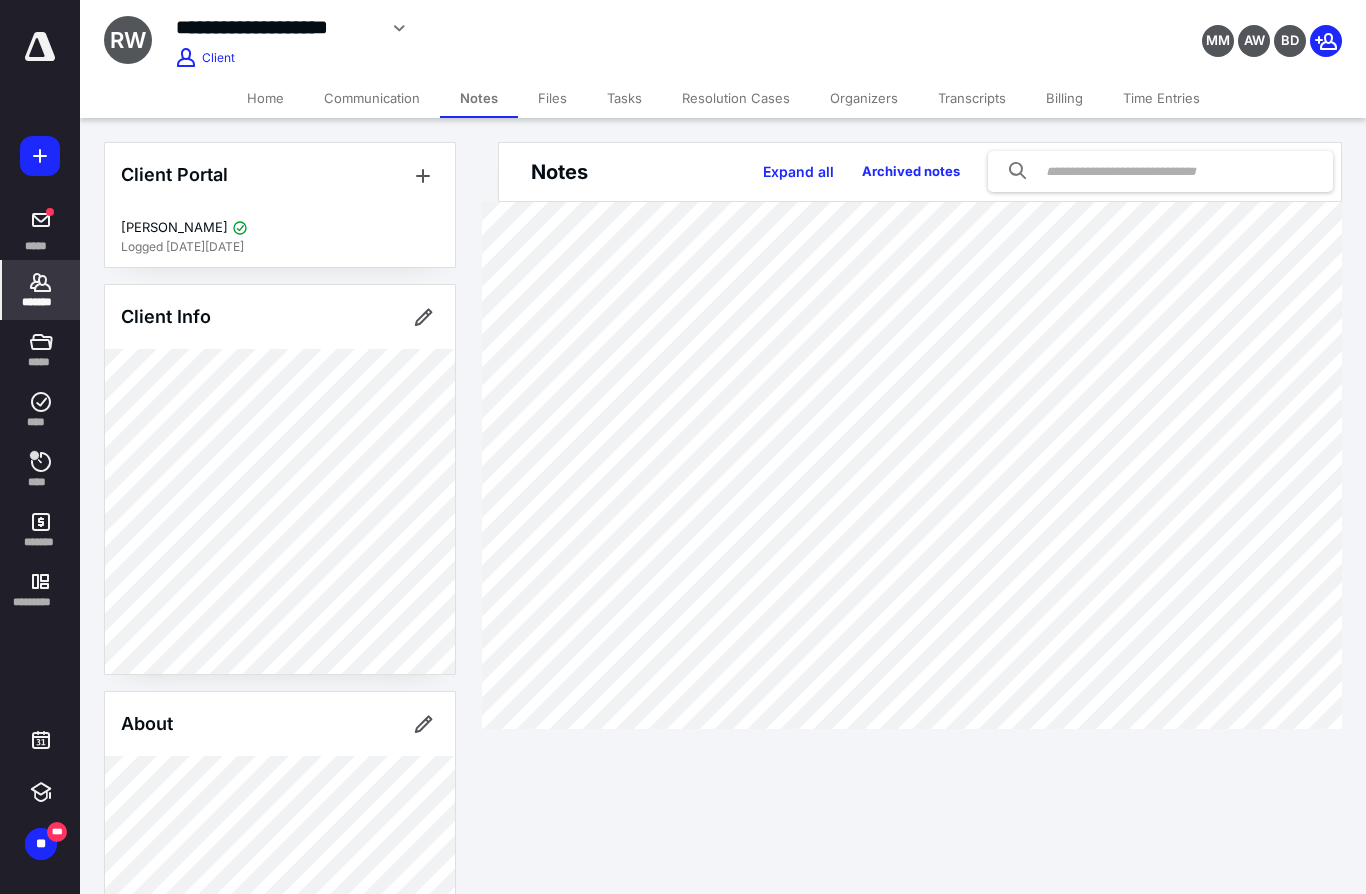 click on "Notes" at bounding box center (479, 98) 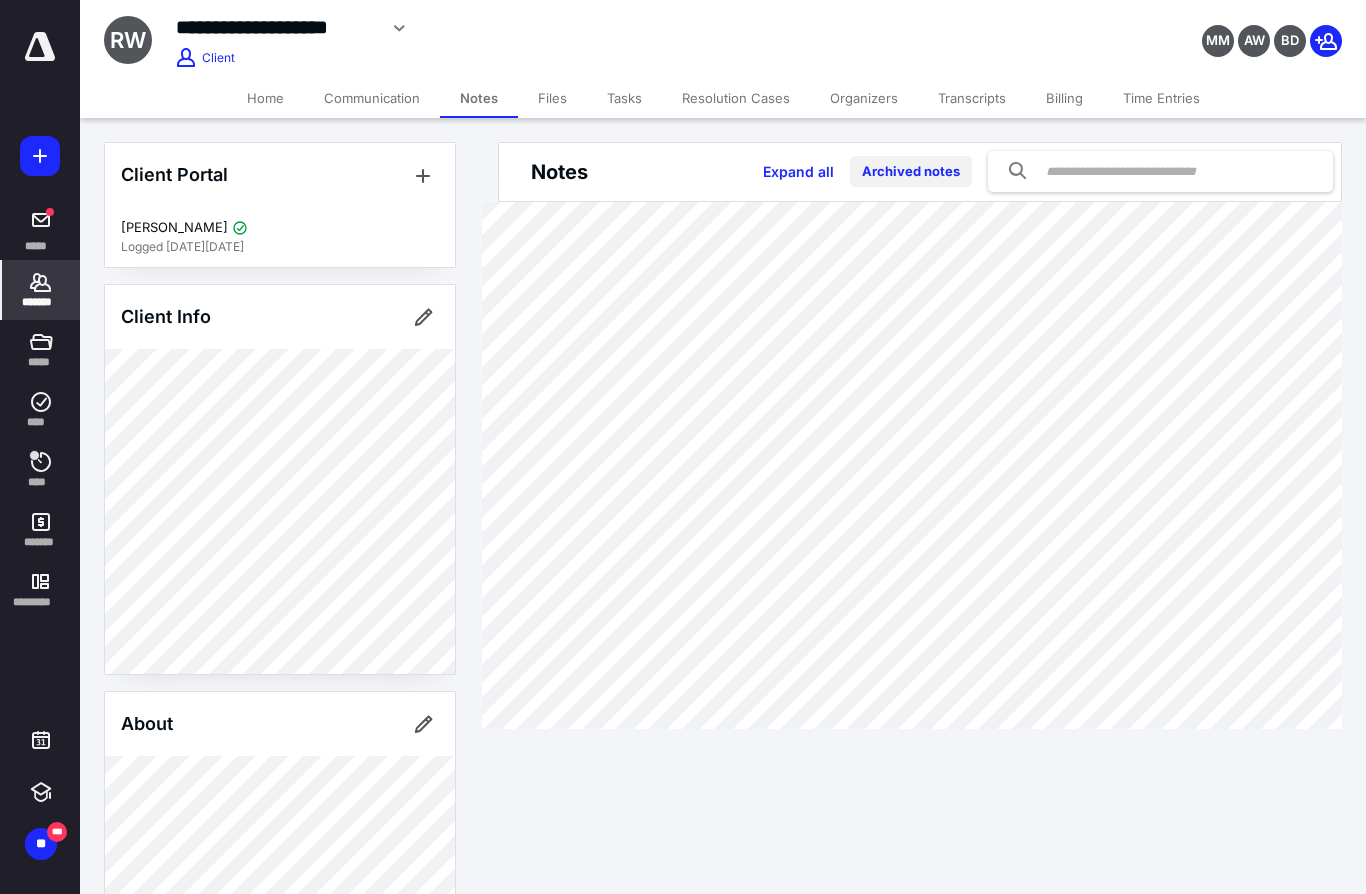 click on "Archived notes" at bounding box center (911, 171) 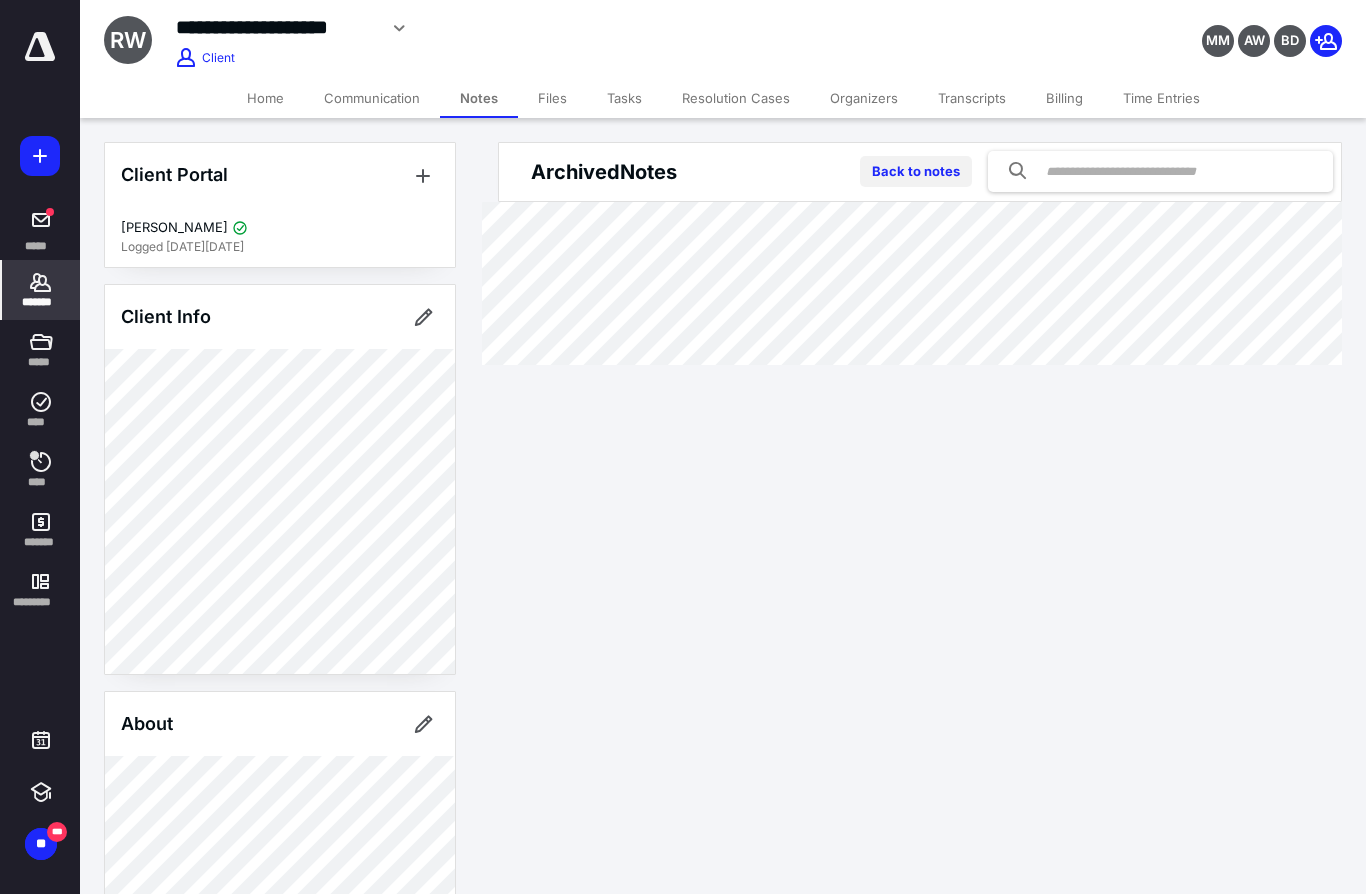click on "Back to notes" at bounding box center [916, 171] 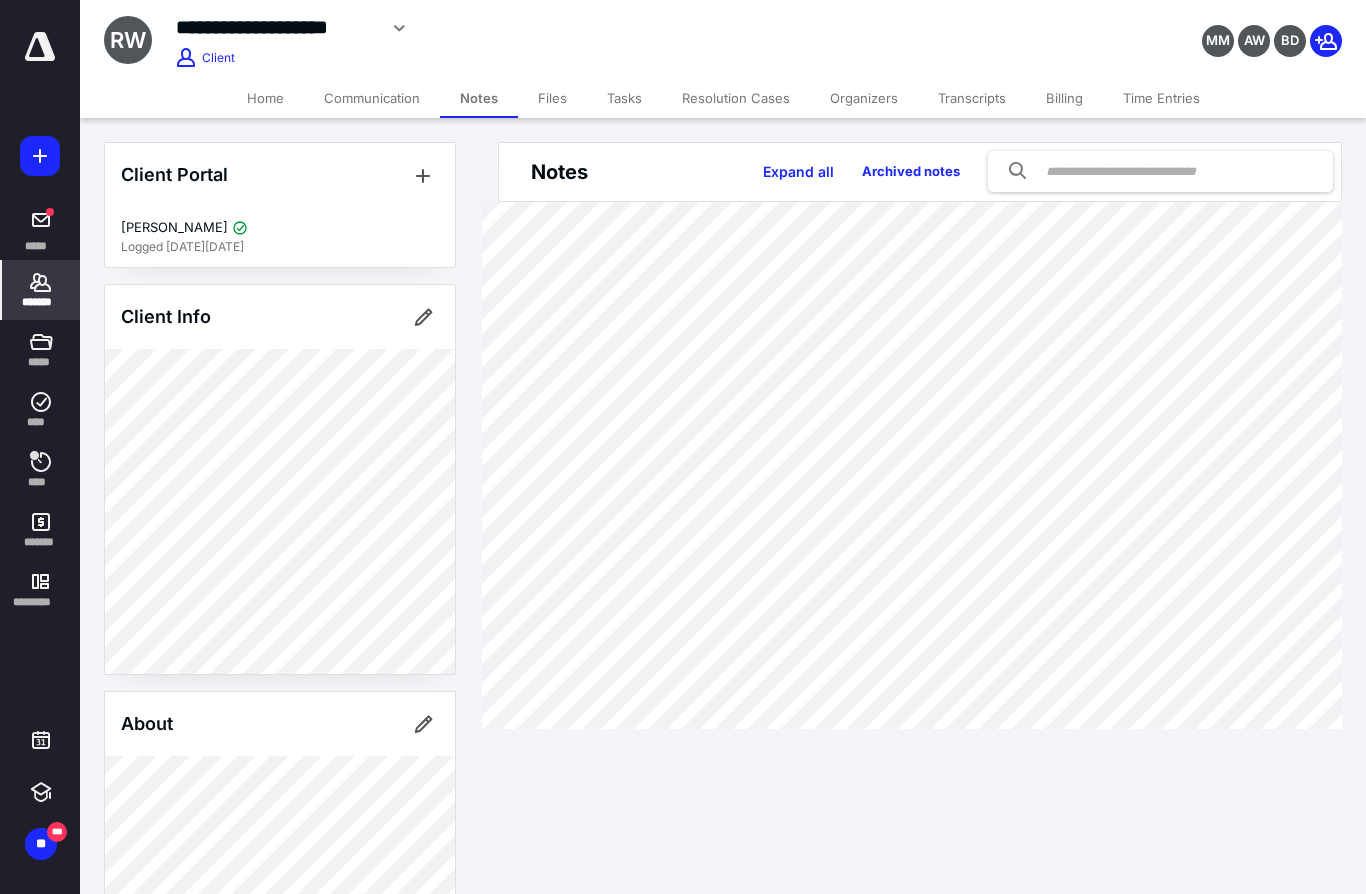 click on "Communication" at bounding box center (372, 98) 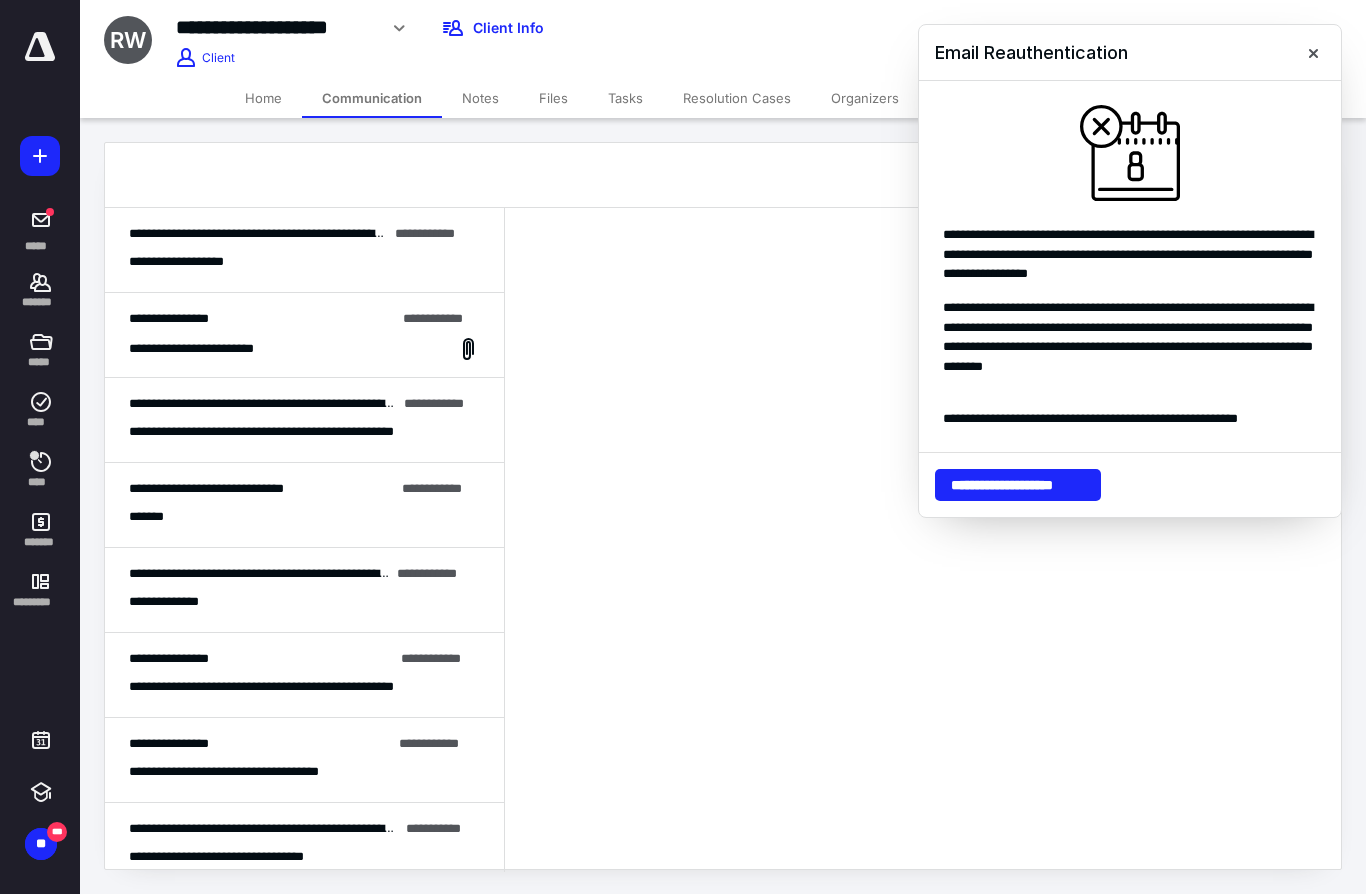 click on "**********" at bounding box center [304, 261] 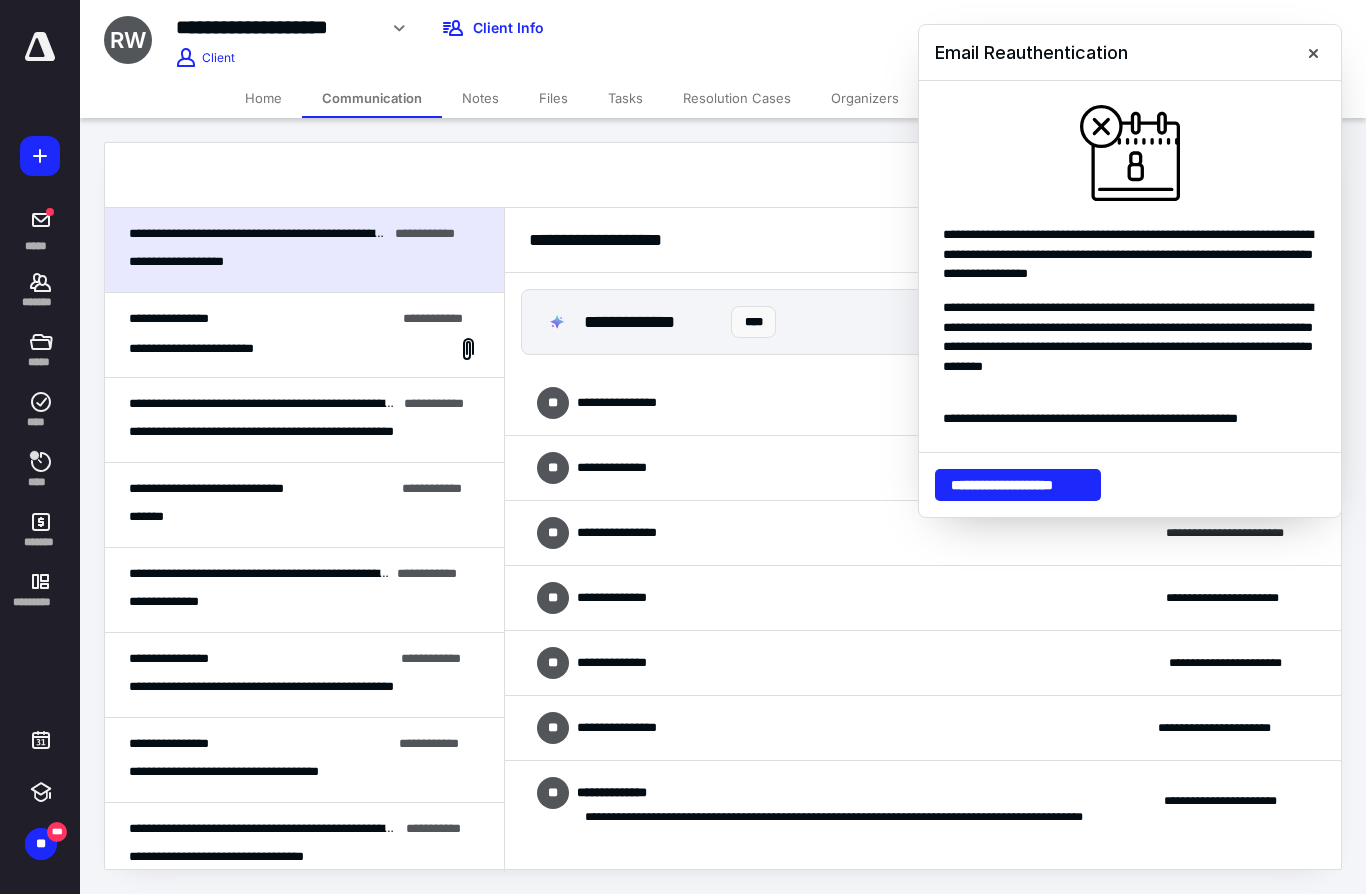 scroll, scrollTop: 1060, scrollLeft: 0, axis: vertical 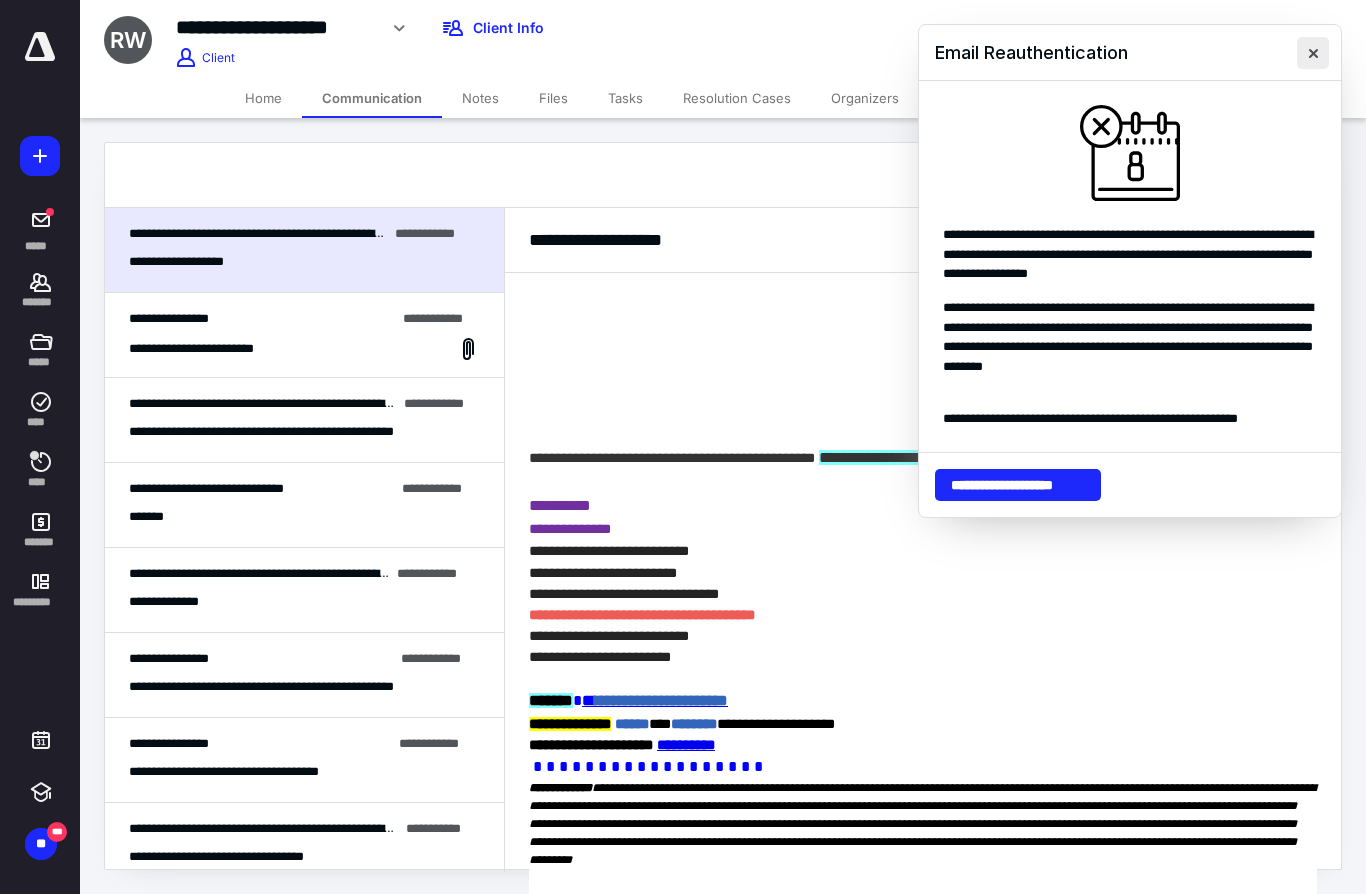 click at bounding box center [1313, 53] 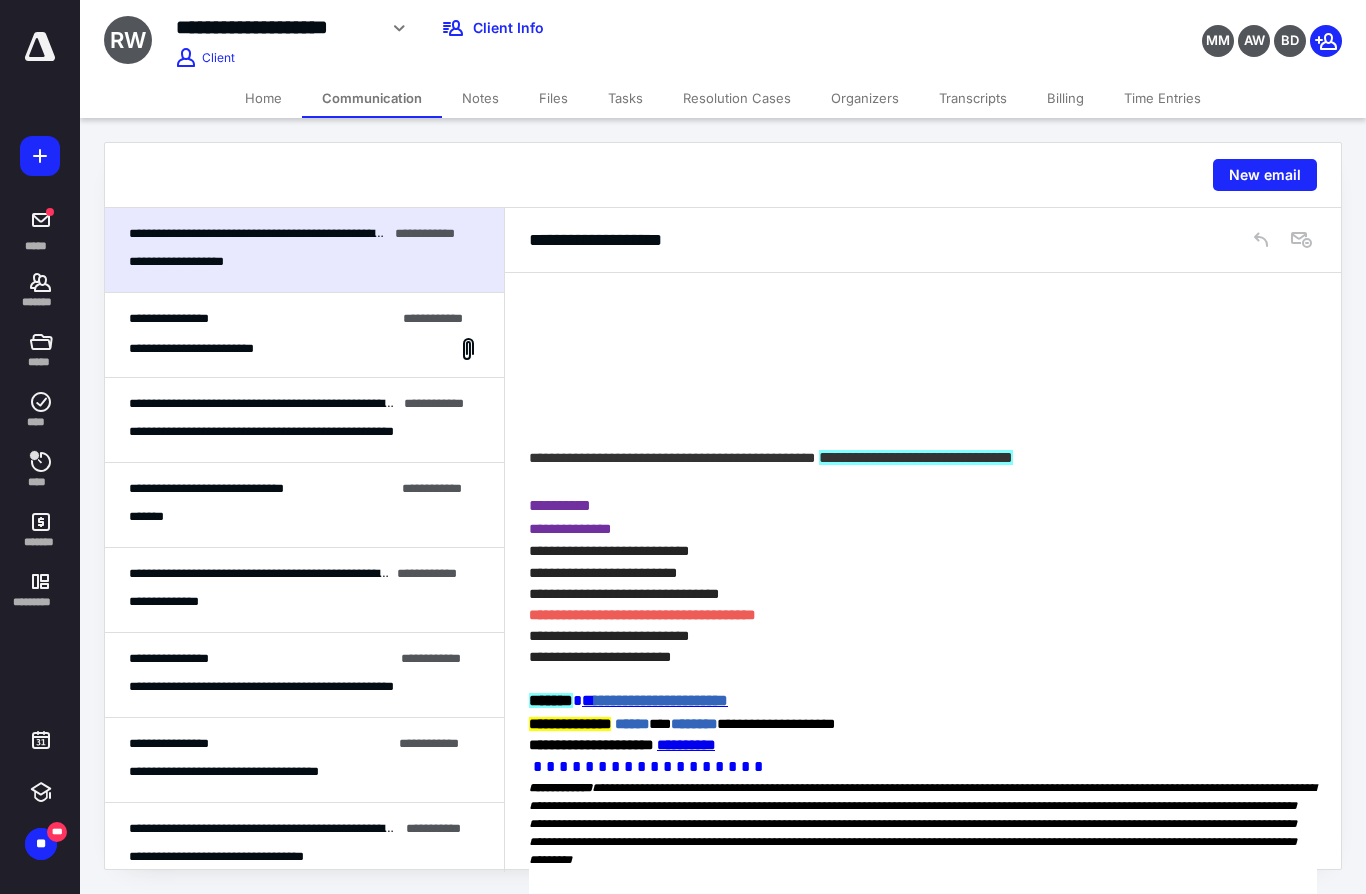 click on "**********" at bounding box center (379, 233) 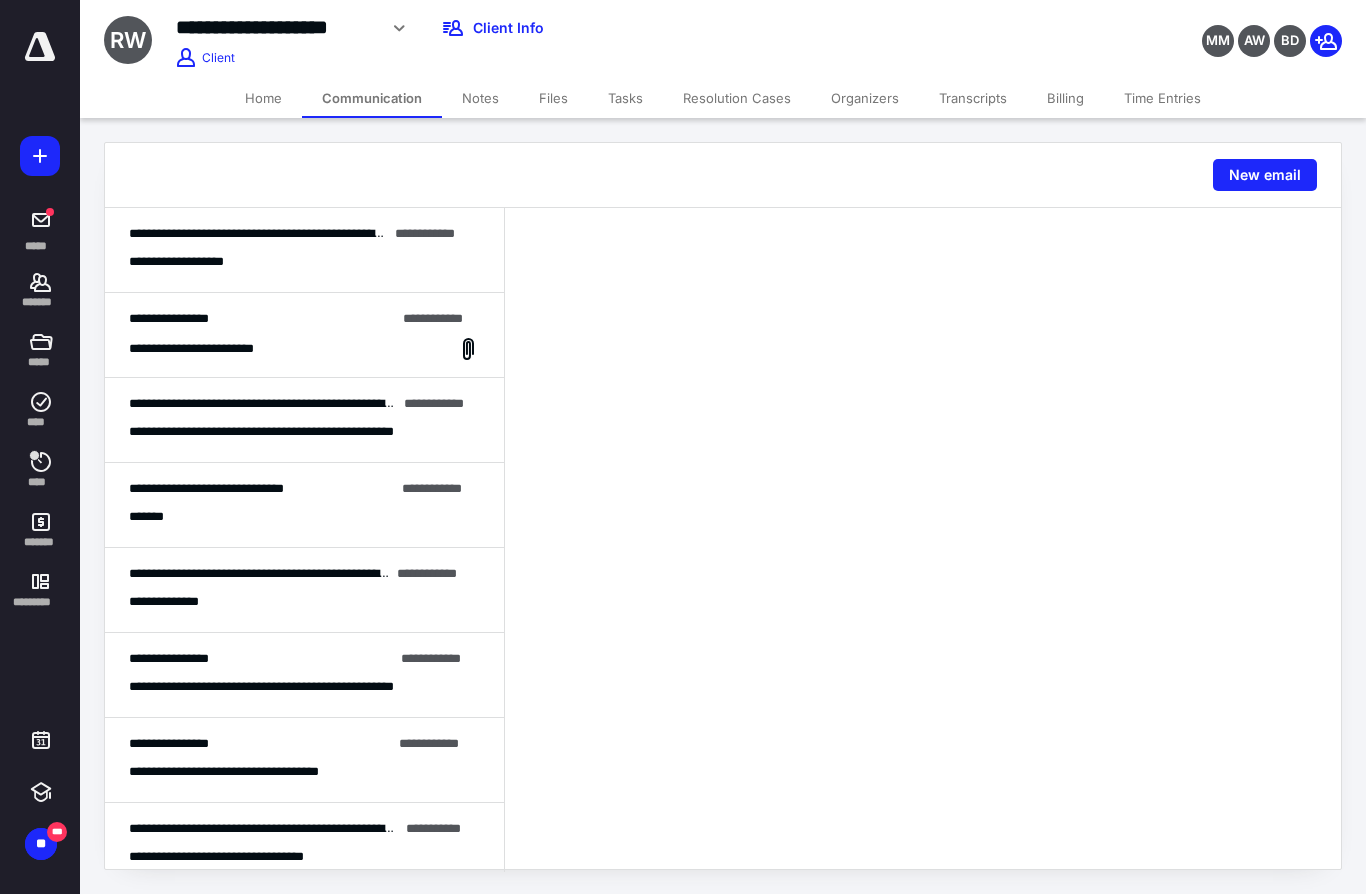 click on "Home" at bounding box center [263, 98] 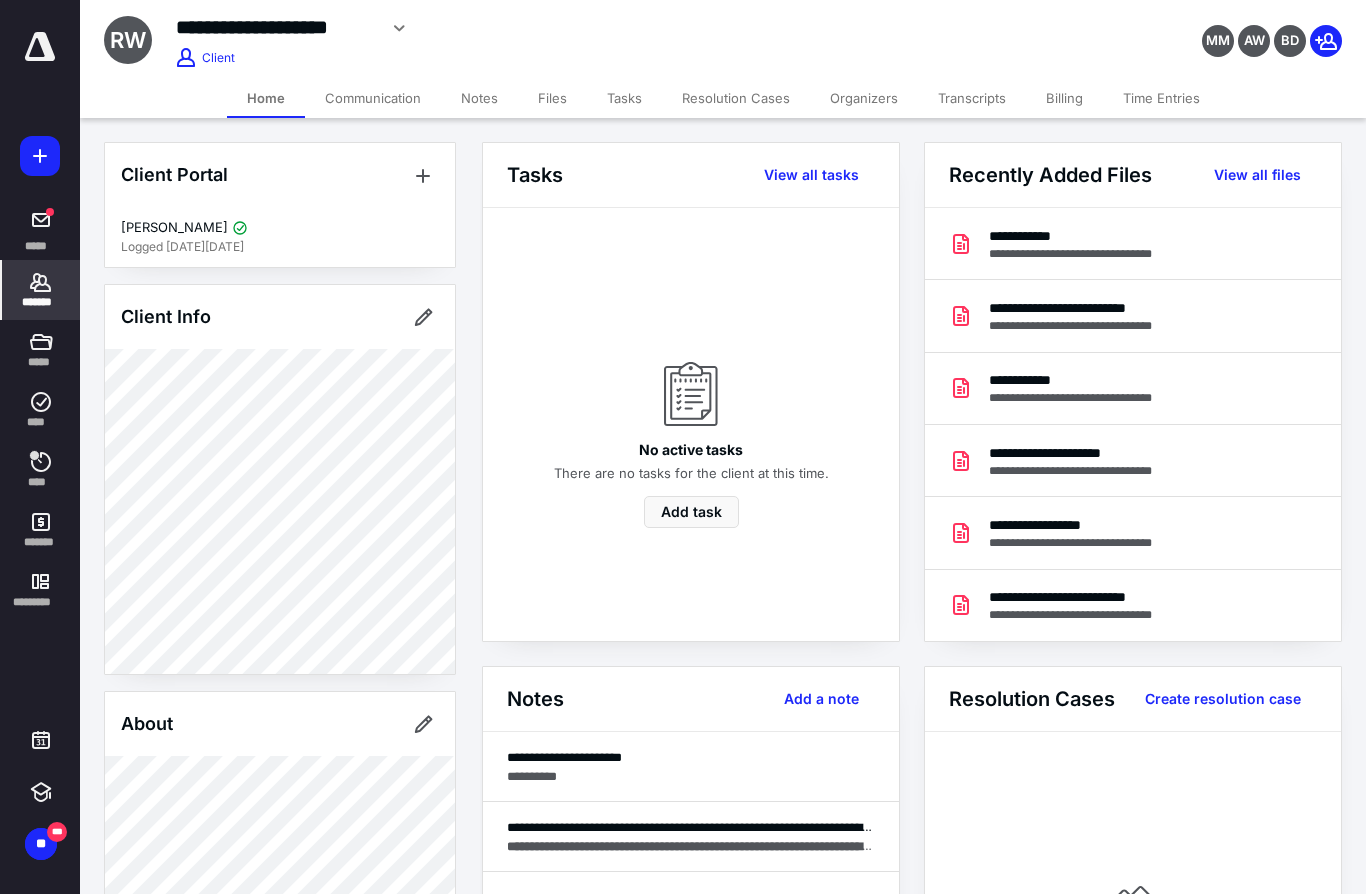 click on "Communication" at bounding box center [373, 98] 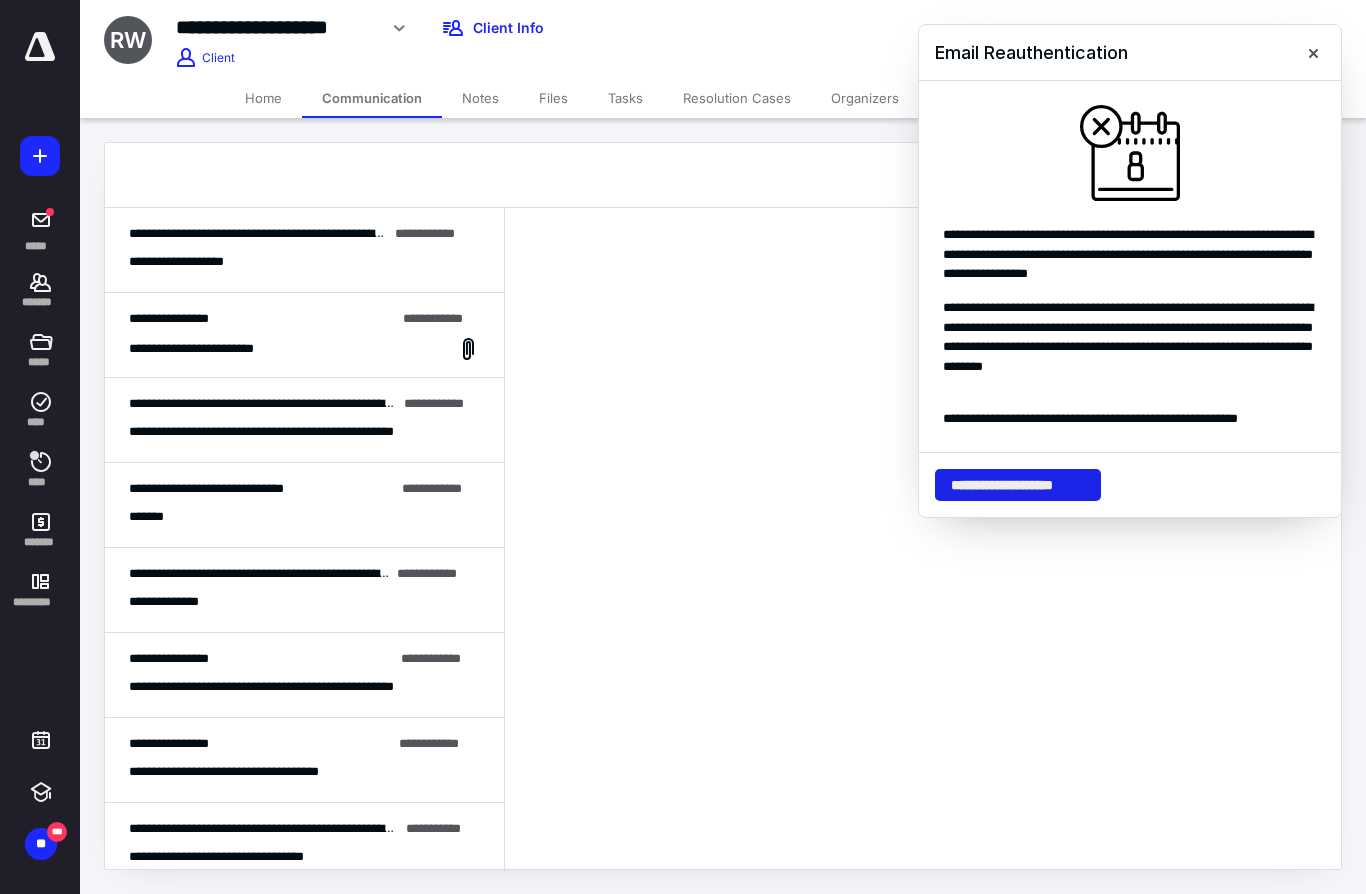 click on "**********" at bounding box center (1018, 485) 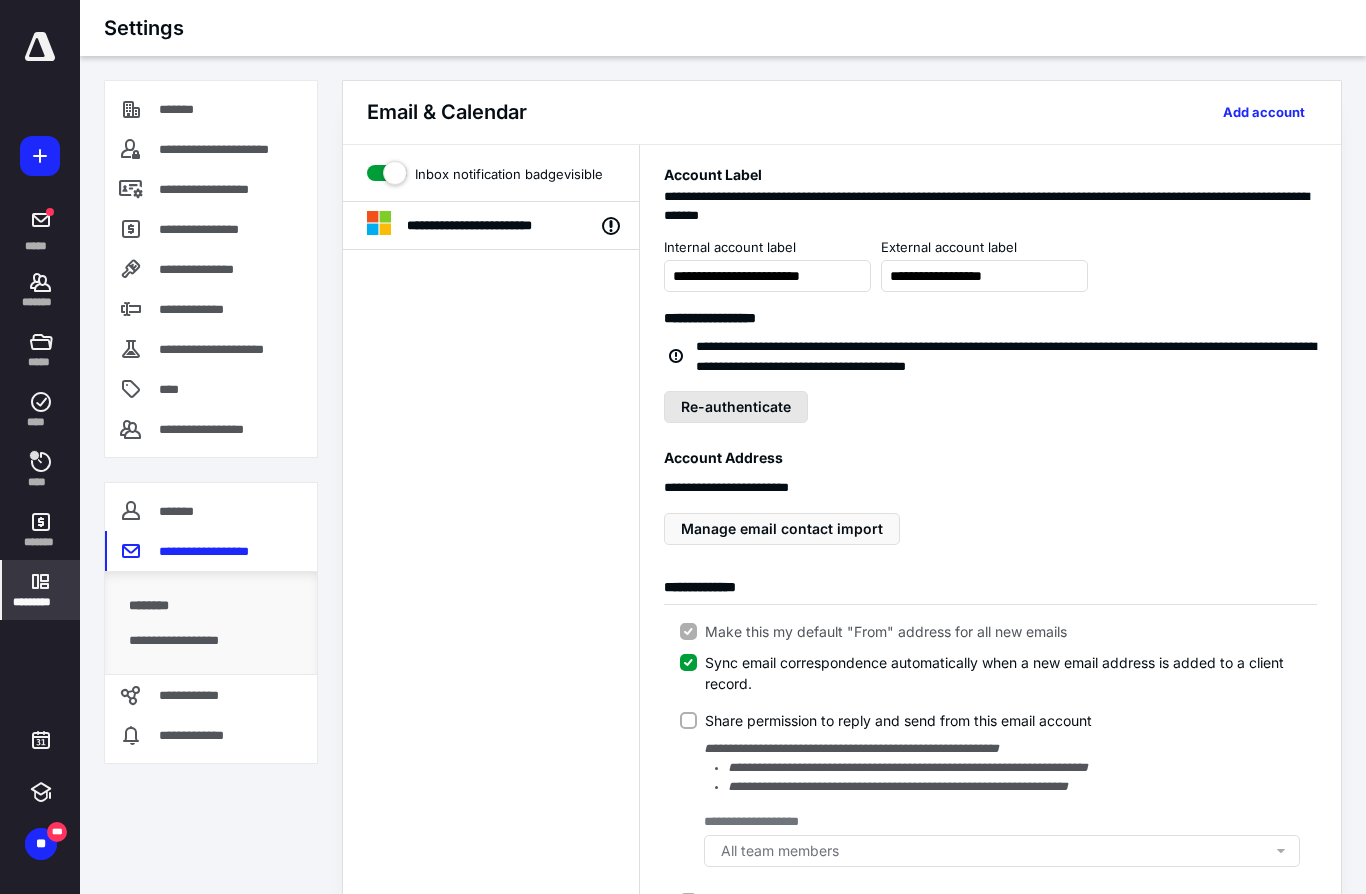 click on "Re-authenticate" at bounding box center [736, 407] 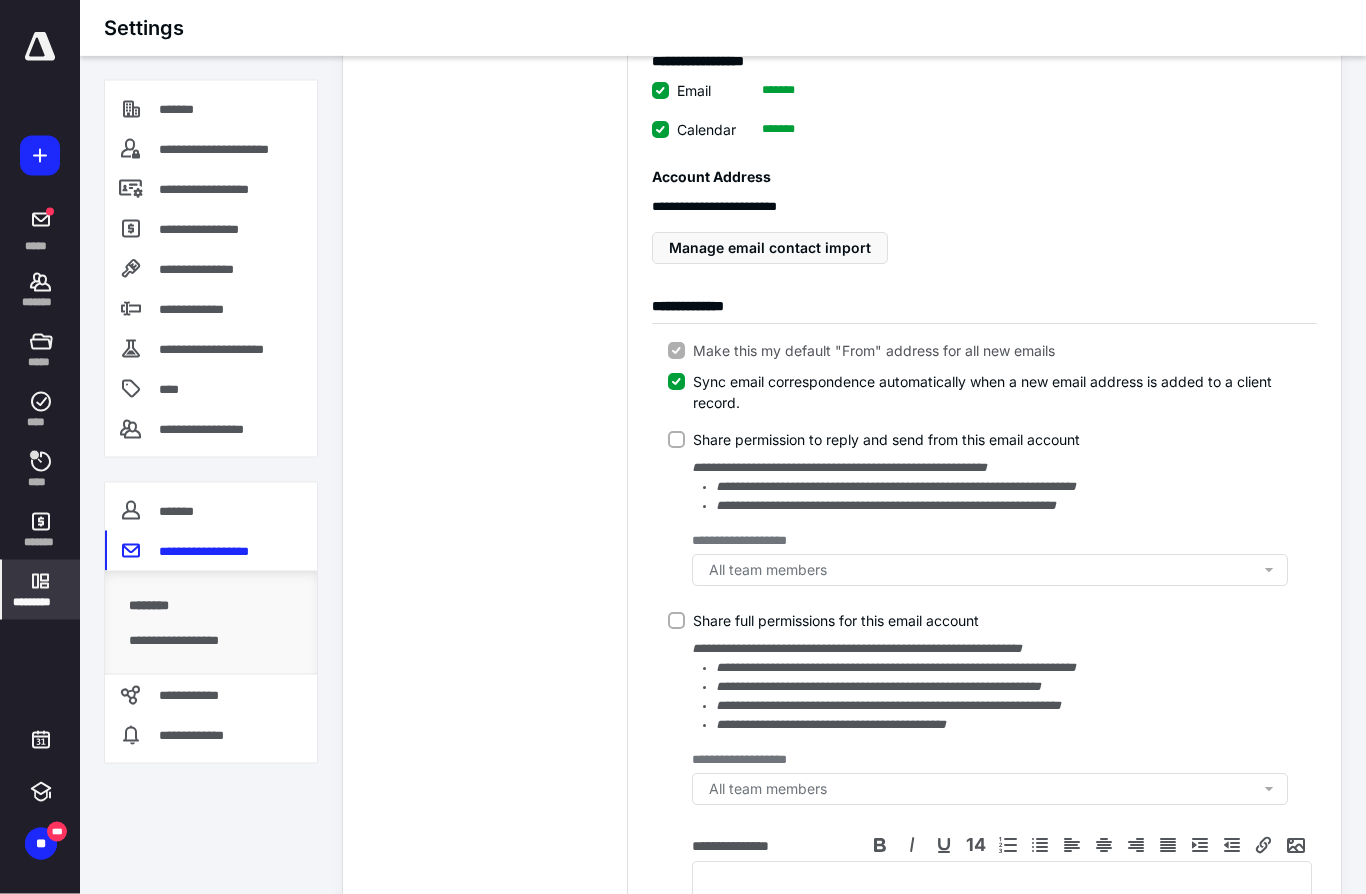 scroll, scrollTop: 257, scrollLeft: 0, axis: vertical 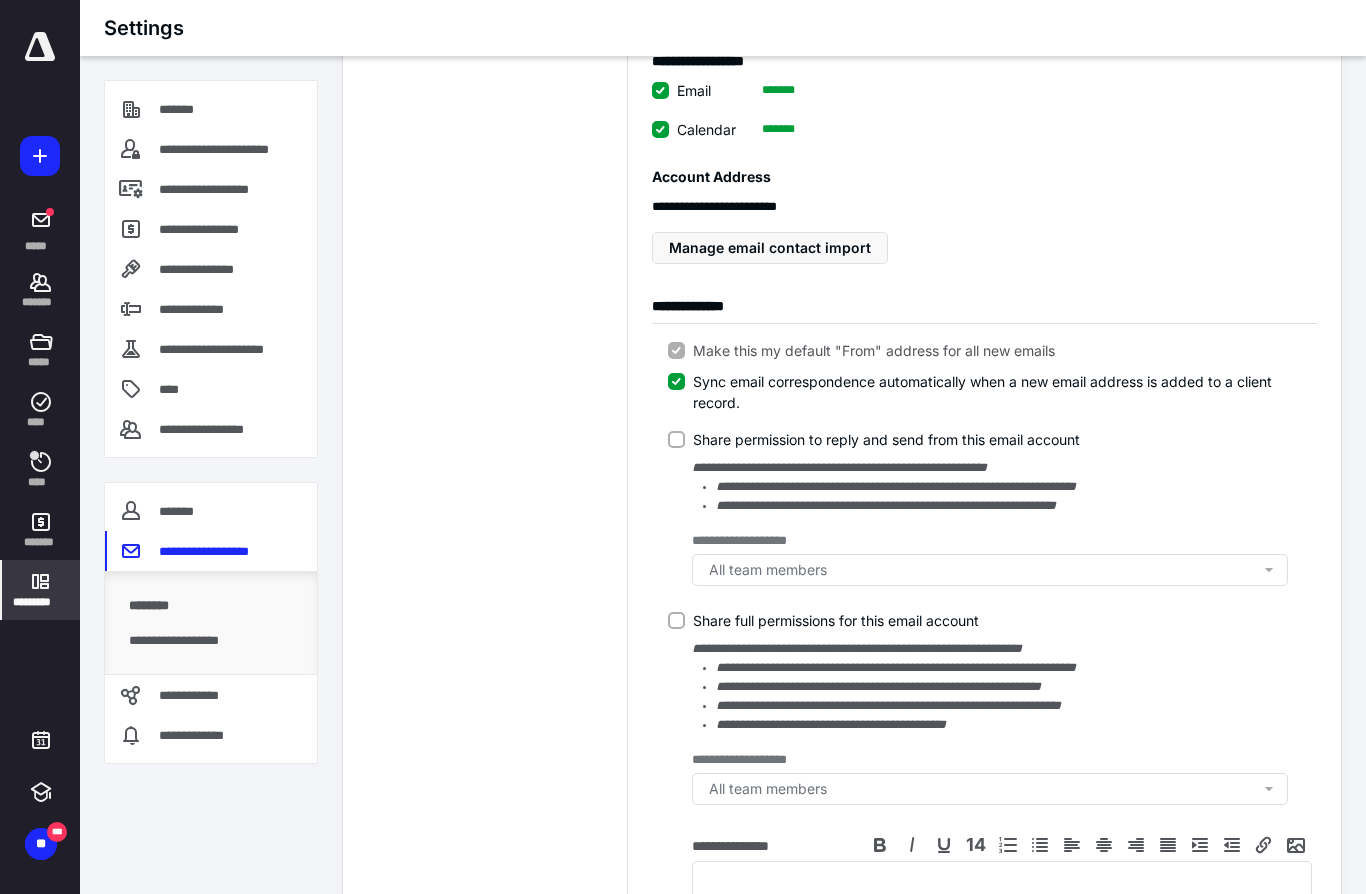 click on "**********" at bounding box center [984, 206] 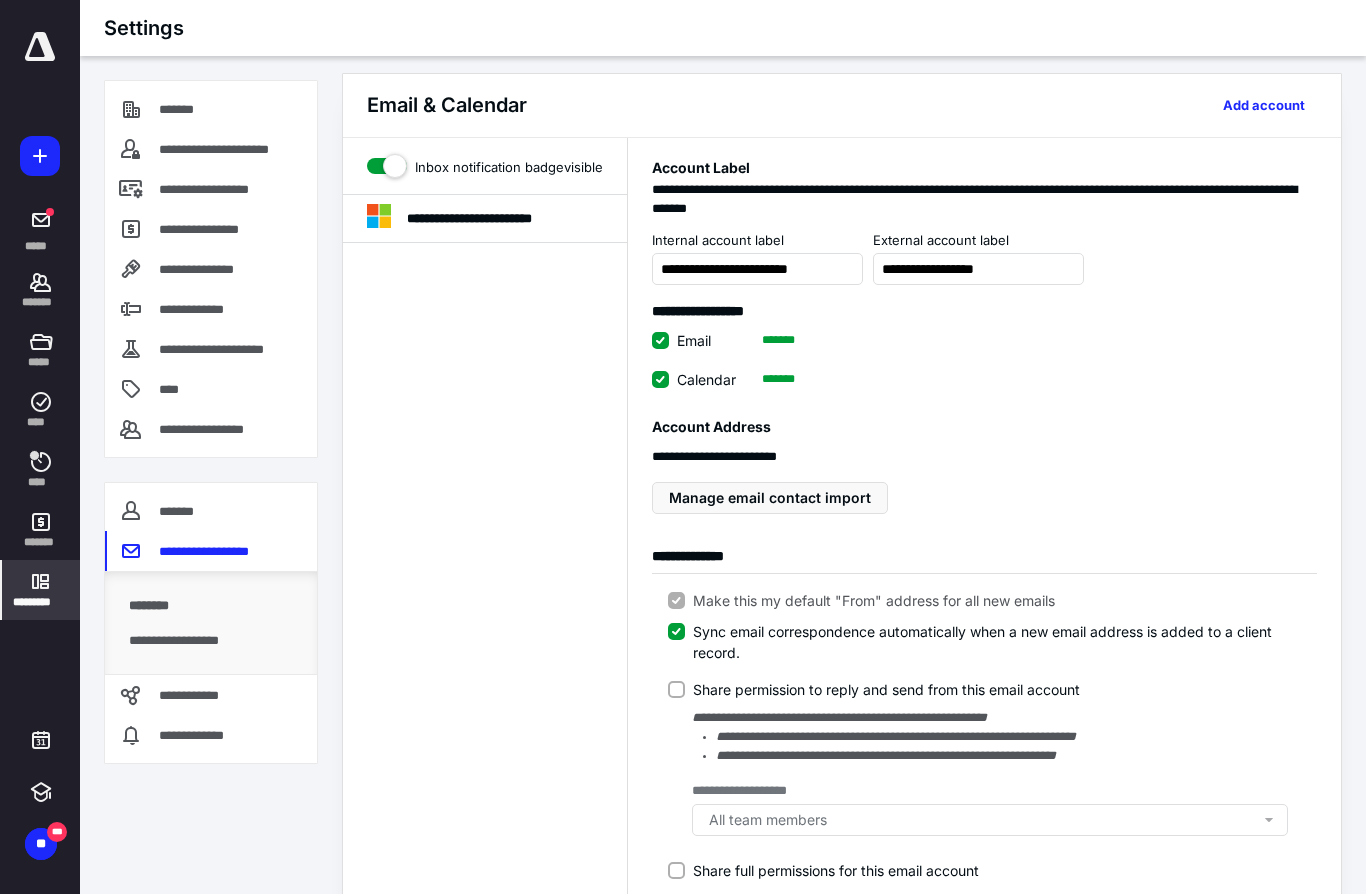 scroll, scrollTop: 0, scrollLeft: 0, axis: both 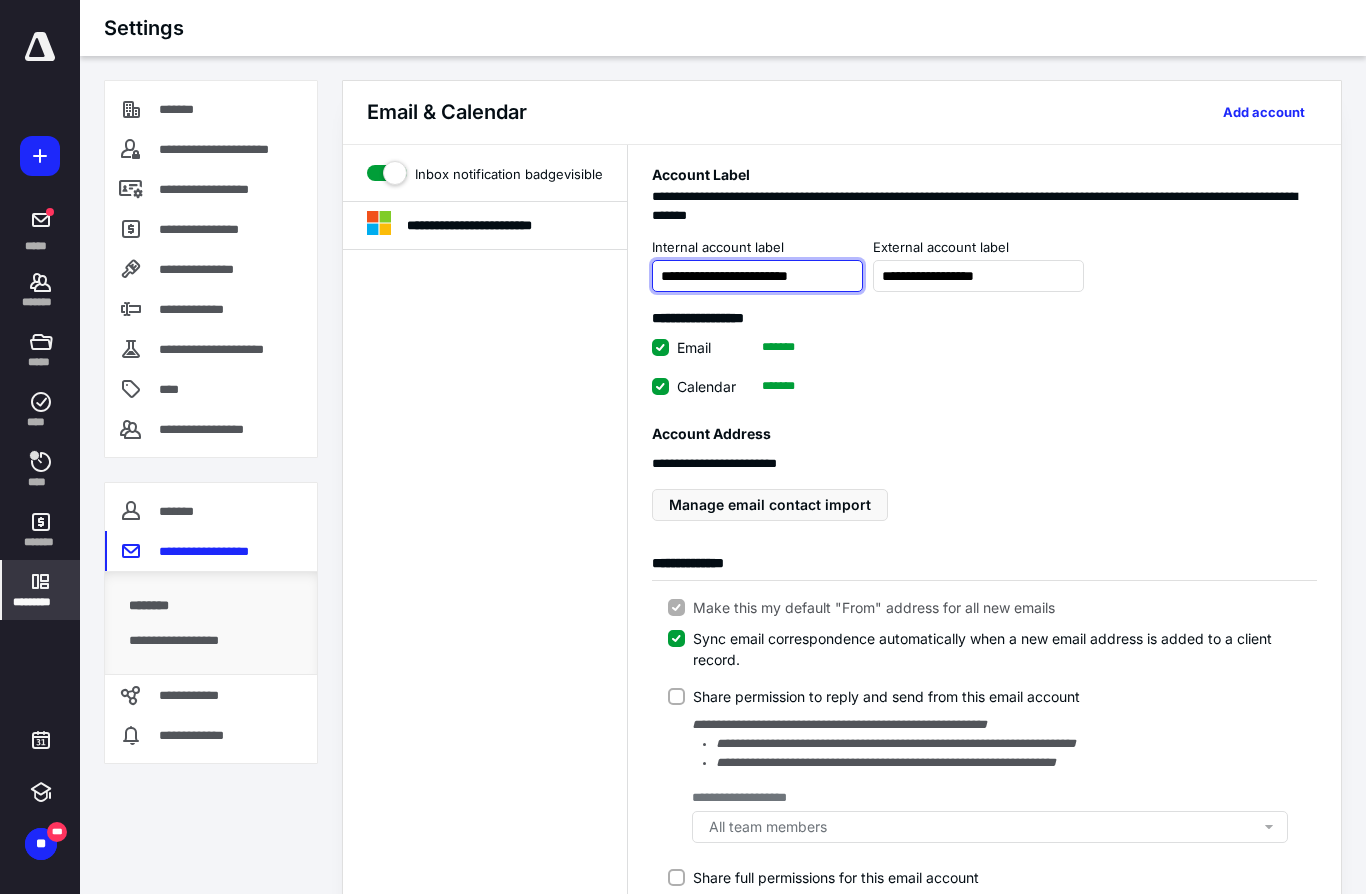 click on "**********" at bounding box center [757, 276] 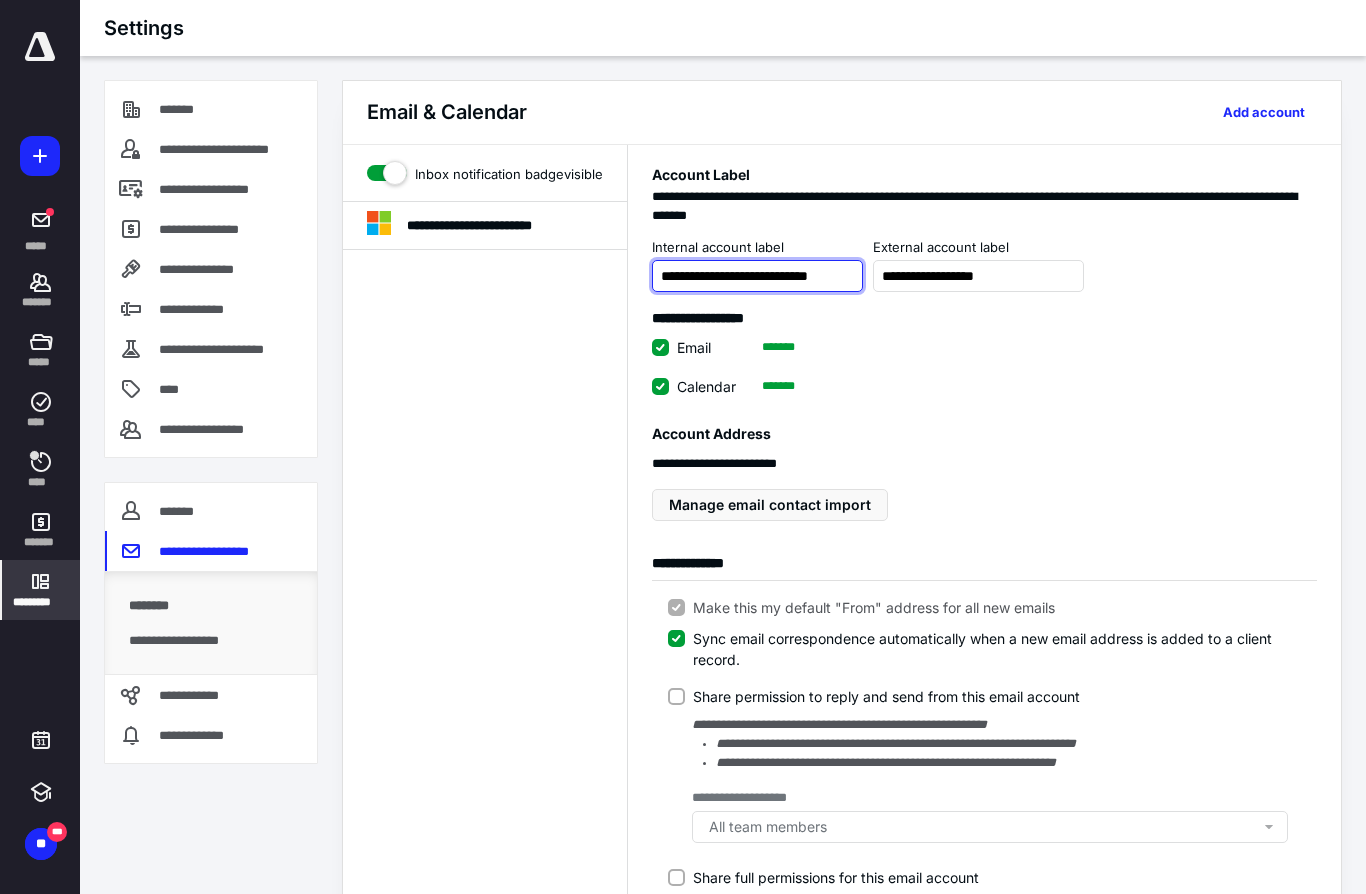type on "**********" 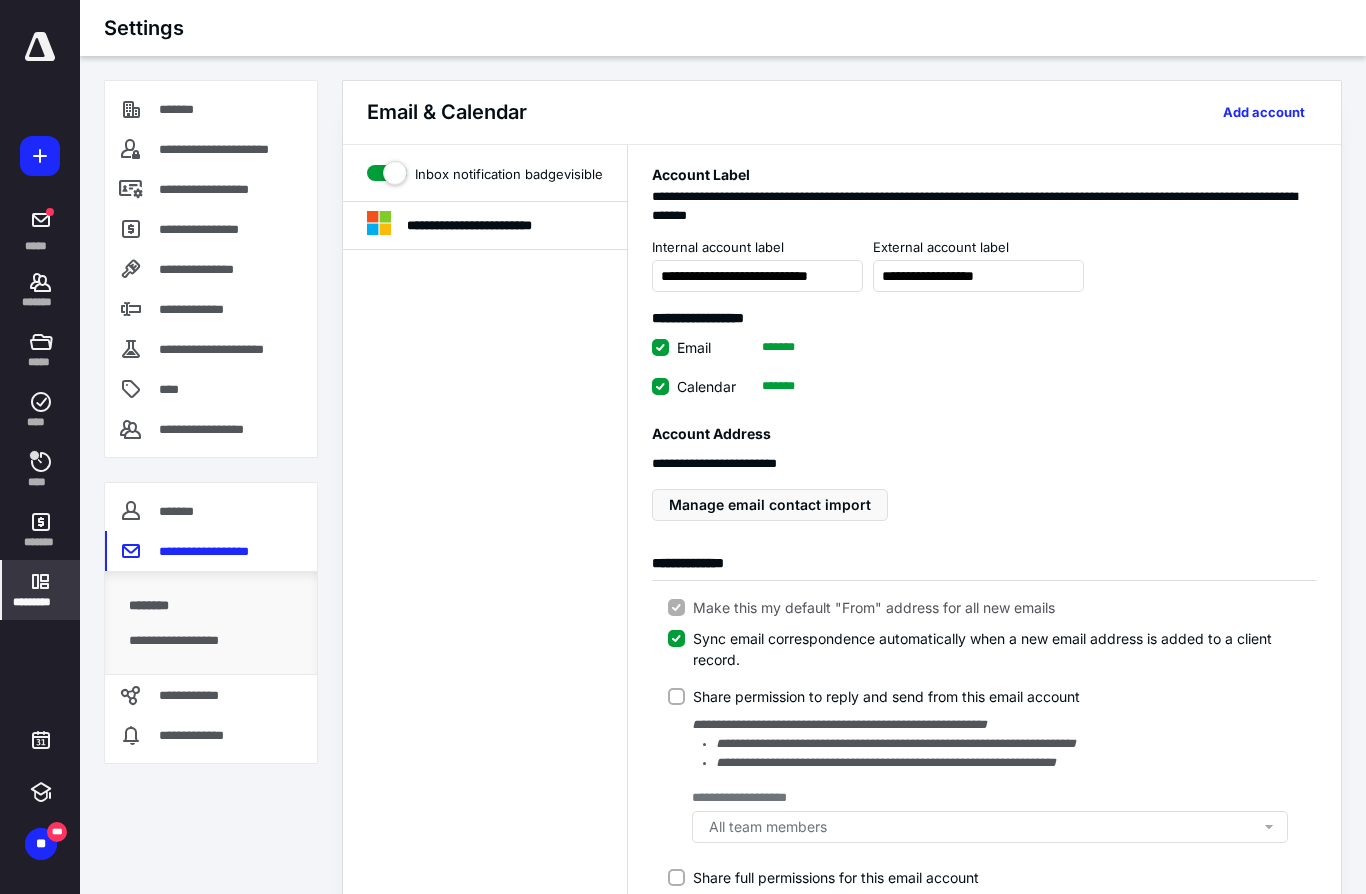click on "**********" at bounding box center (984, 755) 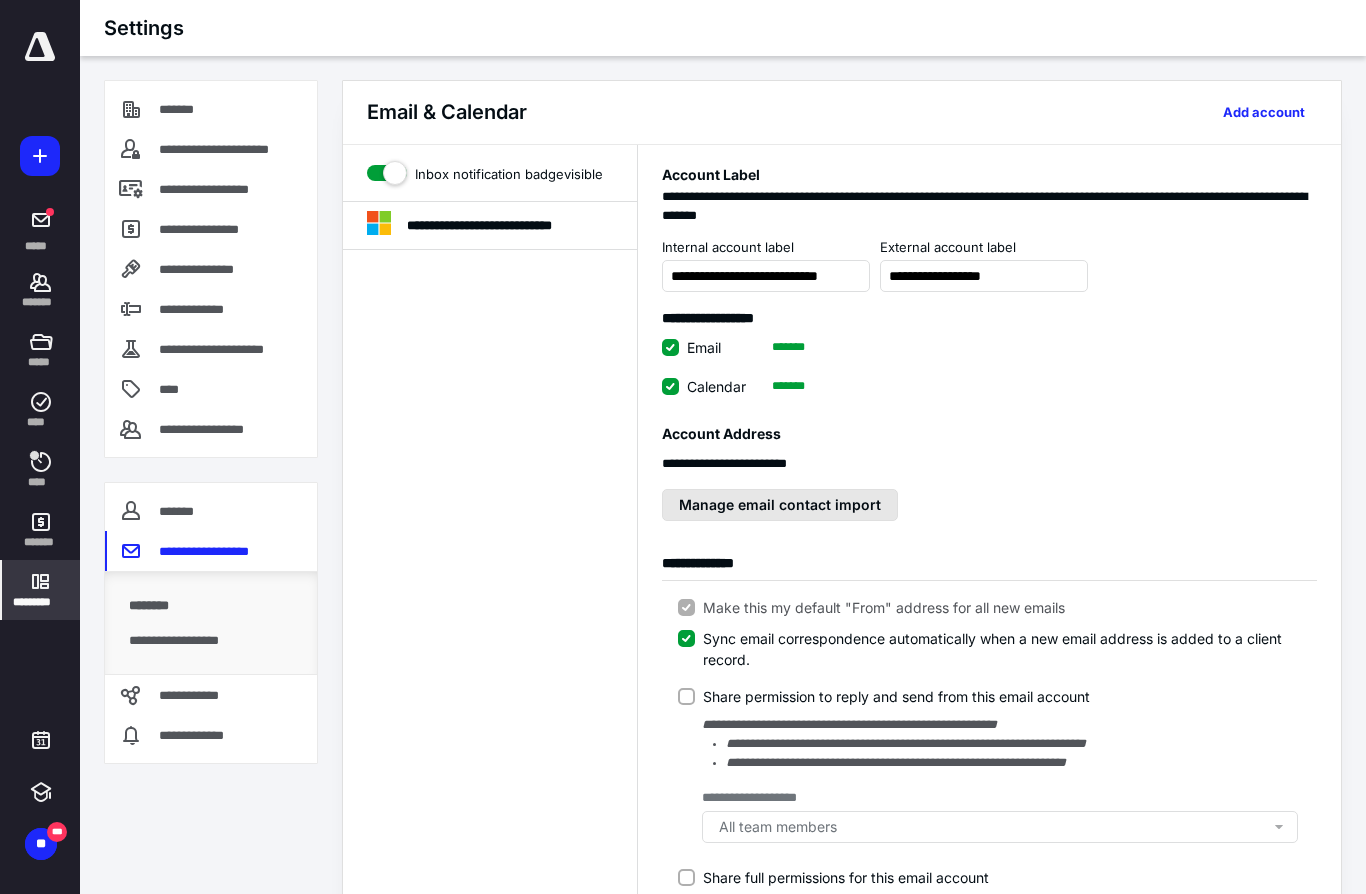 click on "Manage email contact import" at bounding box center [780, 505] 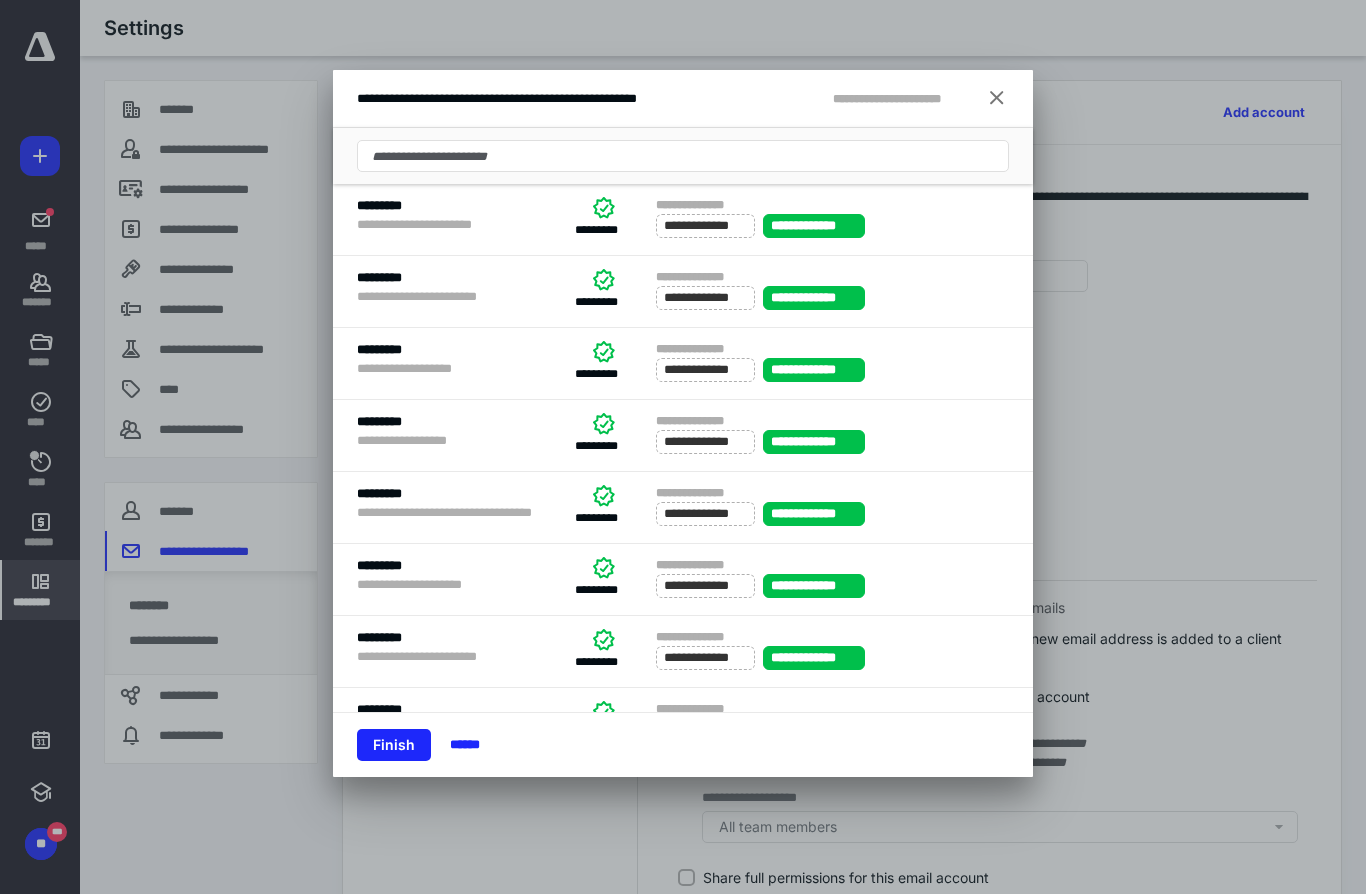 click at bounding box center [997, 99] 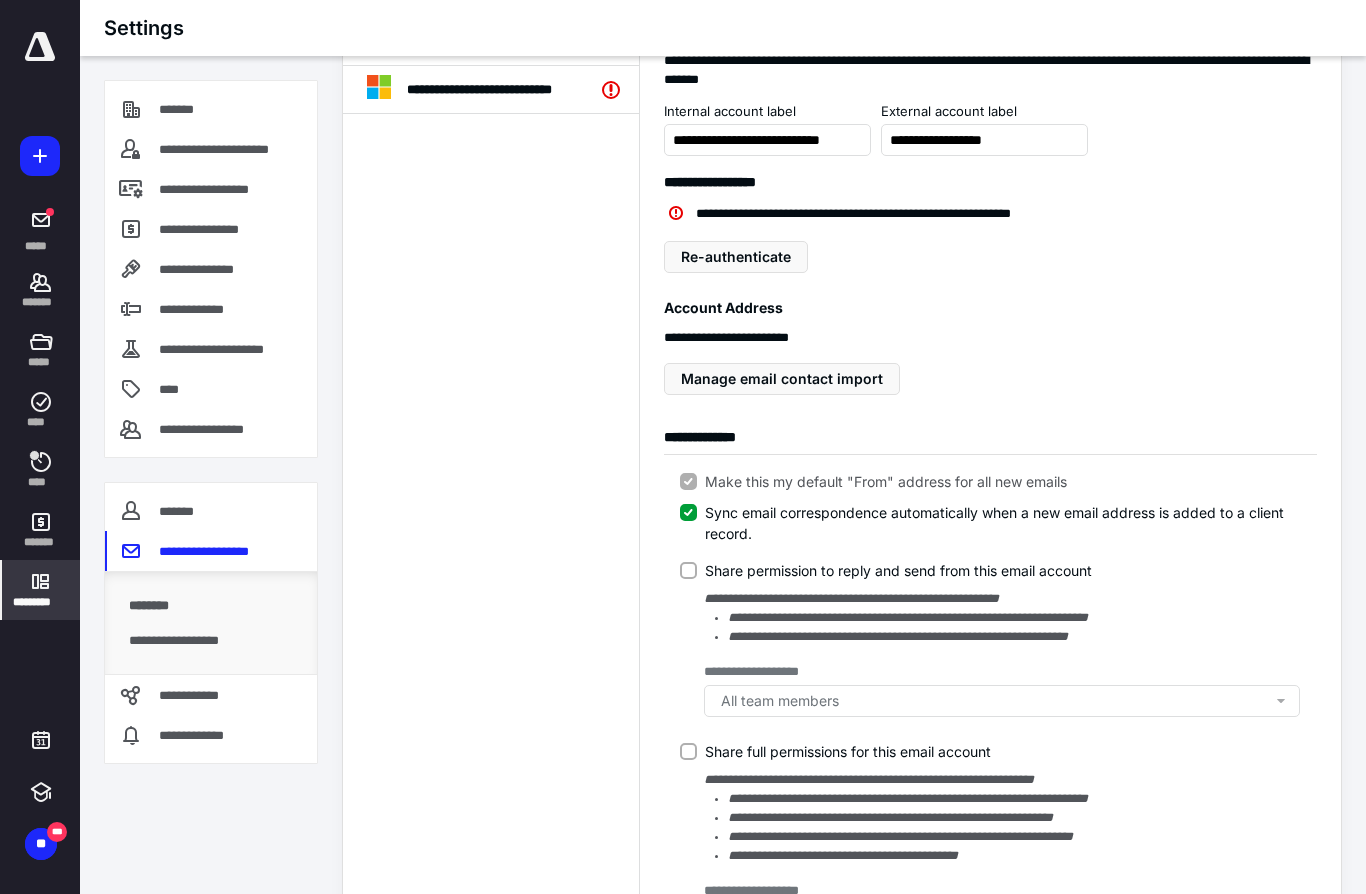 scroll, scrollTop: 134, scrollLeft: 0, axis: vertical 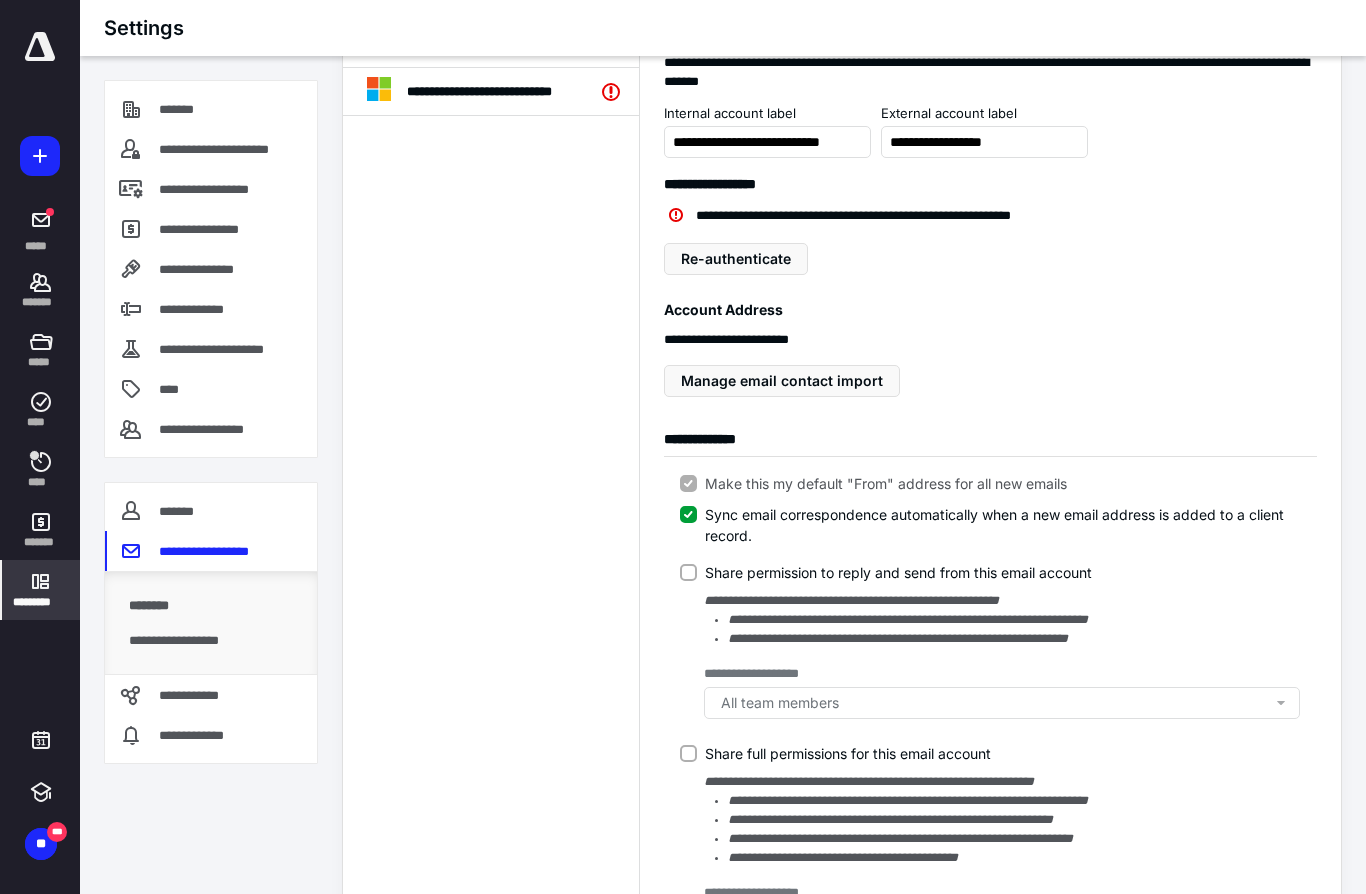 click 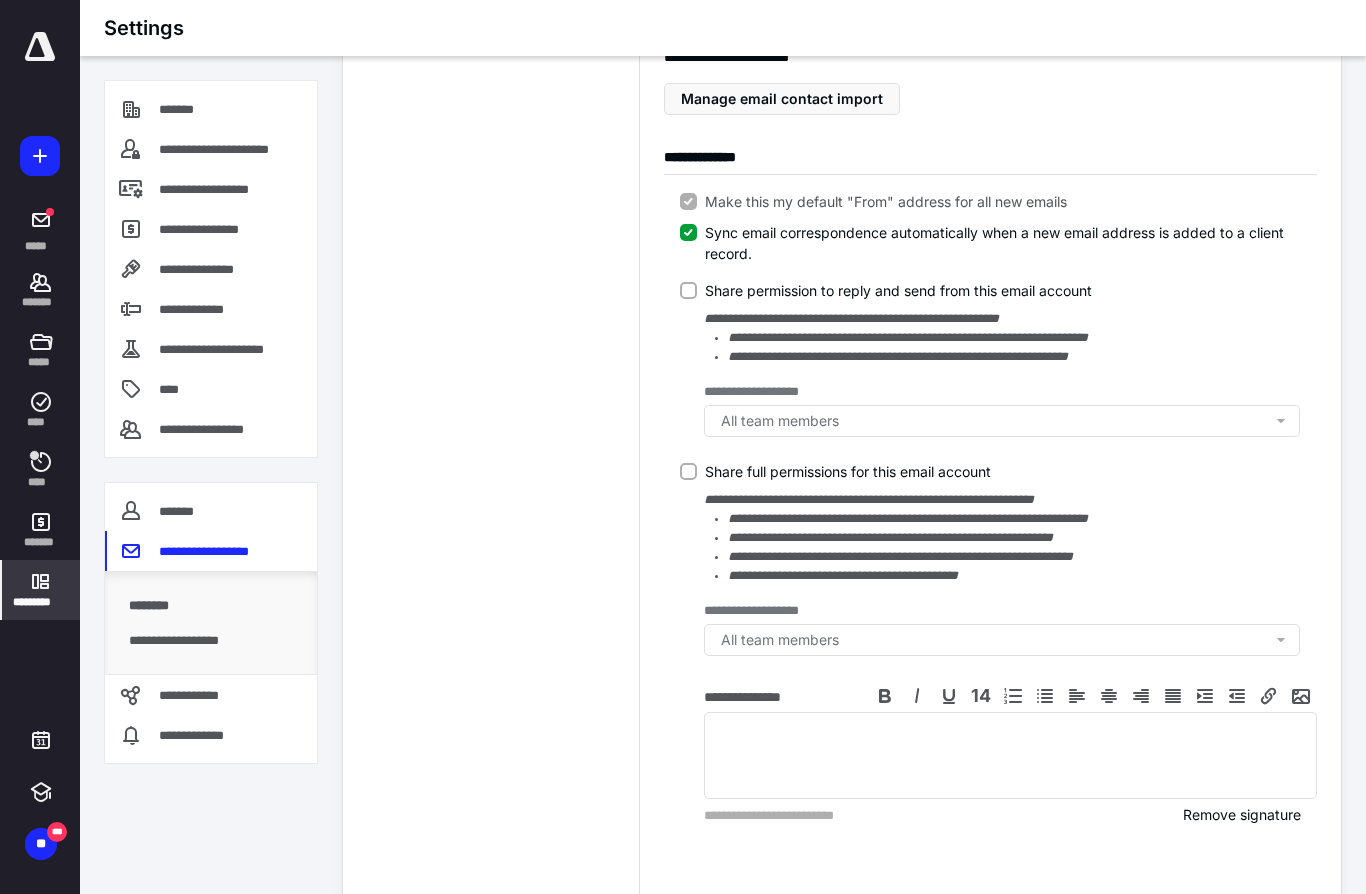 scroll, scrollTop: 413, scrollLeft: 0, axis: vertical 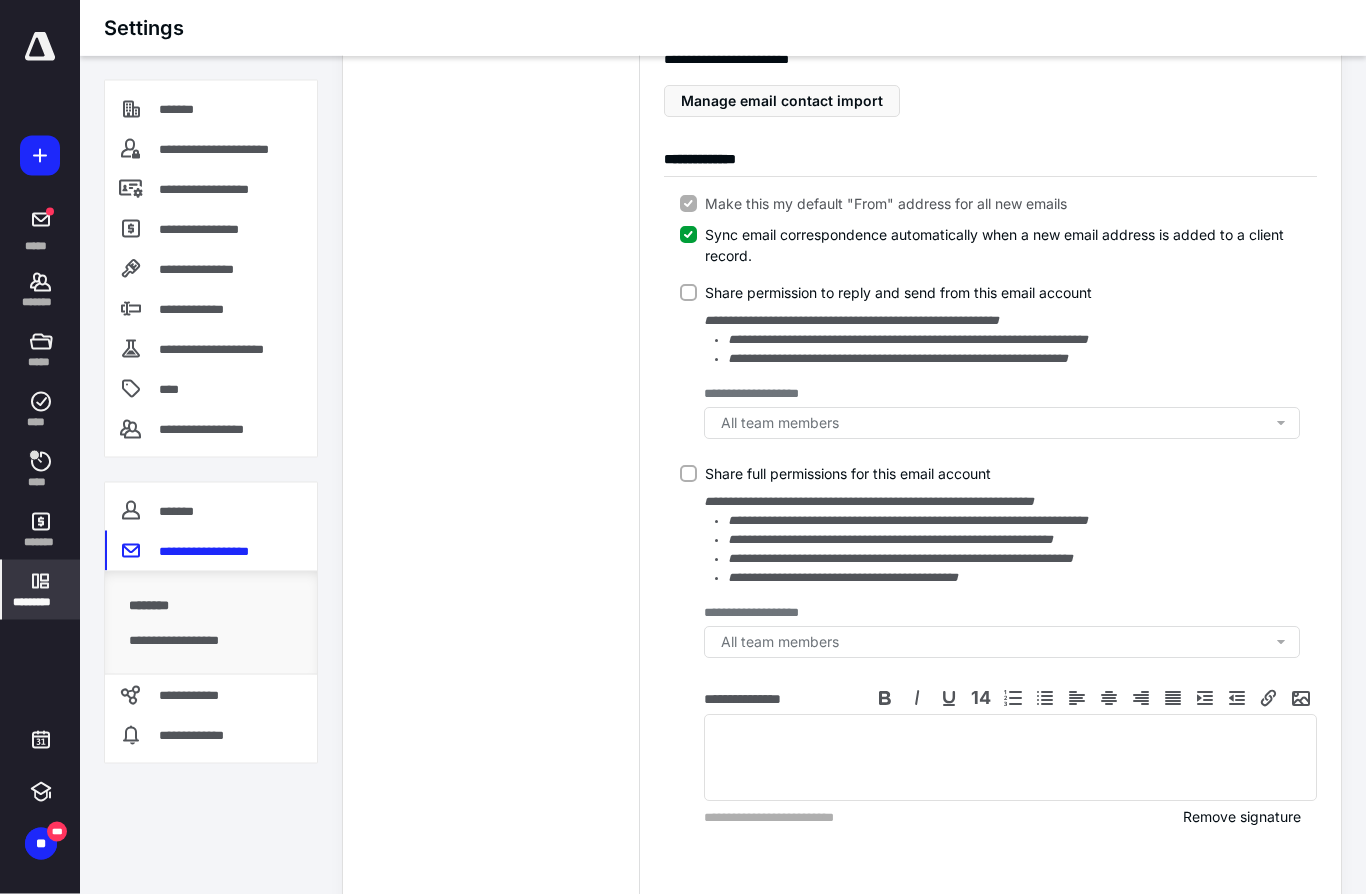 click on "Share permission to reply and send from this email account" at bounding box center (990, 293) 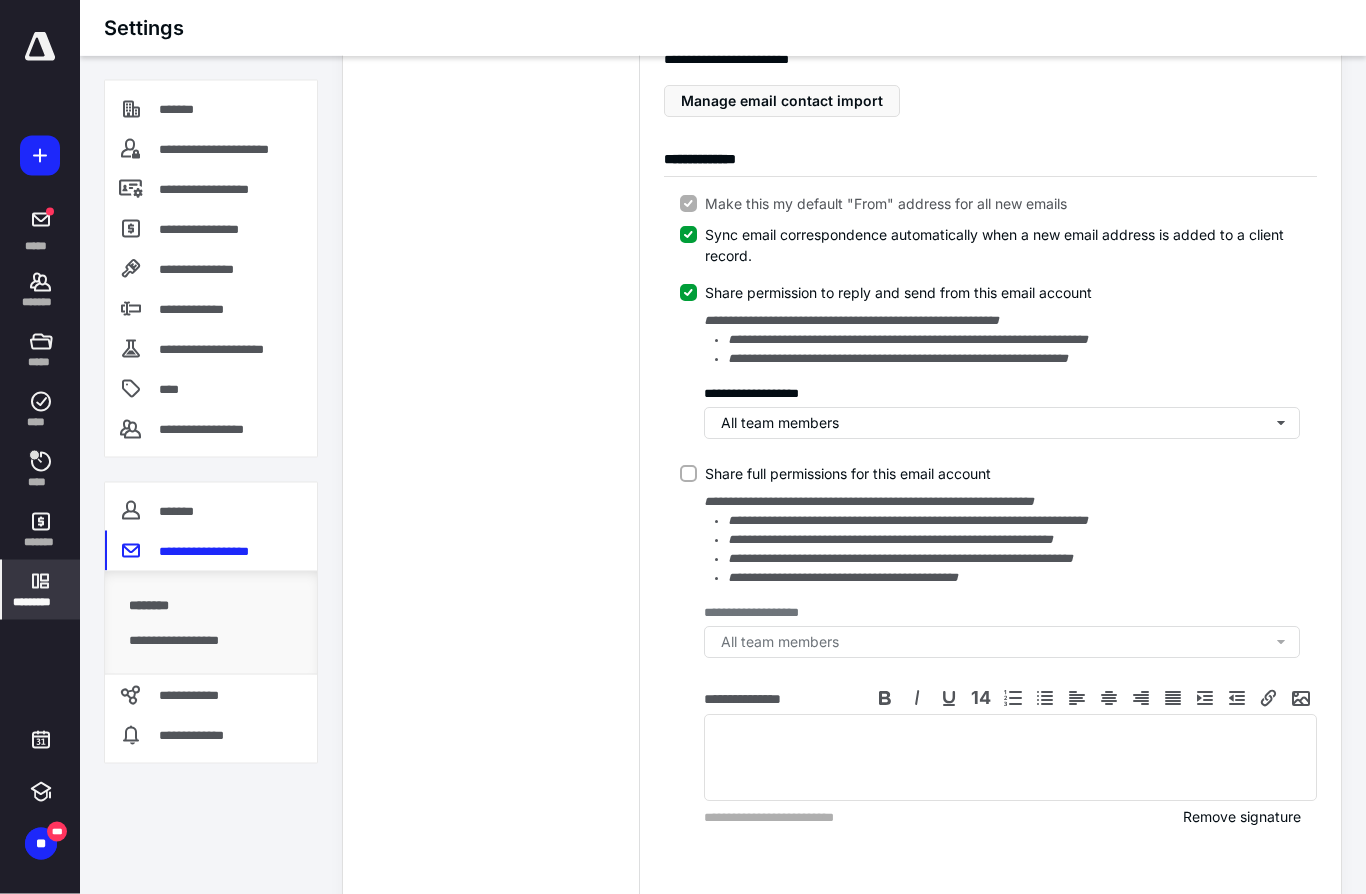 scroll, scrollTop: 414, scrollLeft: 0, axis: vertical 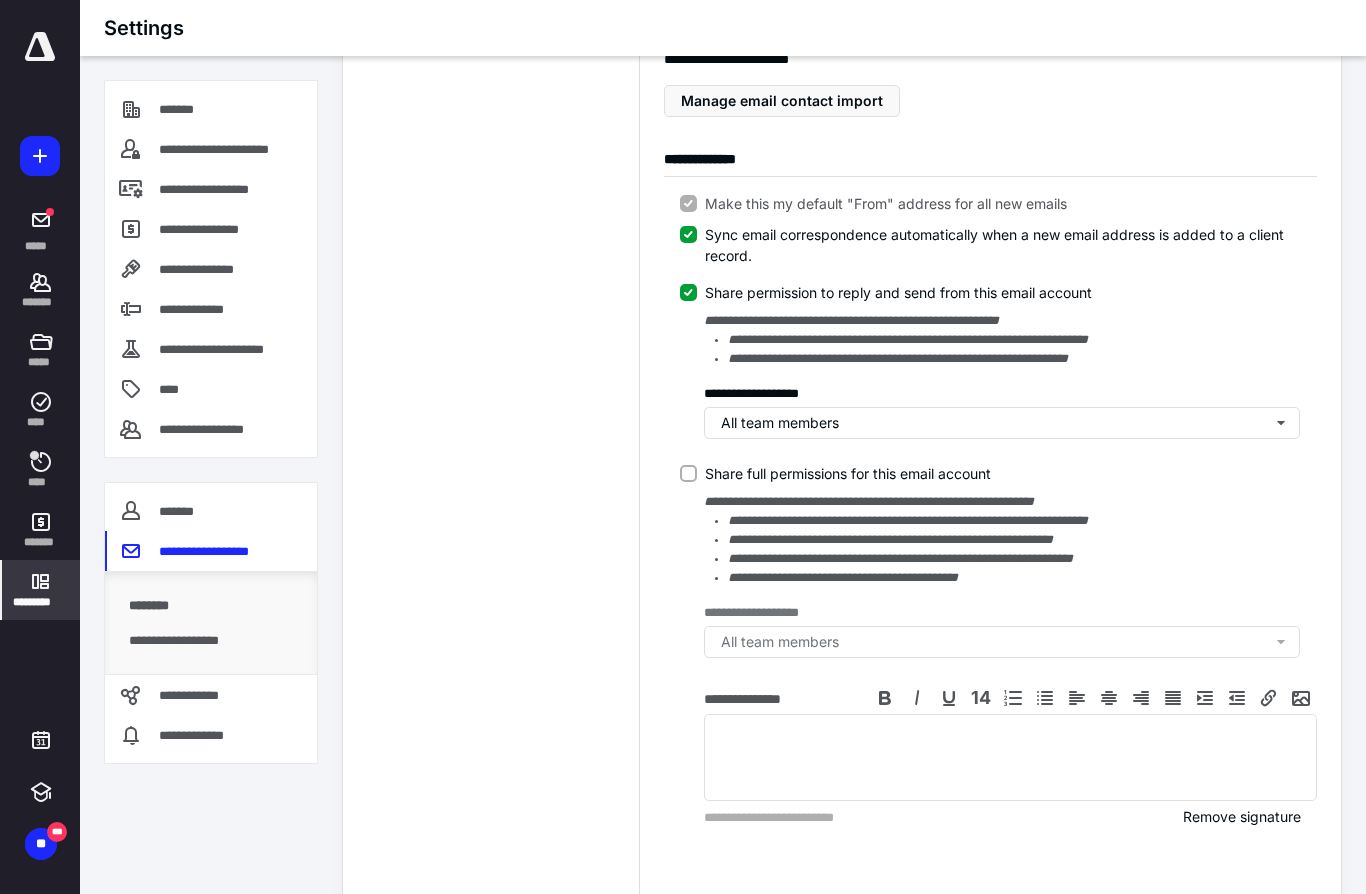click on "Share permission to reply and send from this email account" at bounding box center (688, 292) 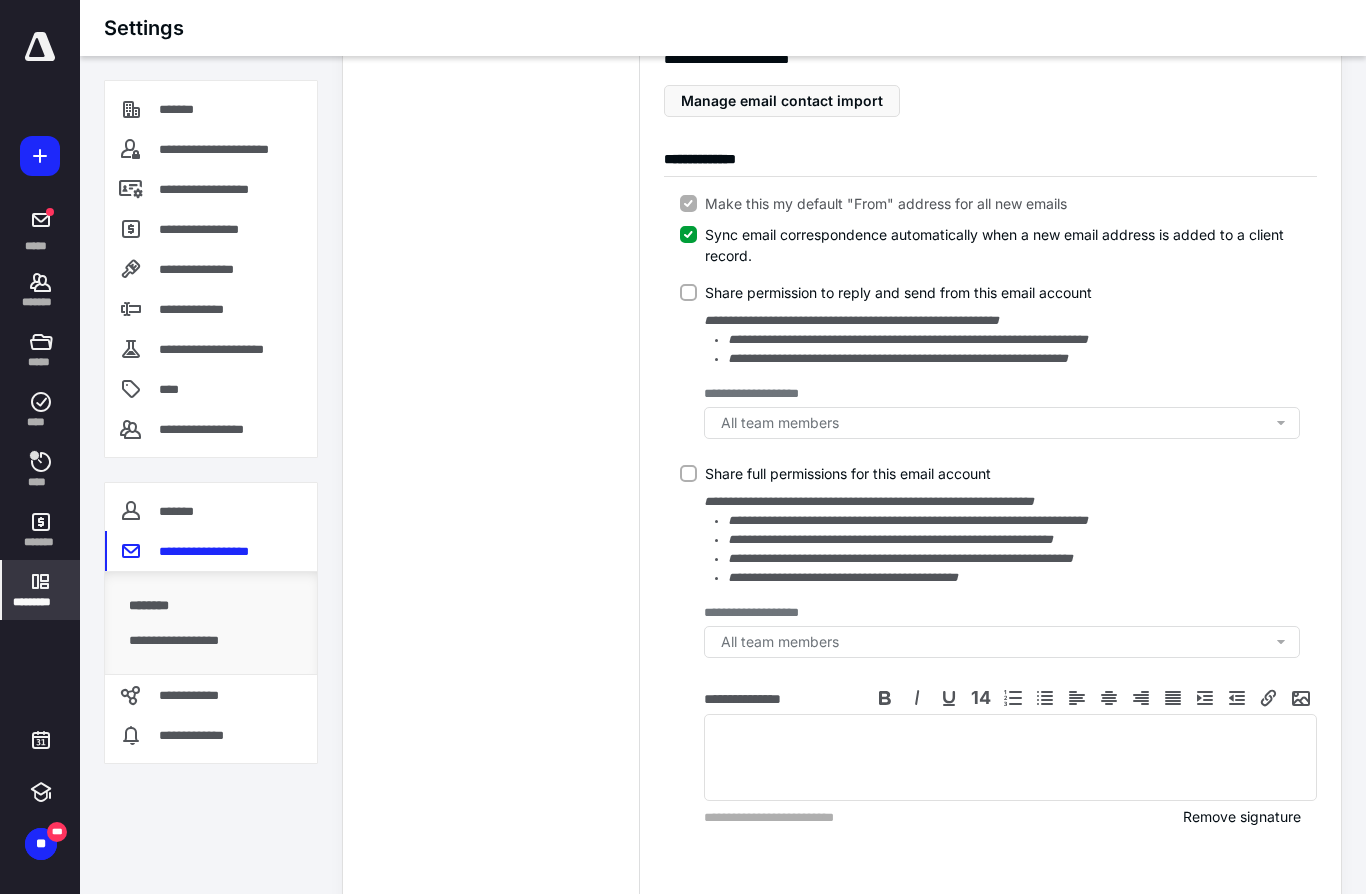 click on "Share full permissions for this email account" at bounding box center (688, 473) 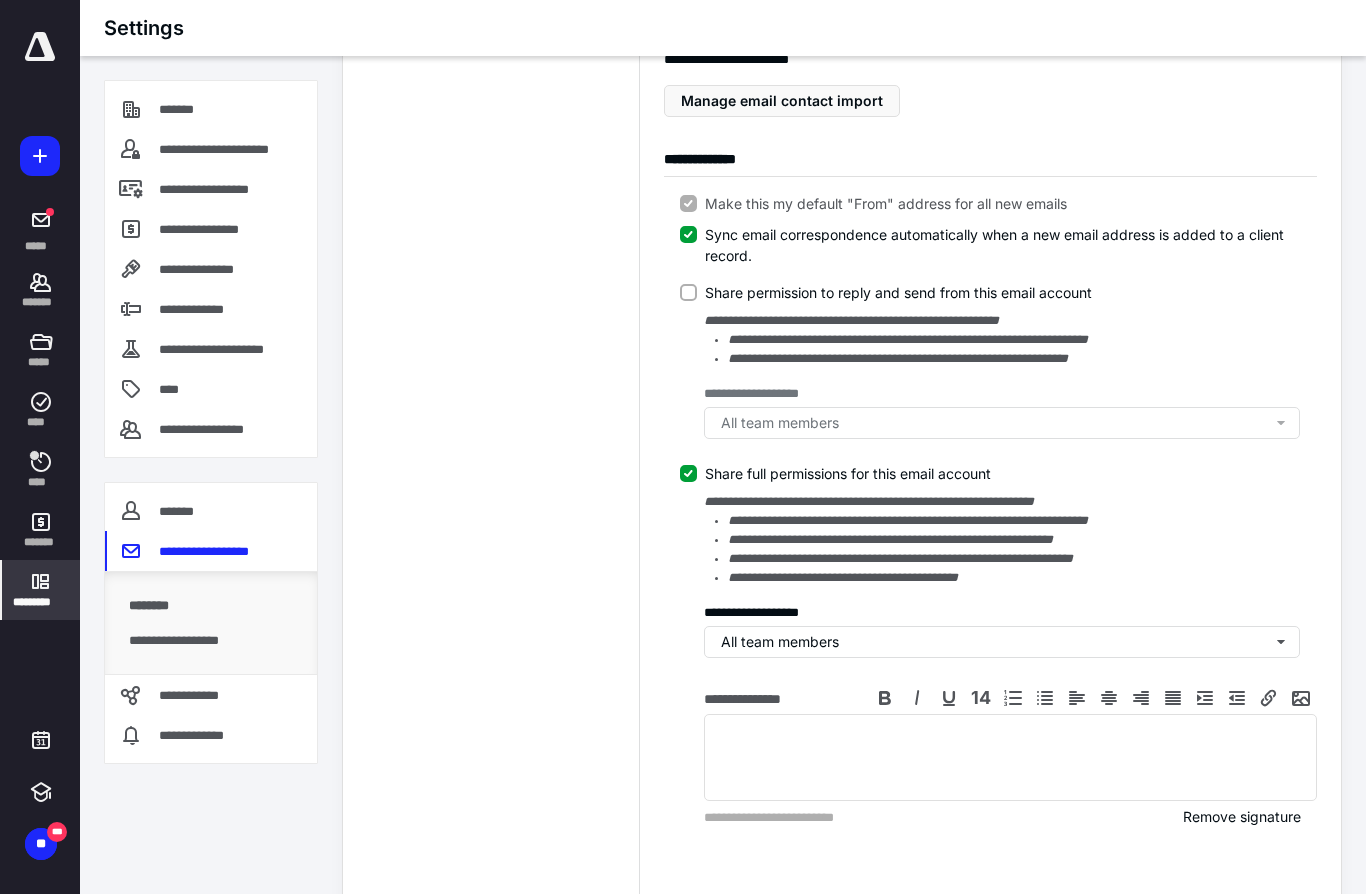 click on "Share permission to reply and send from this email account" at bounding box center [688, 292] 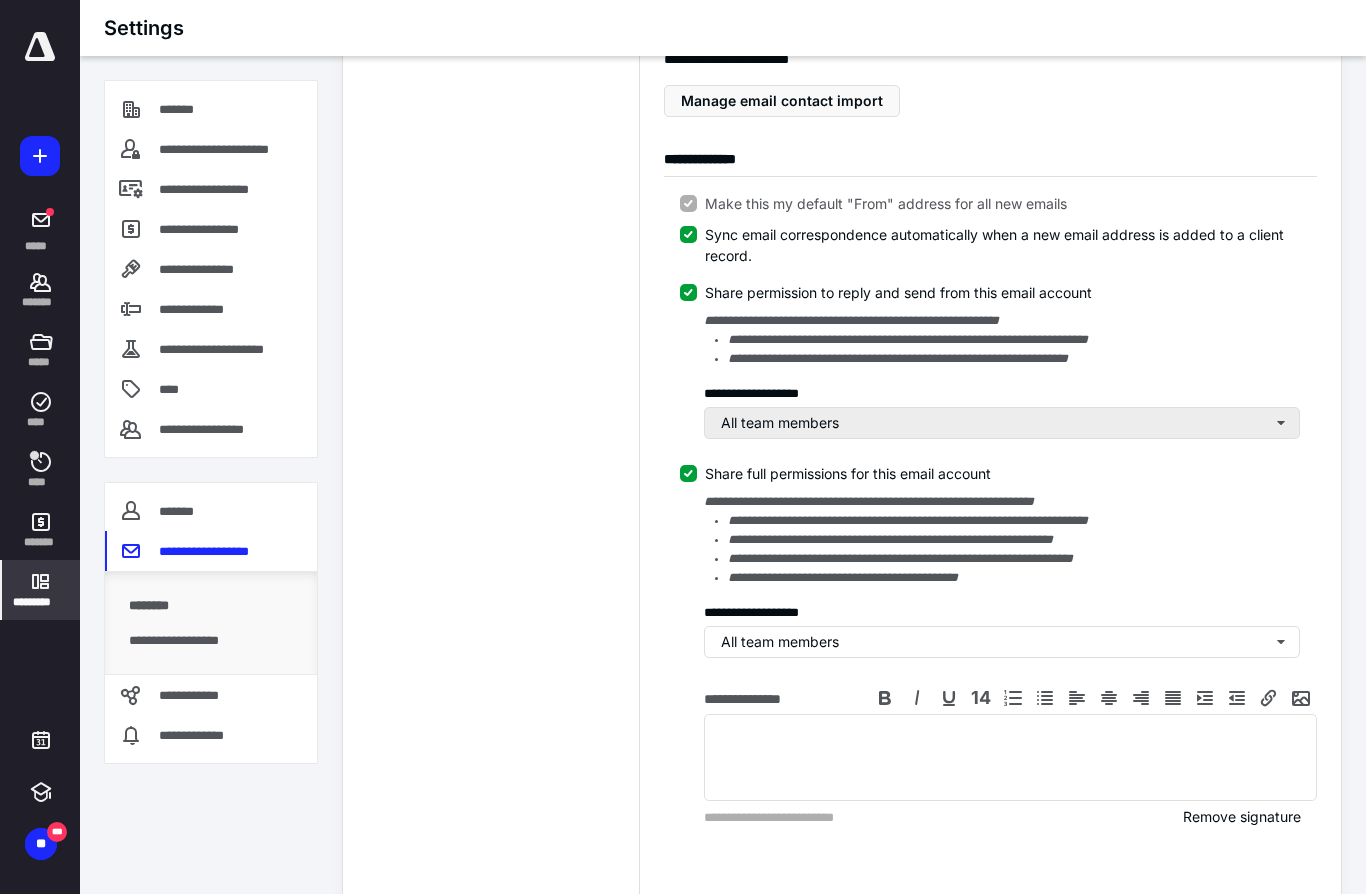 click on "All team members" at bounding box center (1002, 423) 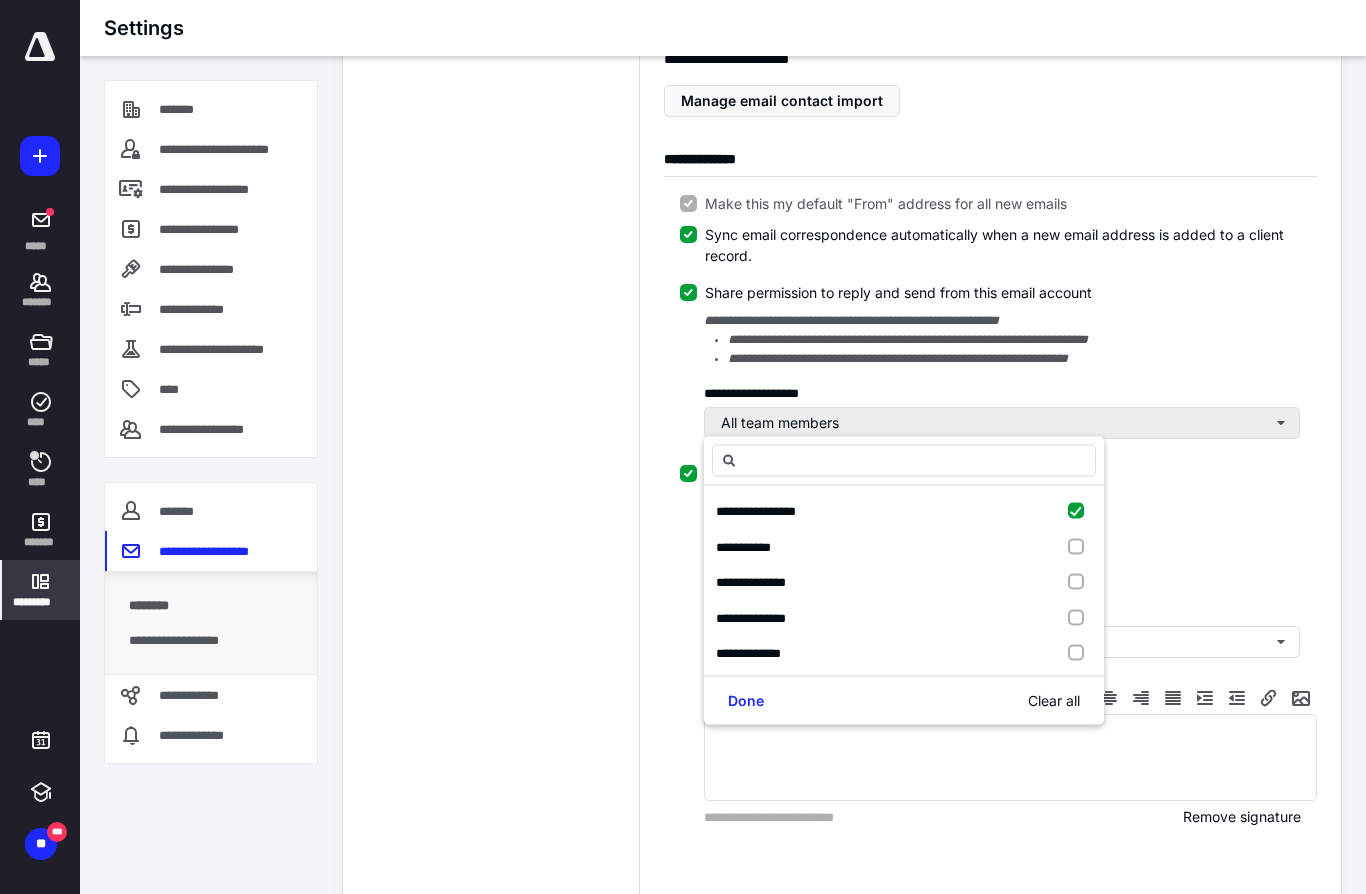 scroll, scrollTop: 413, scrollLeft: 0, axis: vertical 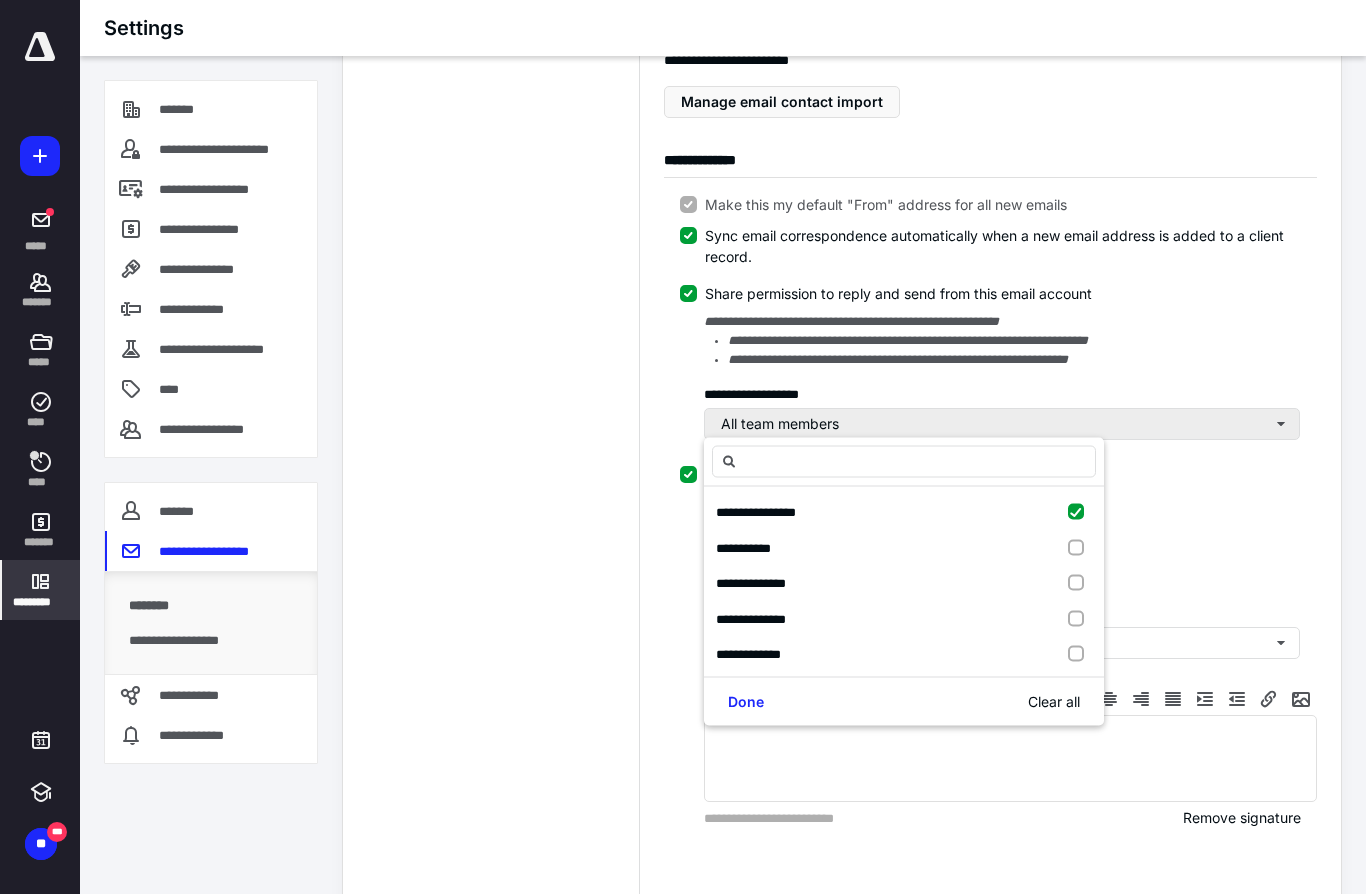 click on "Done" at bounding box center [746, 702] 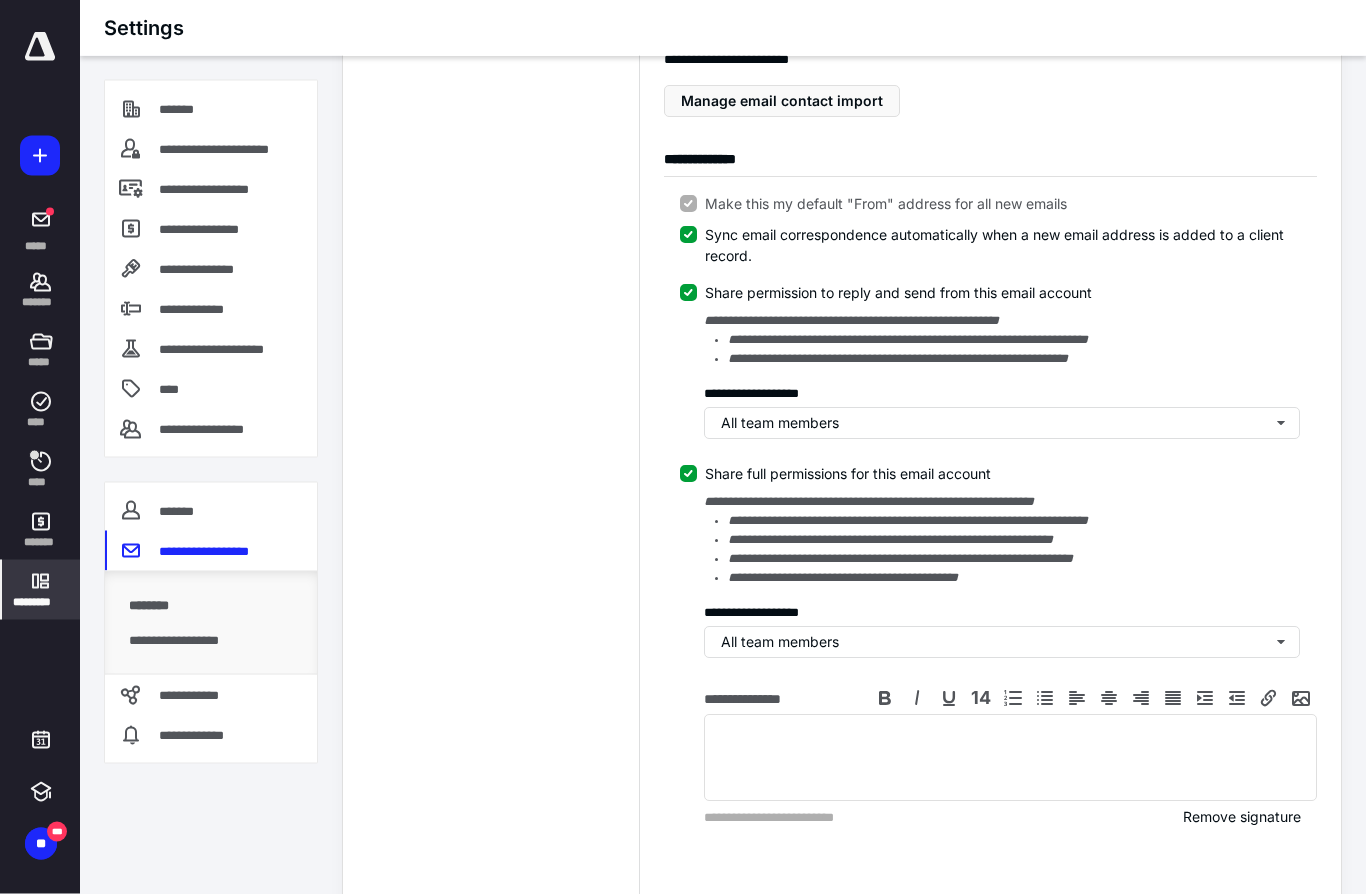scroll, scrollTop: 414, scrollLeft: 0, axis: vertical 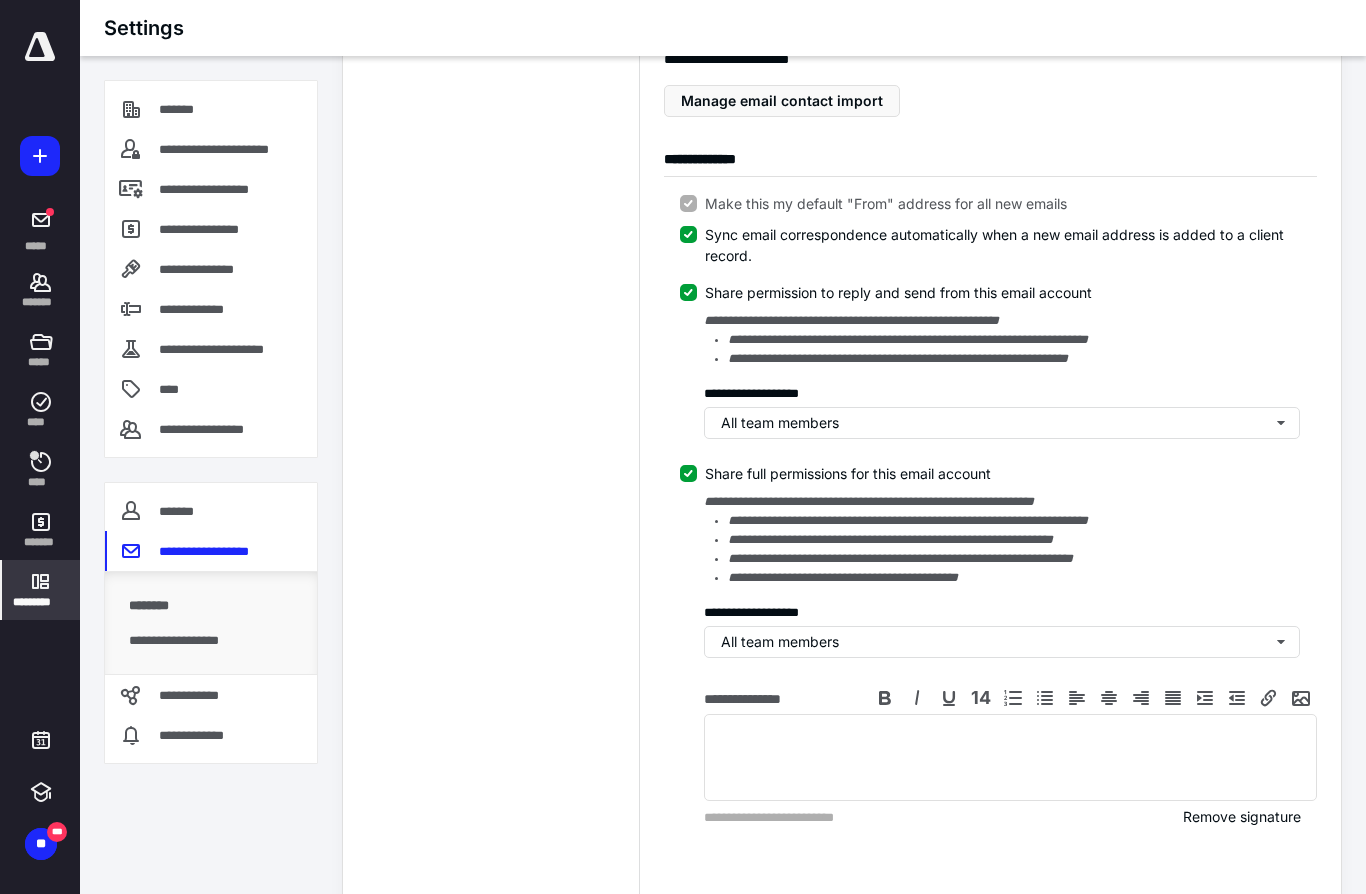 click on "**********" at bounding box center (755, 701) 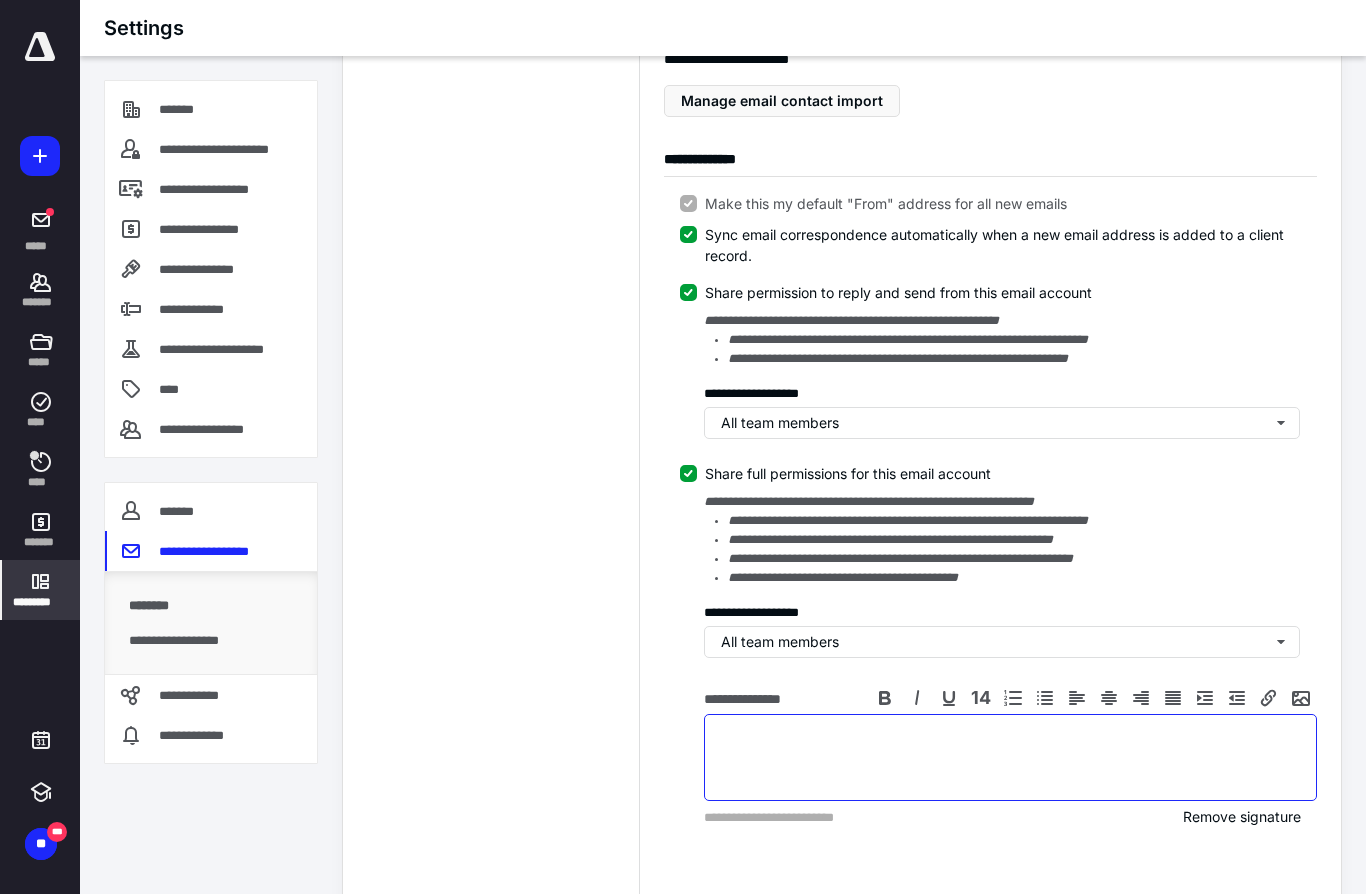 click at bounding box center (1010, 757) 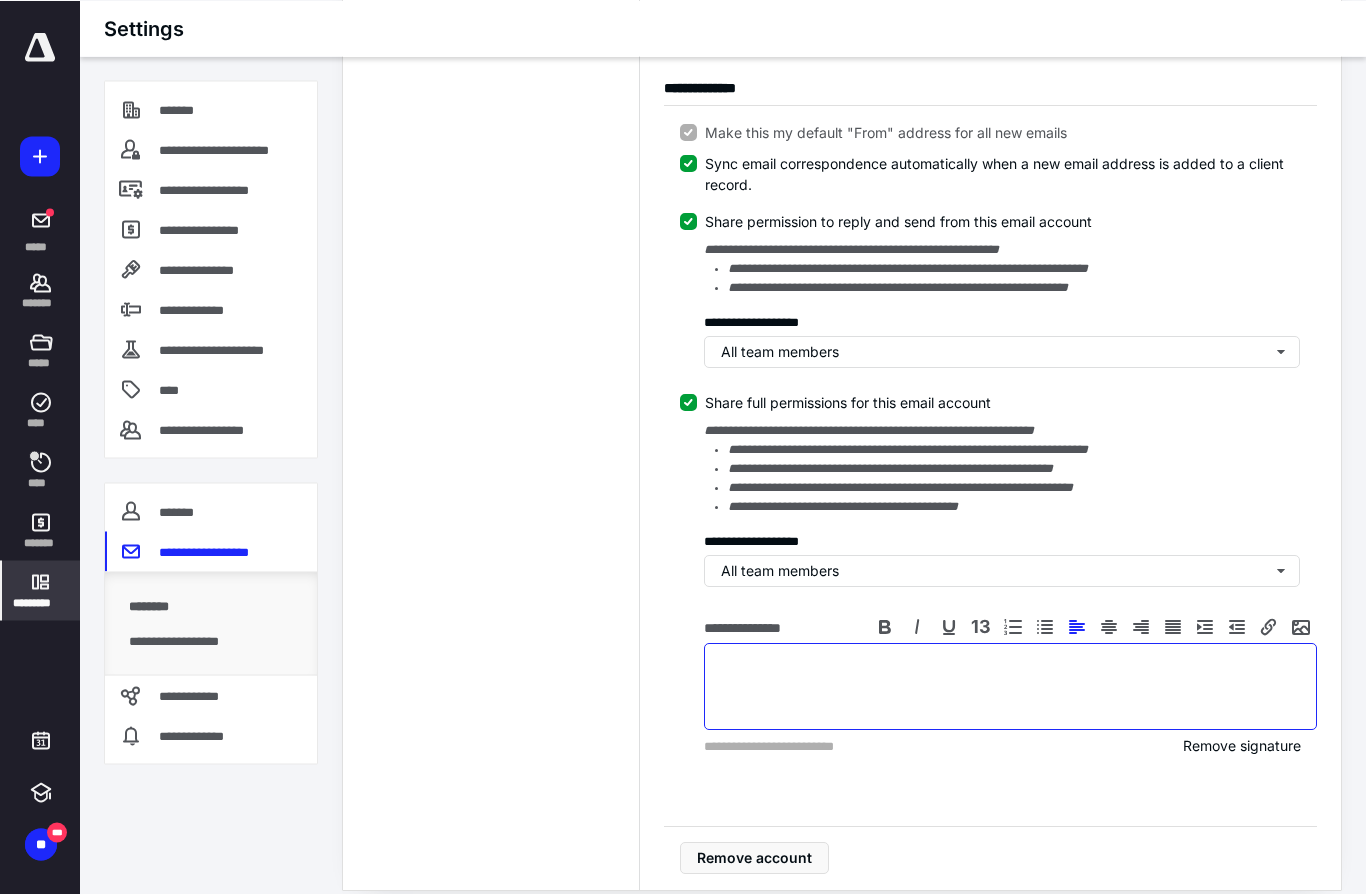 scroll, scrollTop: 503, scrollLeft: 0, axis: vertical 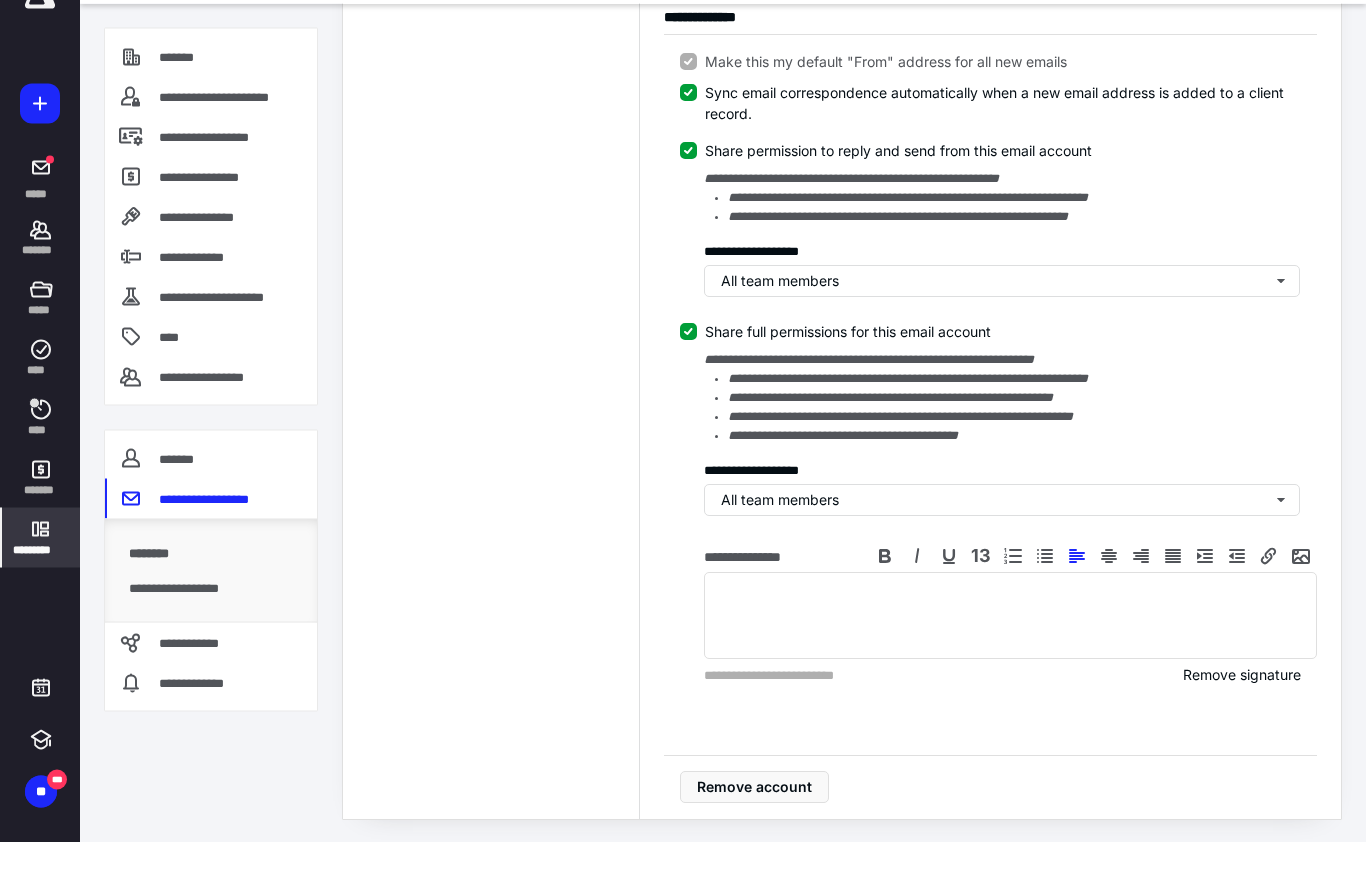 click on "**********" at bounding box center (1014, 469) 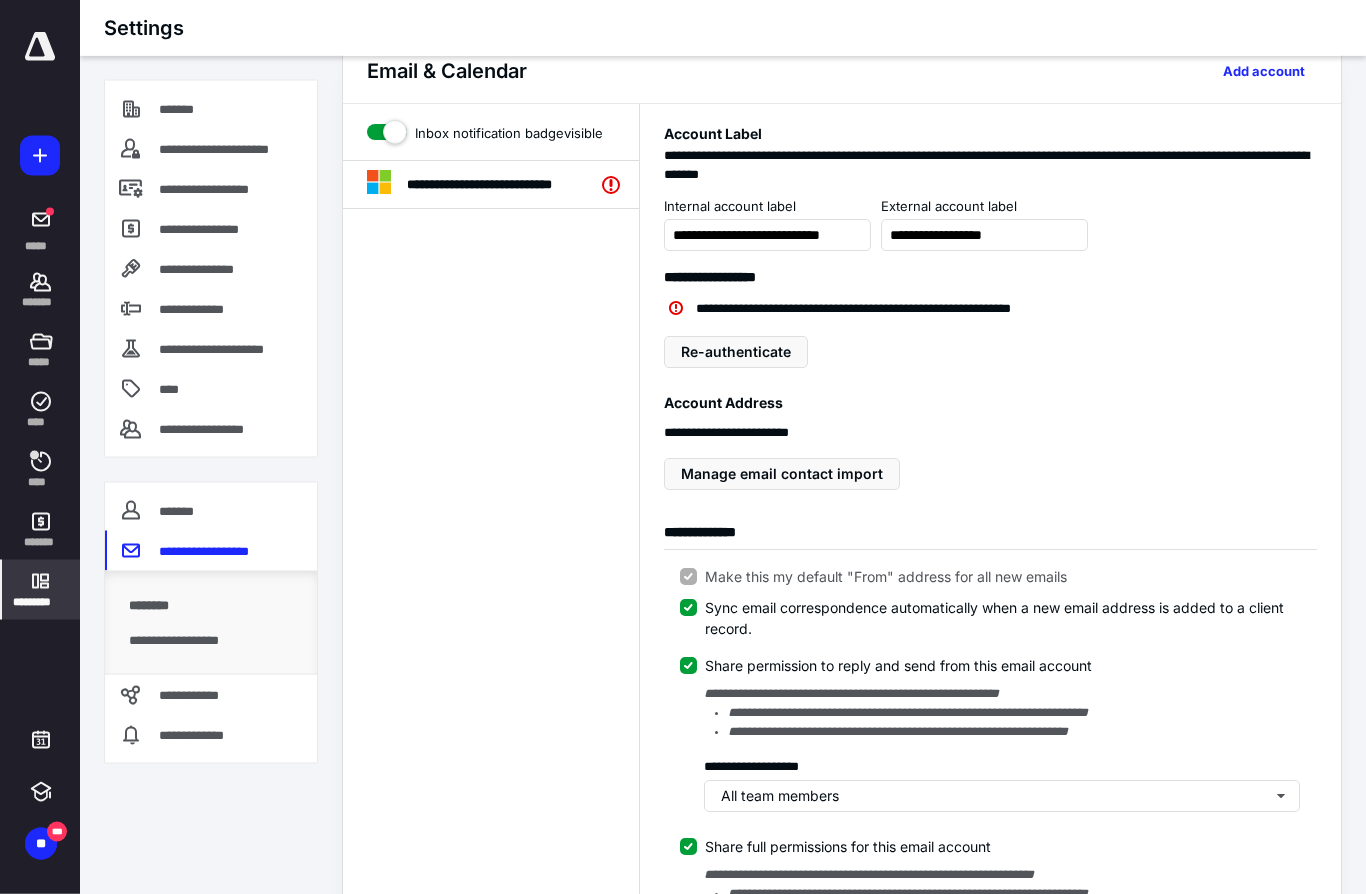 scroll, scrollTop: 0, scrollLeft: 0, axis: both 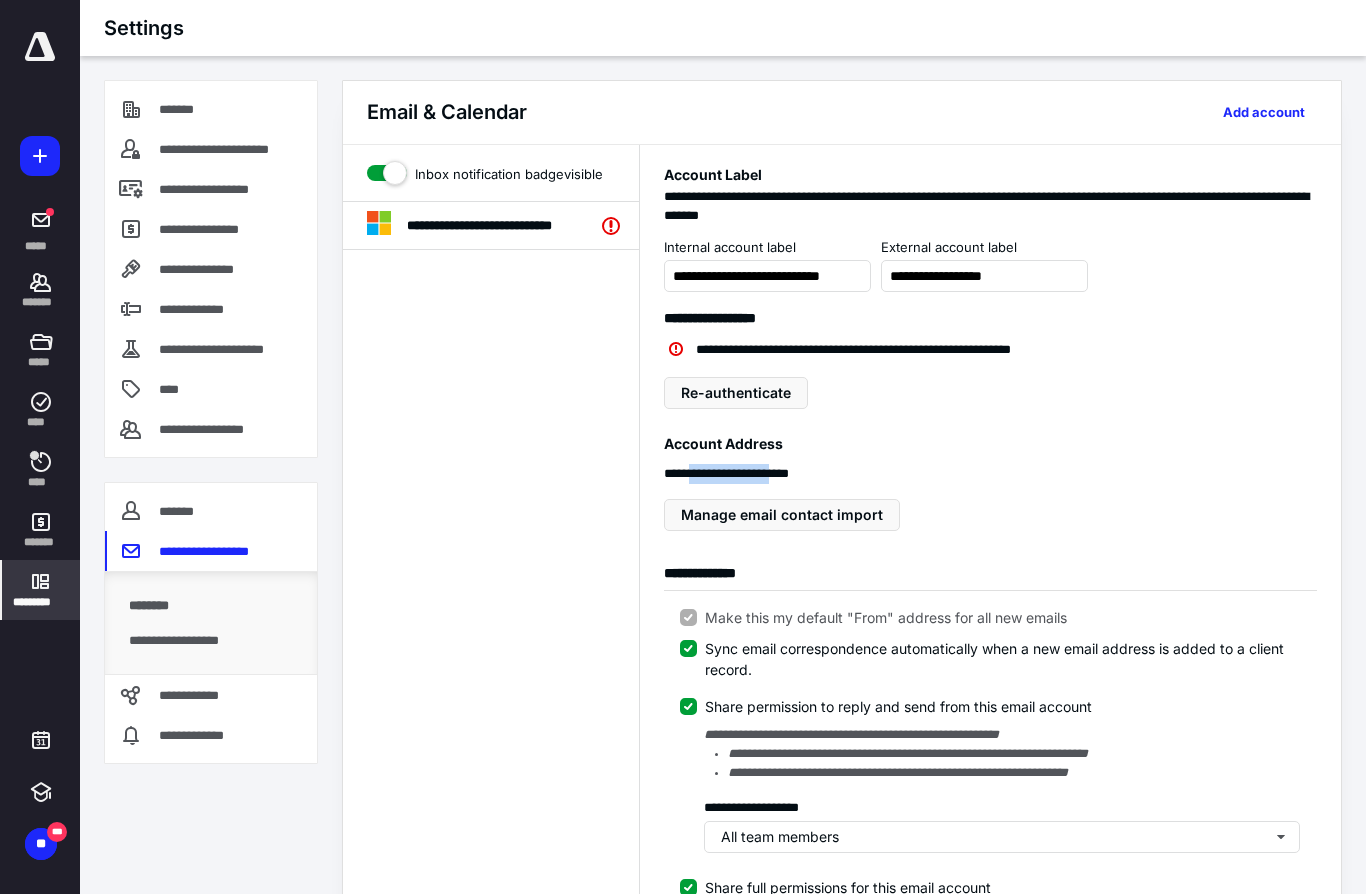 click on "**********" at bounding box center (990, 760) 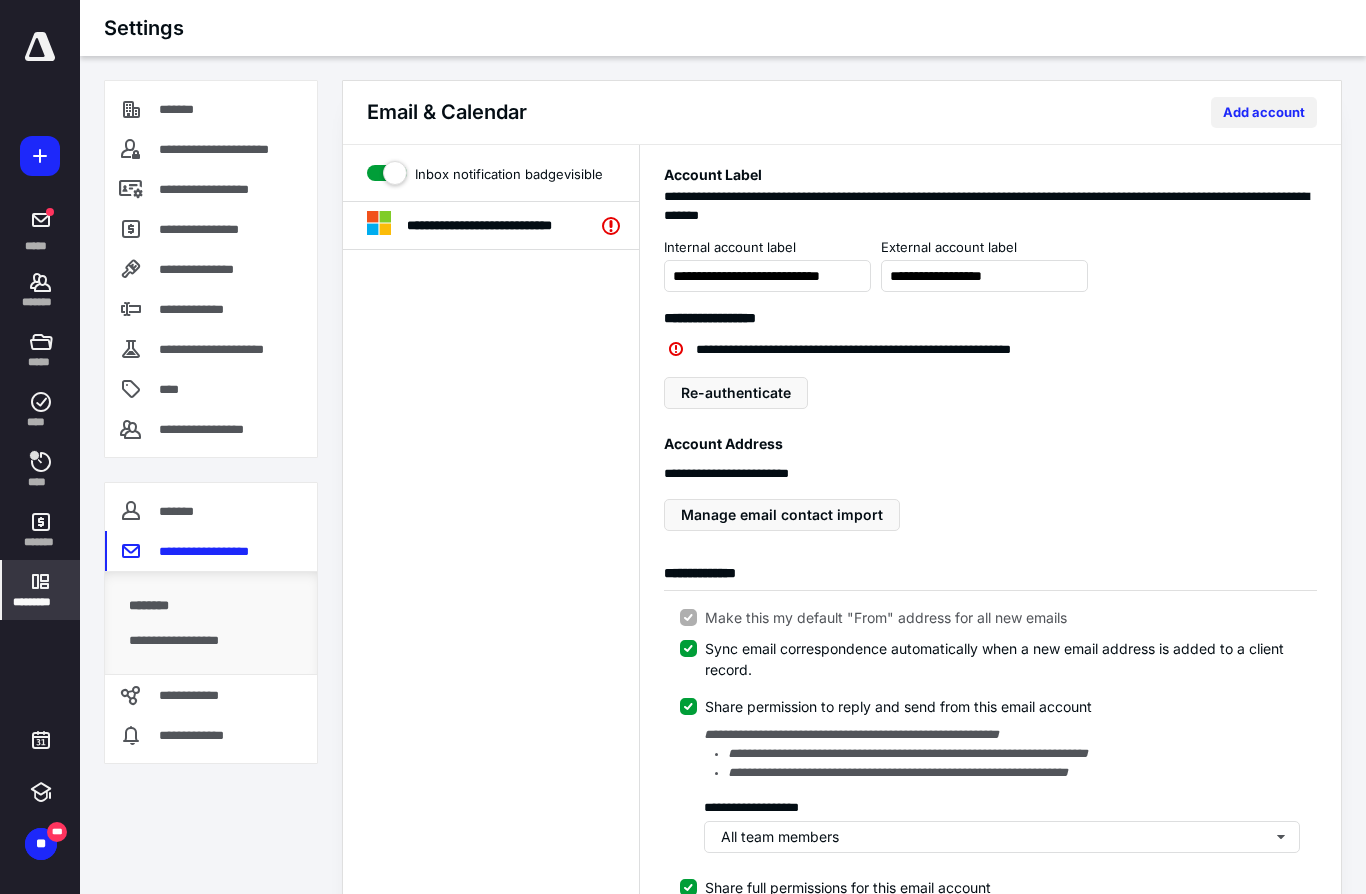 click on "Add account" at bounding box center [1264, 112] 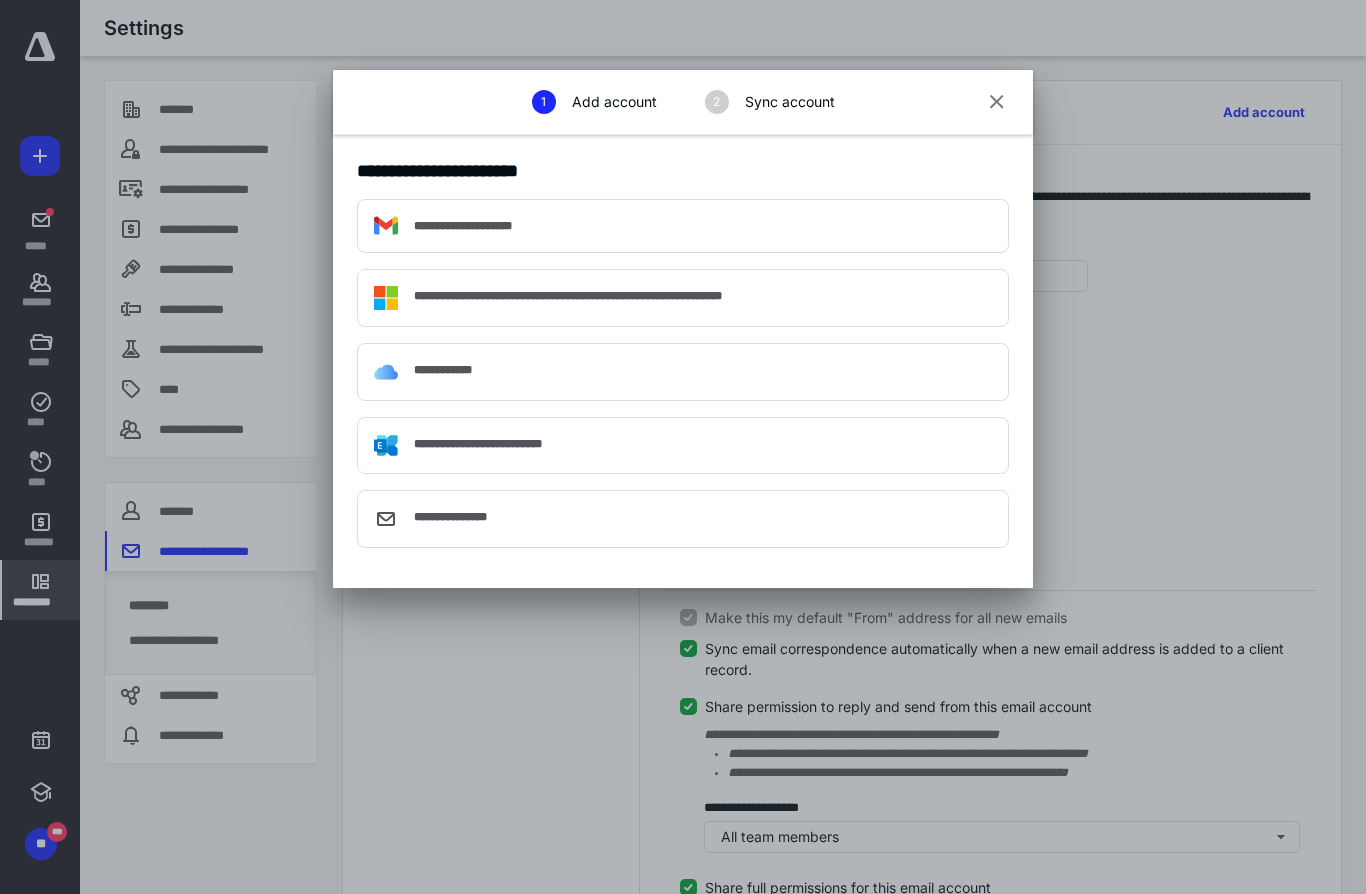 click on "Sync account" at bounding box center [790, 102] 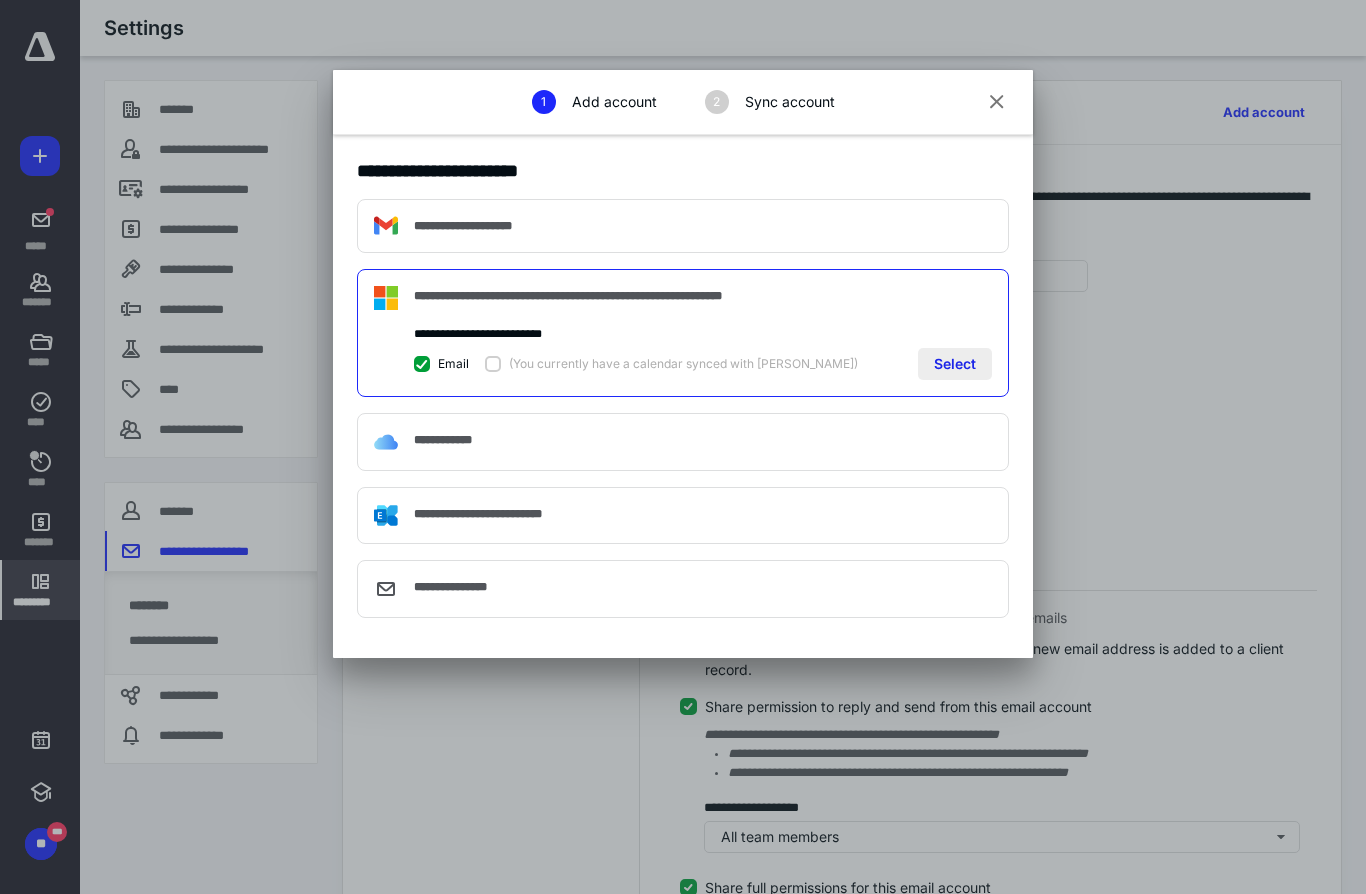 click on "Select" at bounding box center [955, 364] 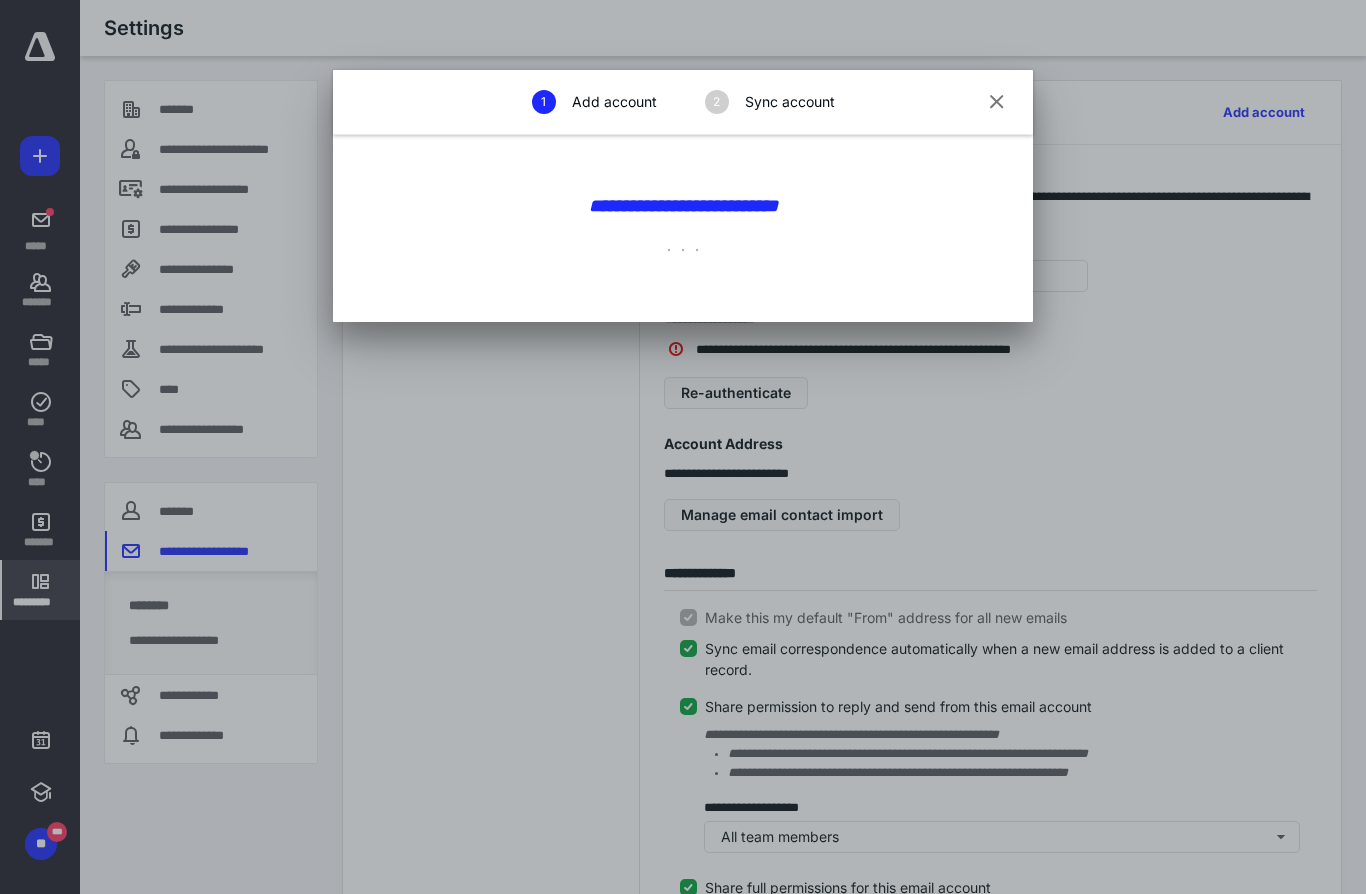 type 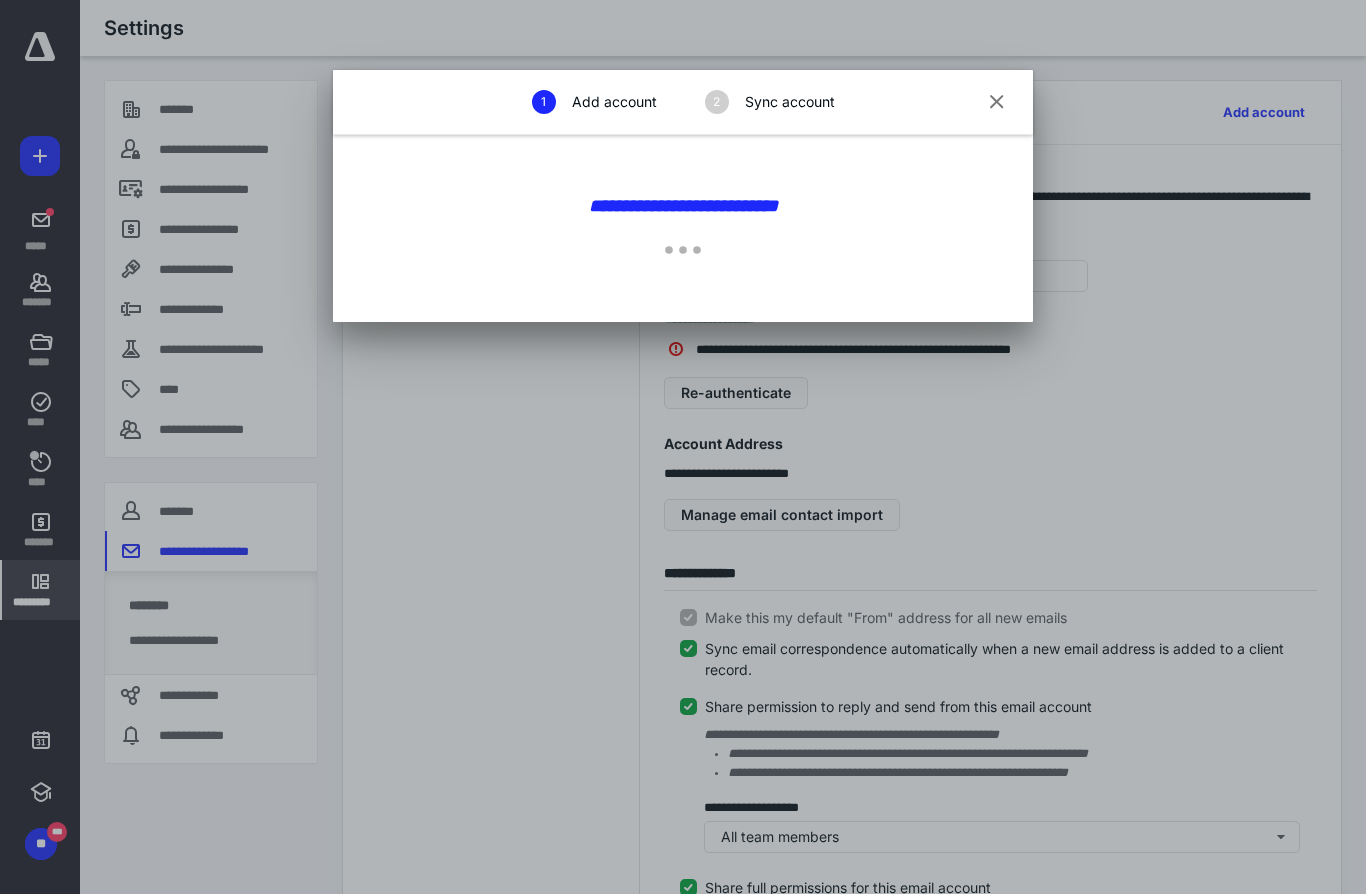 checkbox on "false" 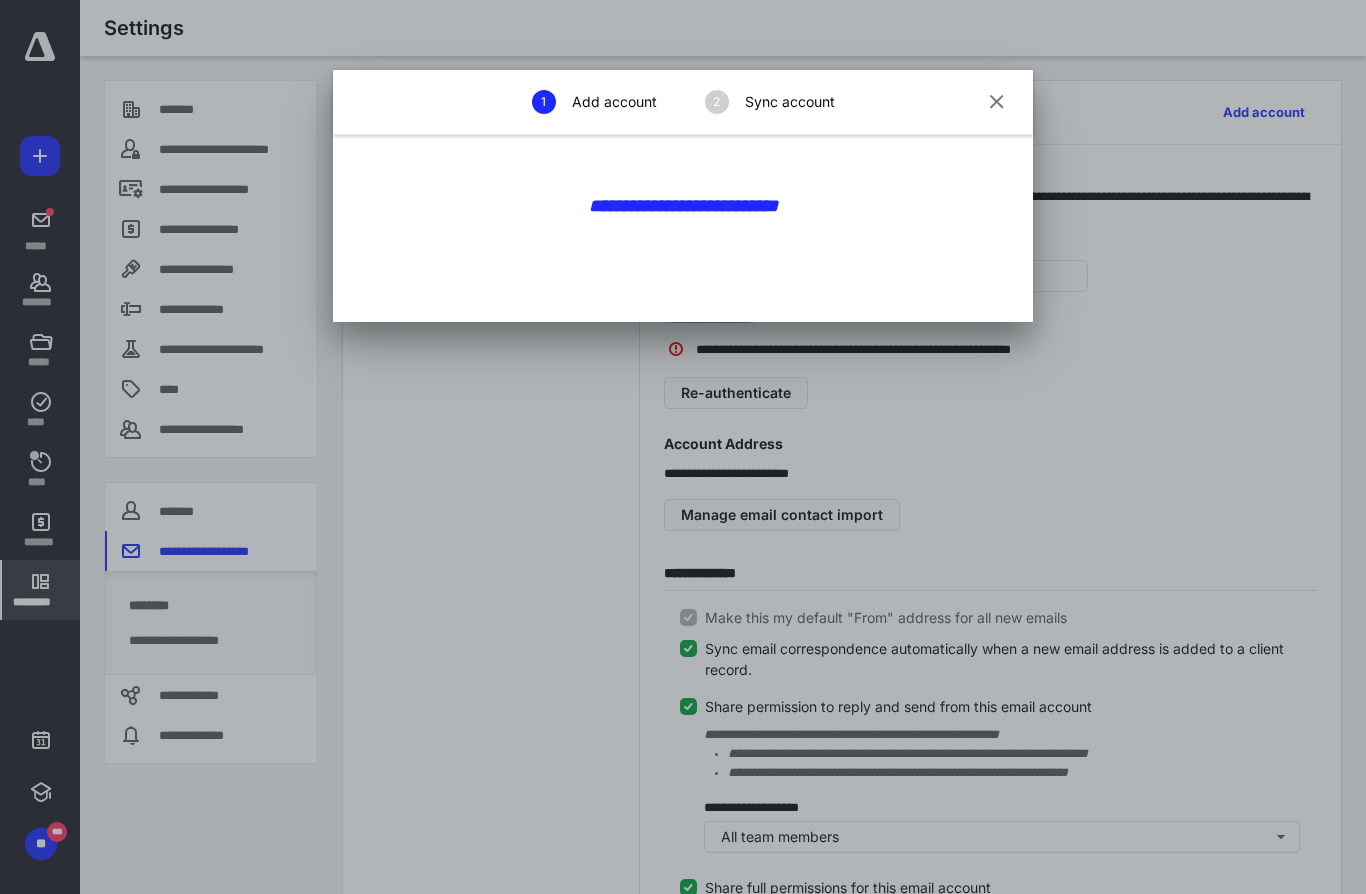 checkbox on "false" 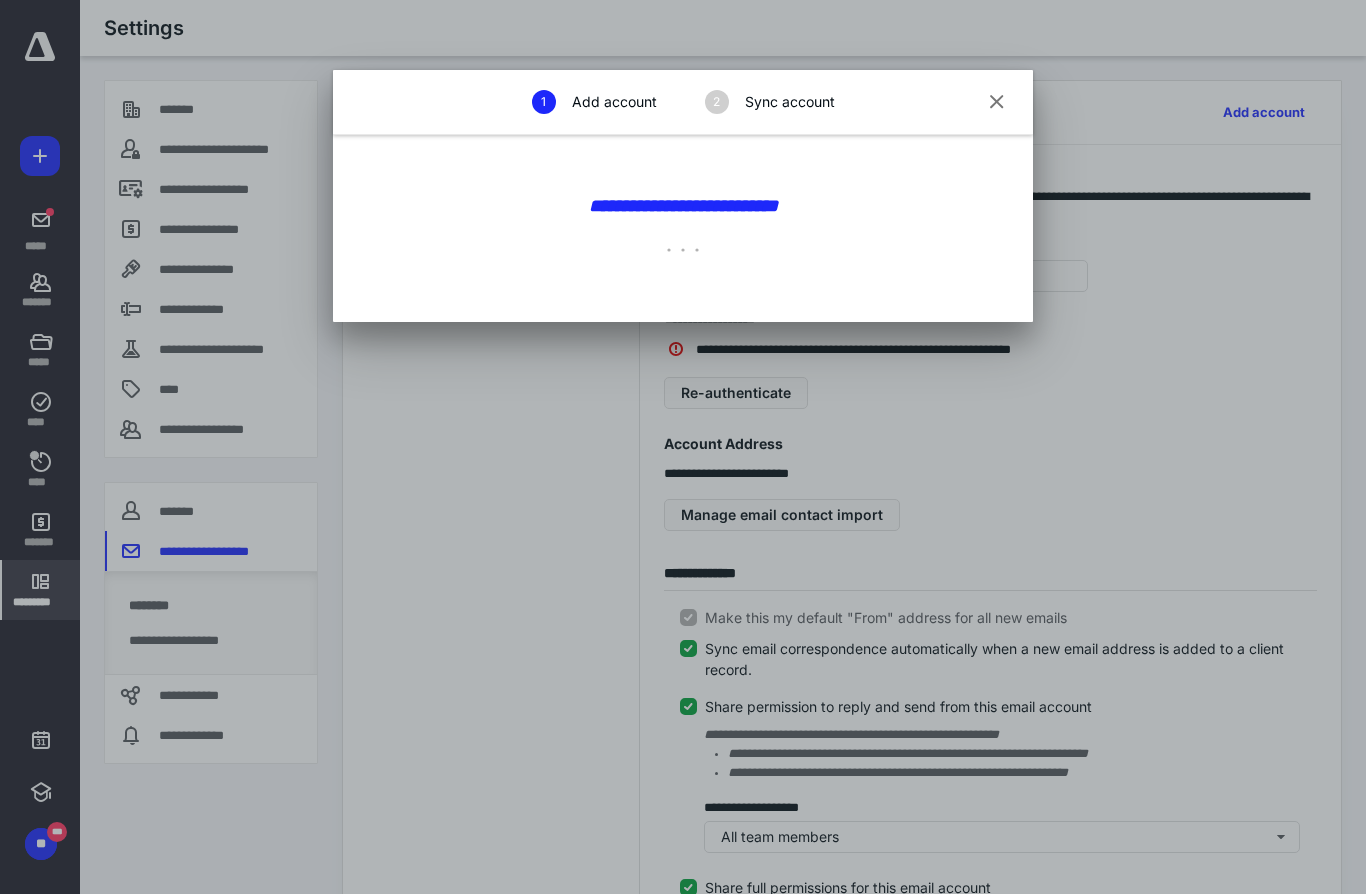 checkbox on "false" 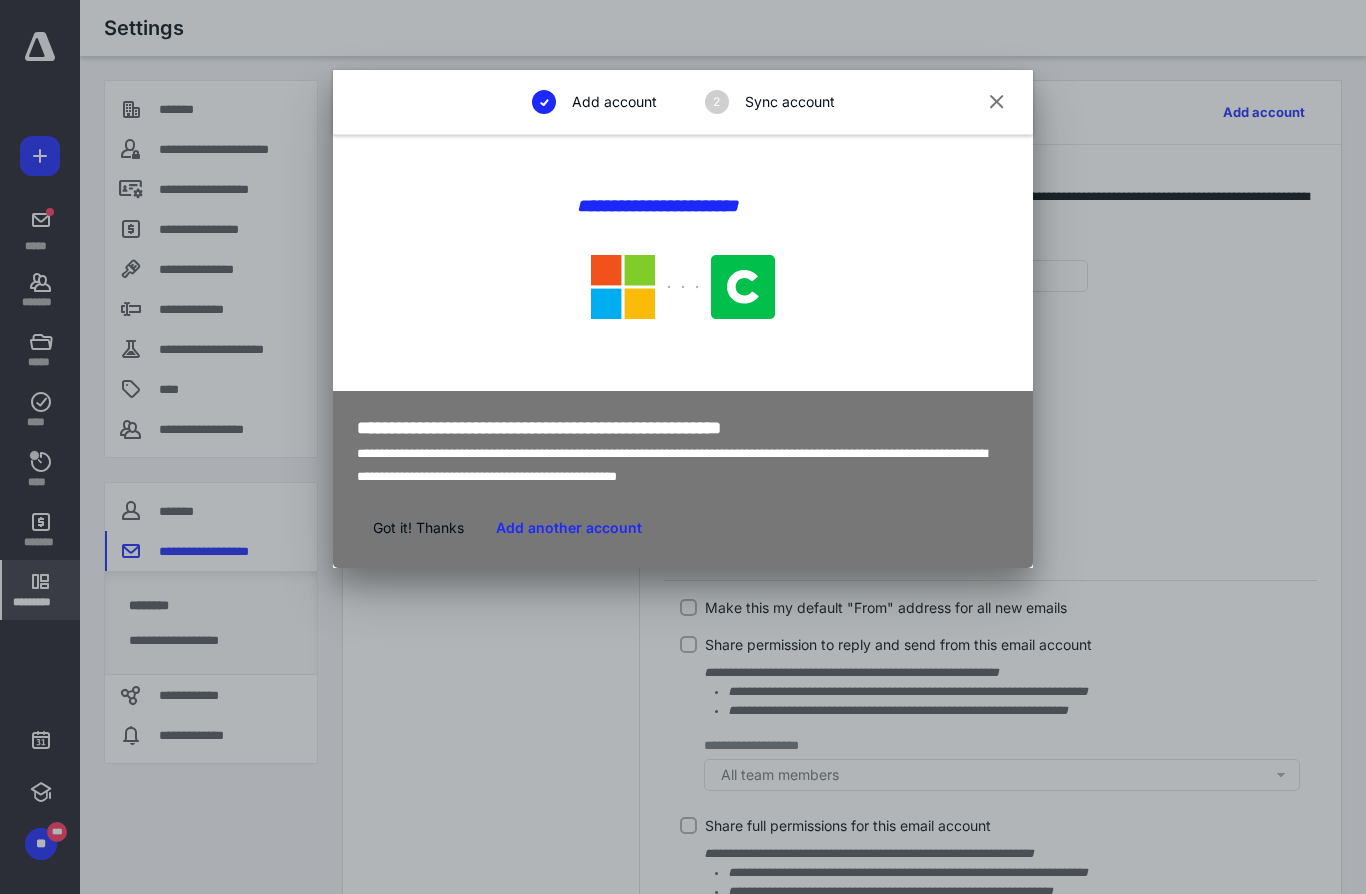 click at bounding box center (683, 447) 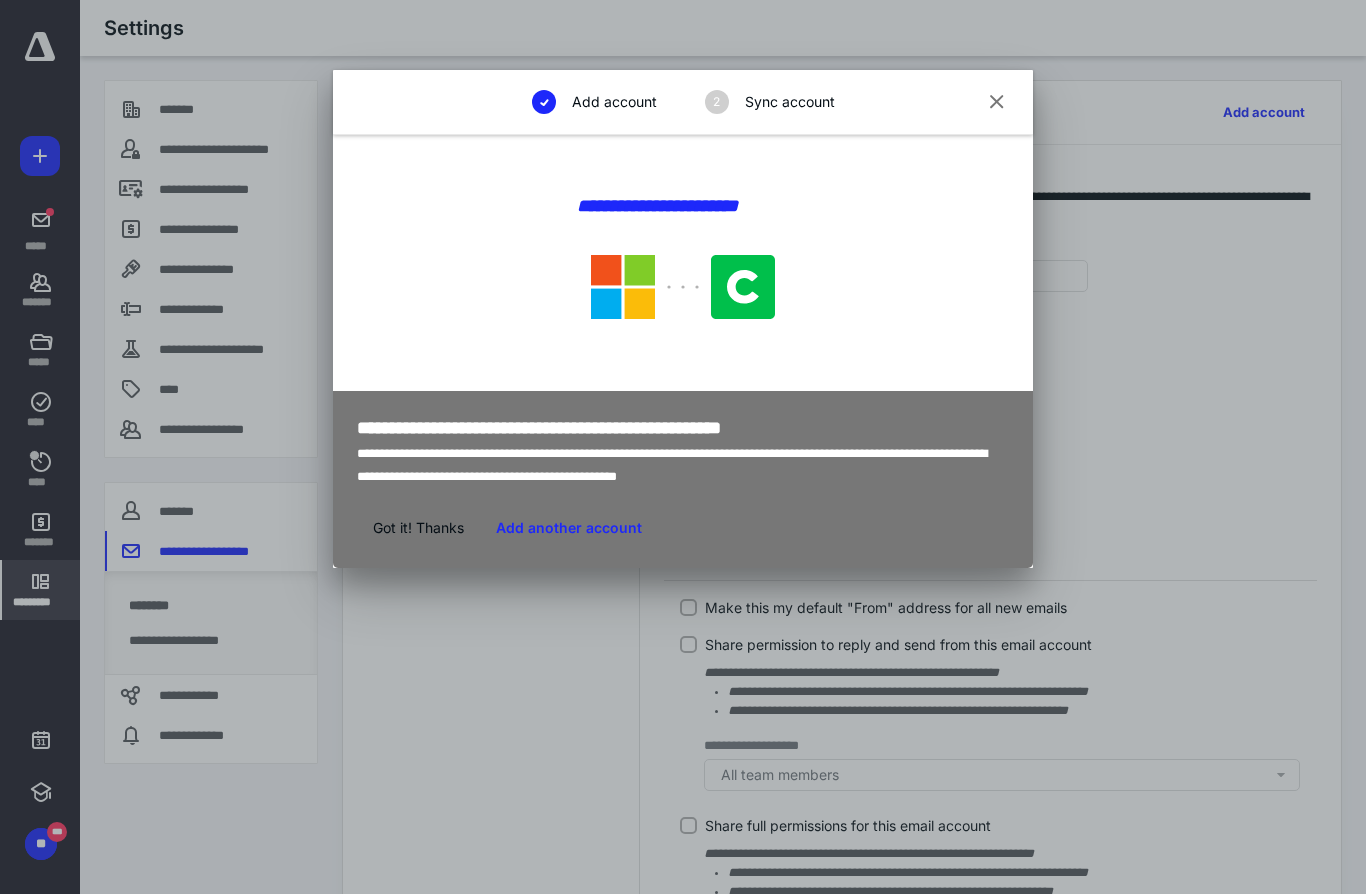 click at bounding box center (683, 447) 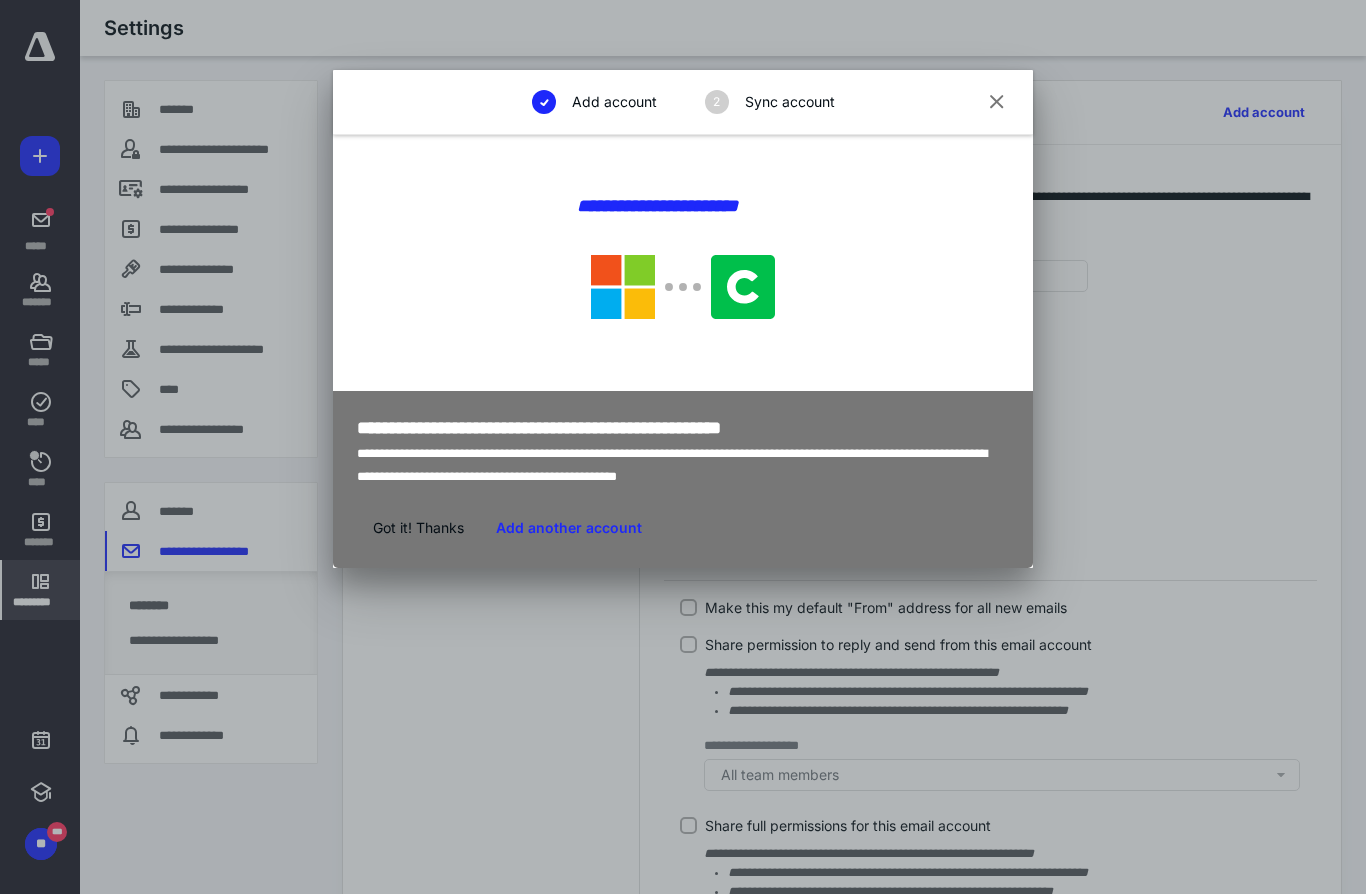 click at bounding box center (683, 447) 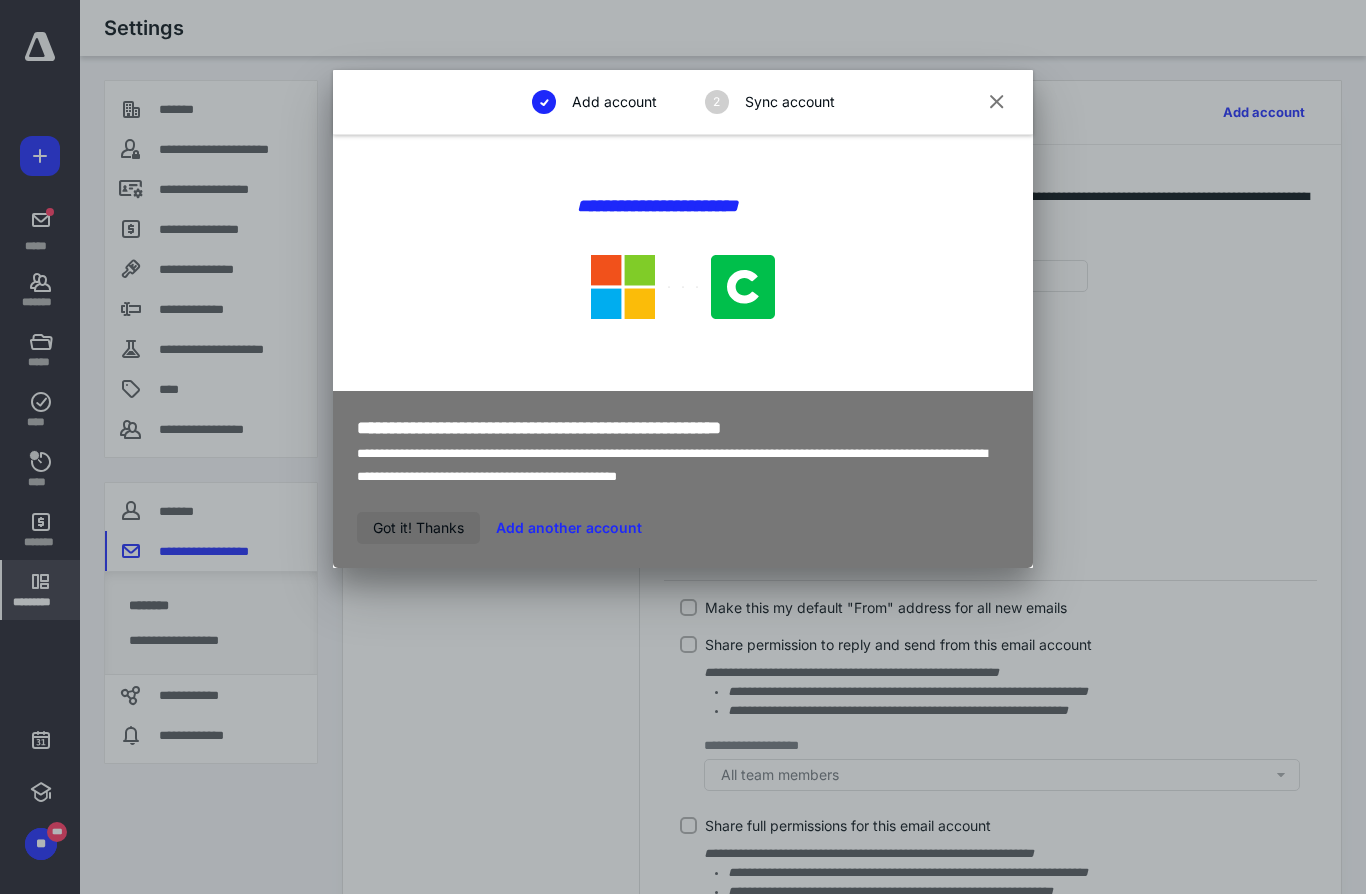 click on "Got it! Thanks" at bounding box center (418, 528) 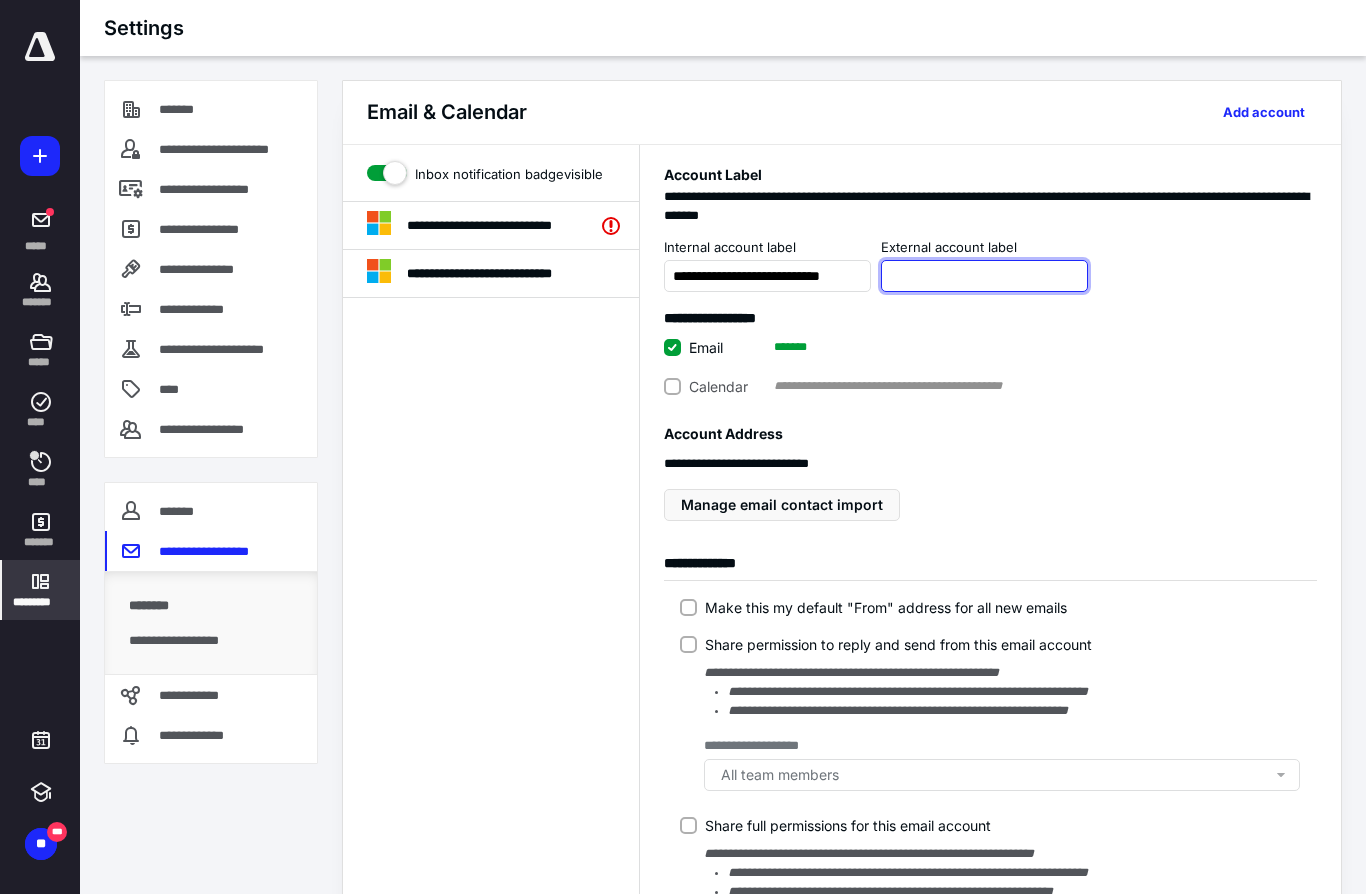 click at bounding box center [984, 276] 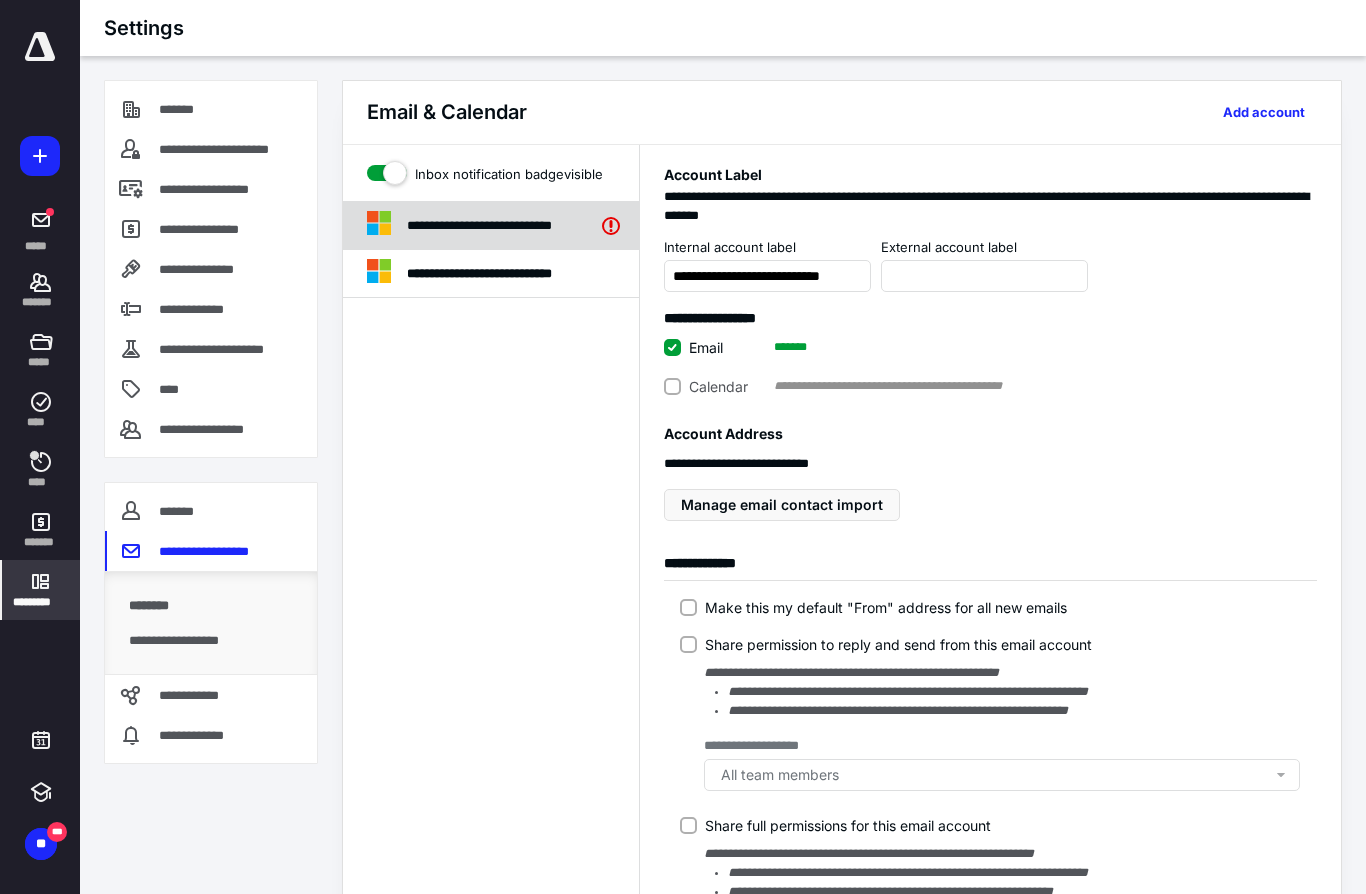 click on "**********" at bounding box center [503, 225] 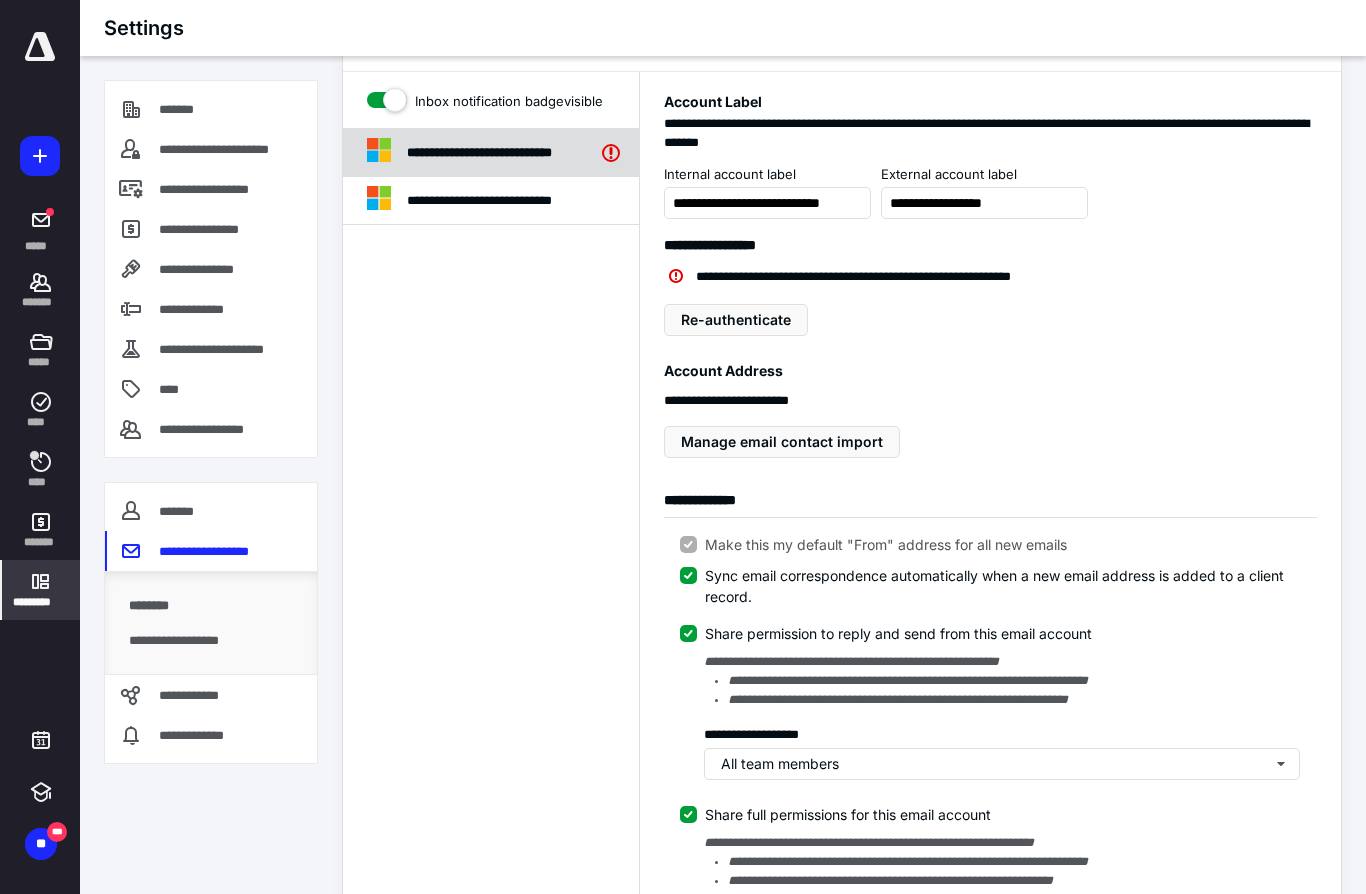 scroll, scrollTop: 0, scrollLeft: 0, axis: both 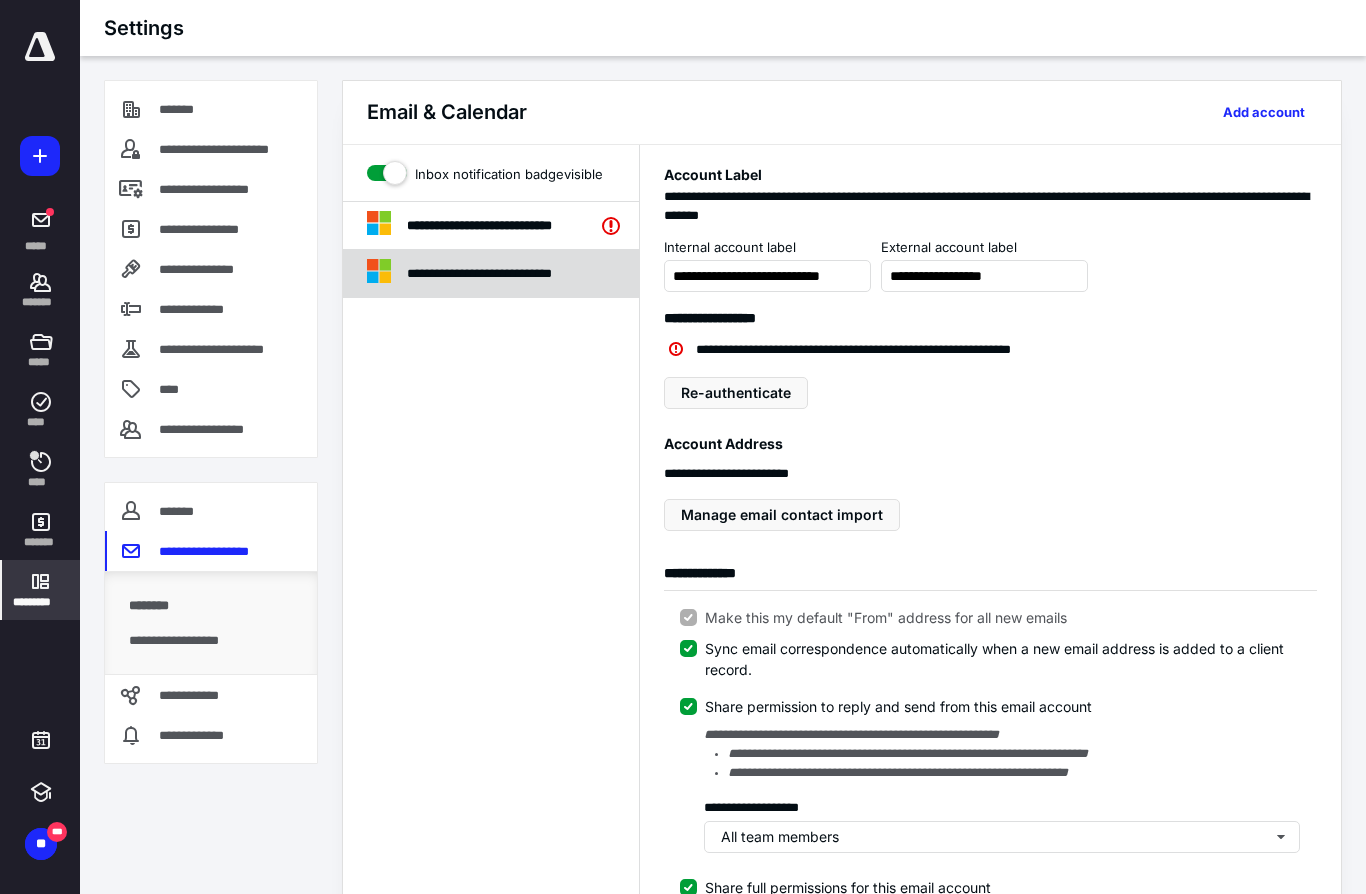 click on "**********" at bounding box center (508, 273) 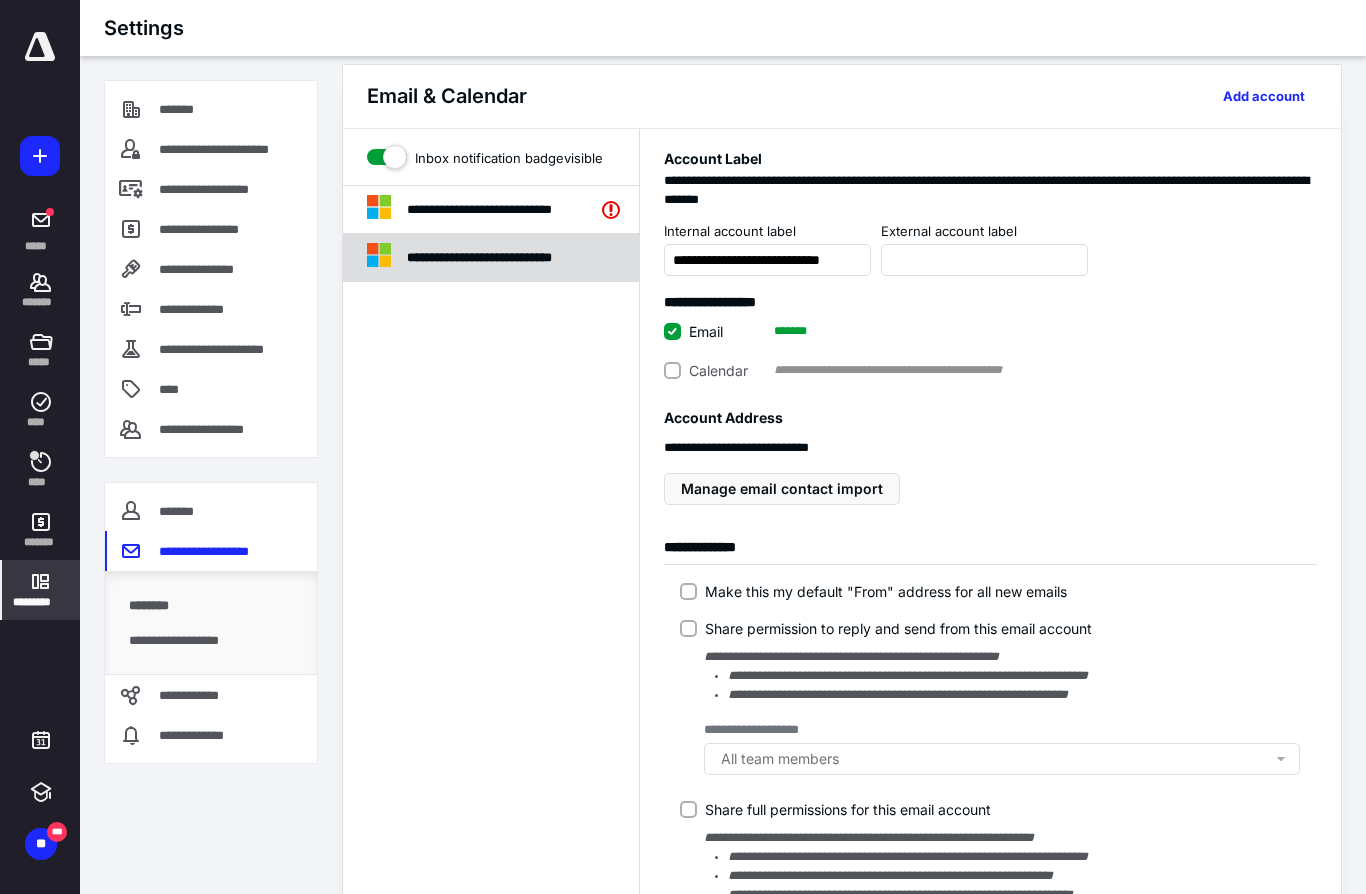 scroll, scrollTop: 0, scrollLeft: 0, axis: both 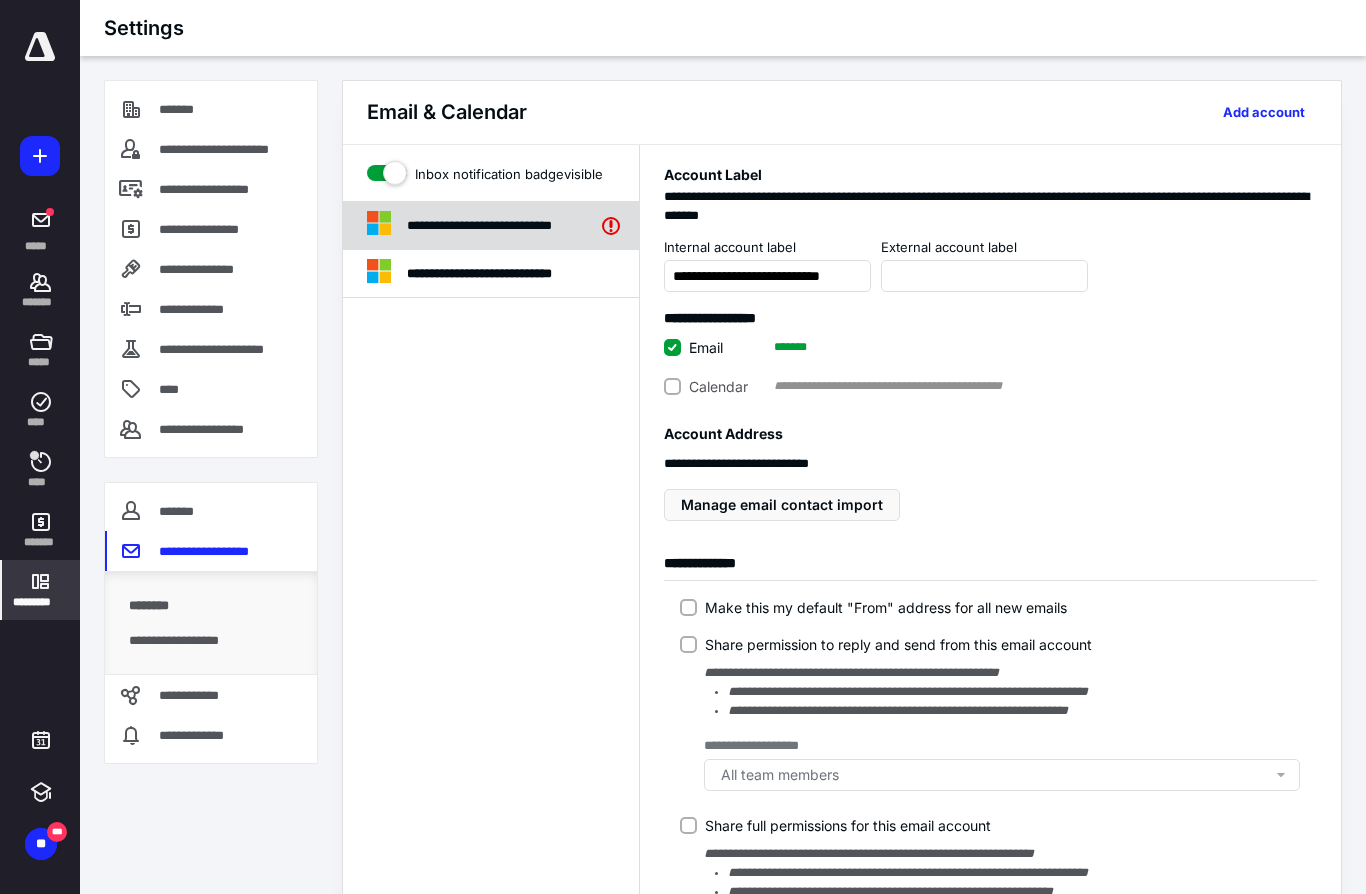 click on "**********" at bounding box center [503, 225] 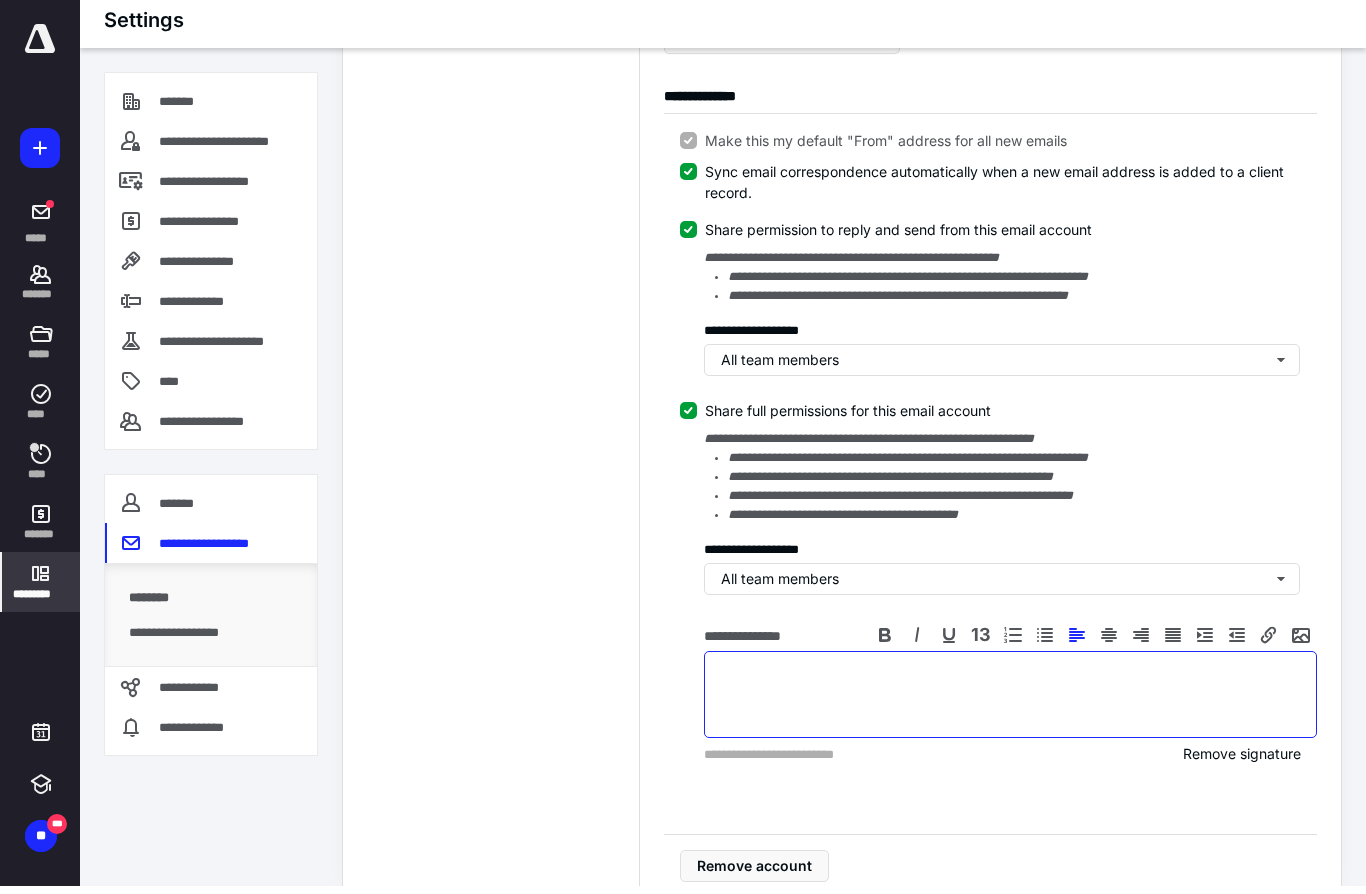 scroll, scrollTop: 485, scrollLeft: 0, axis: vertical 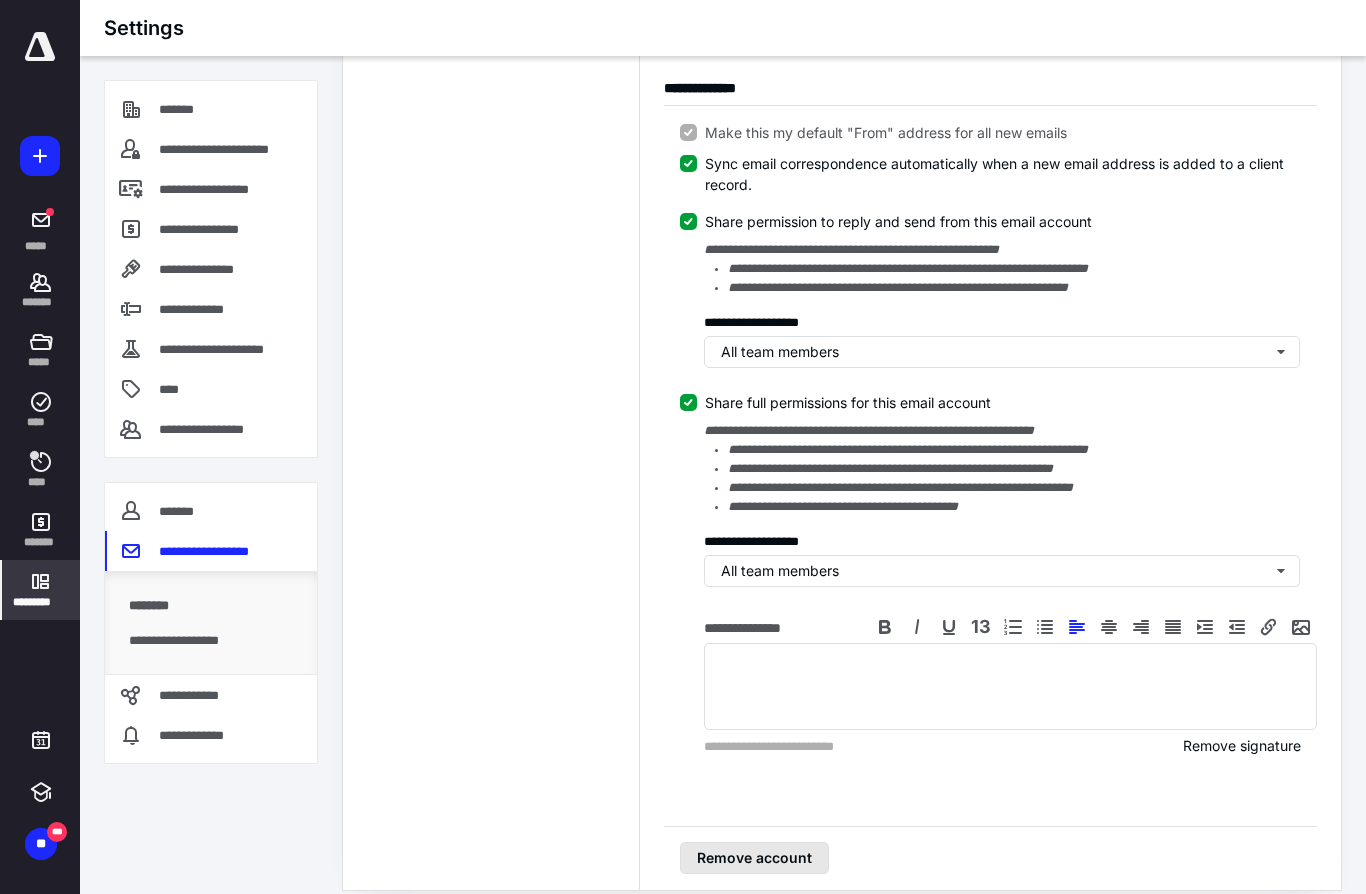 click on "Remove account" at bounding box center [754, 858] 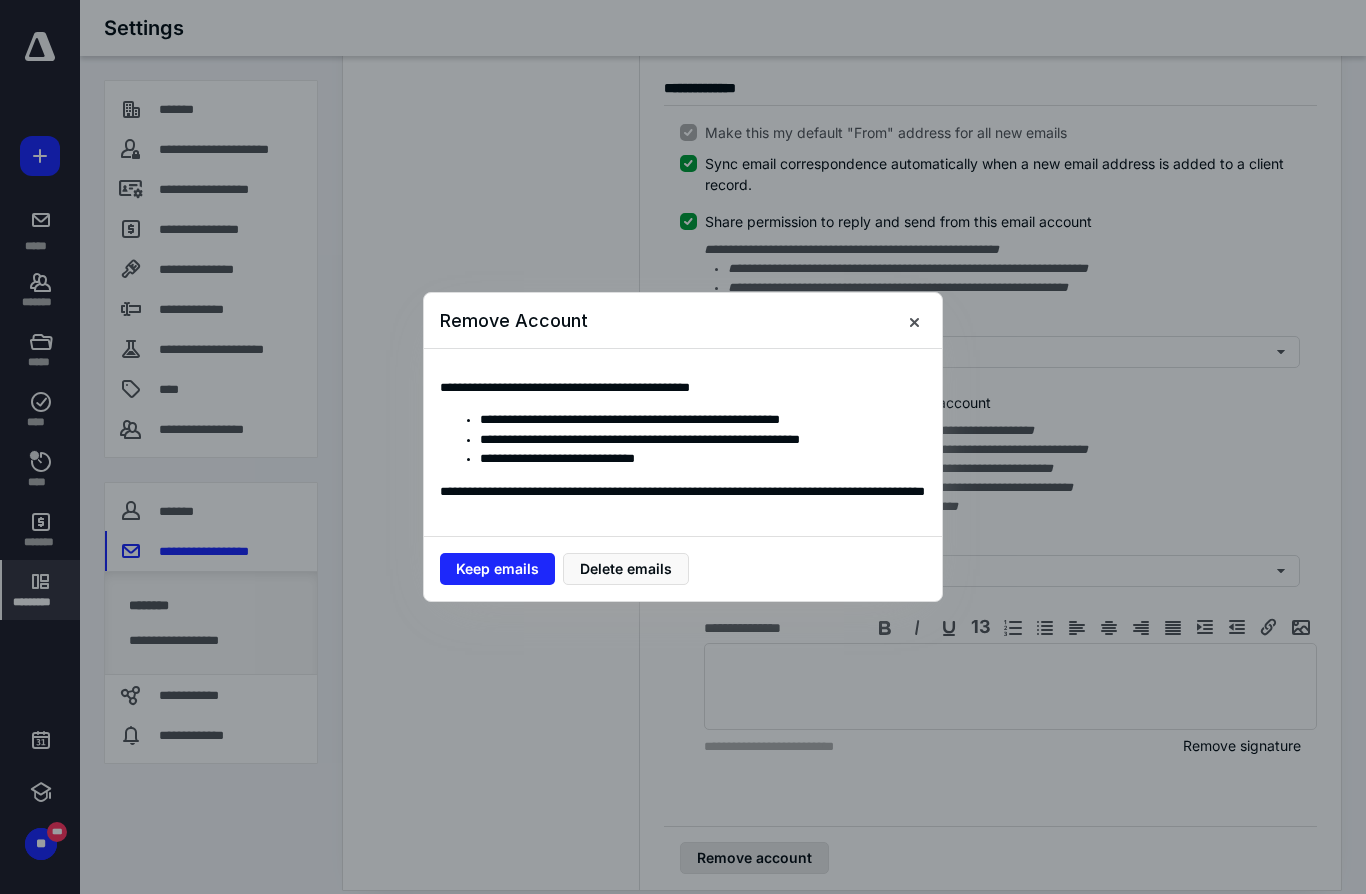 scroll, scrollTop: 416, scrollLeft: 0, axis: vertical 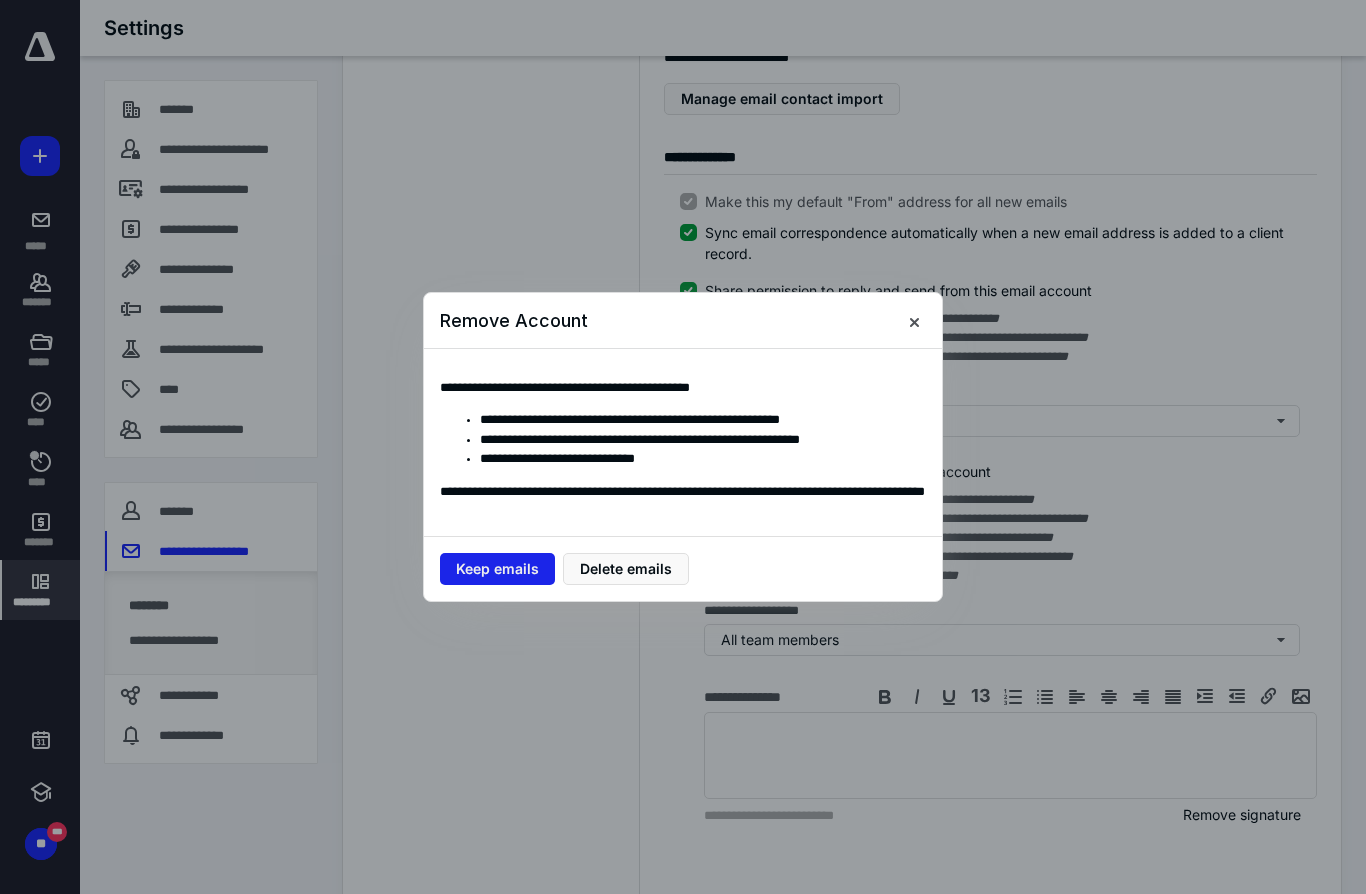 click on "Keep emails" at bounding box center [497, 569] 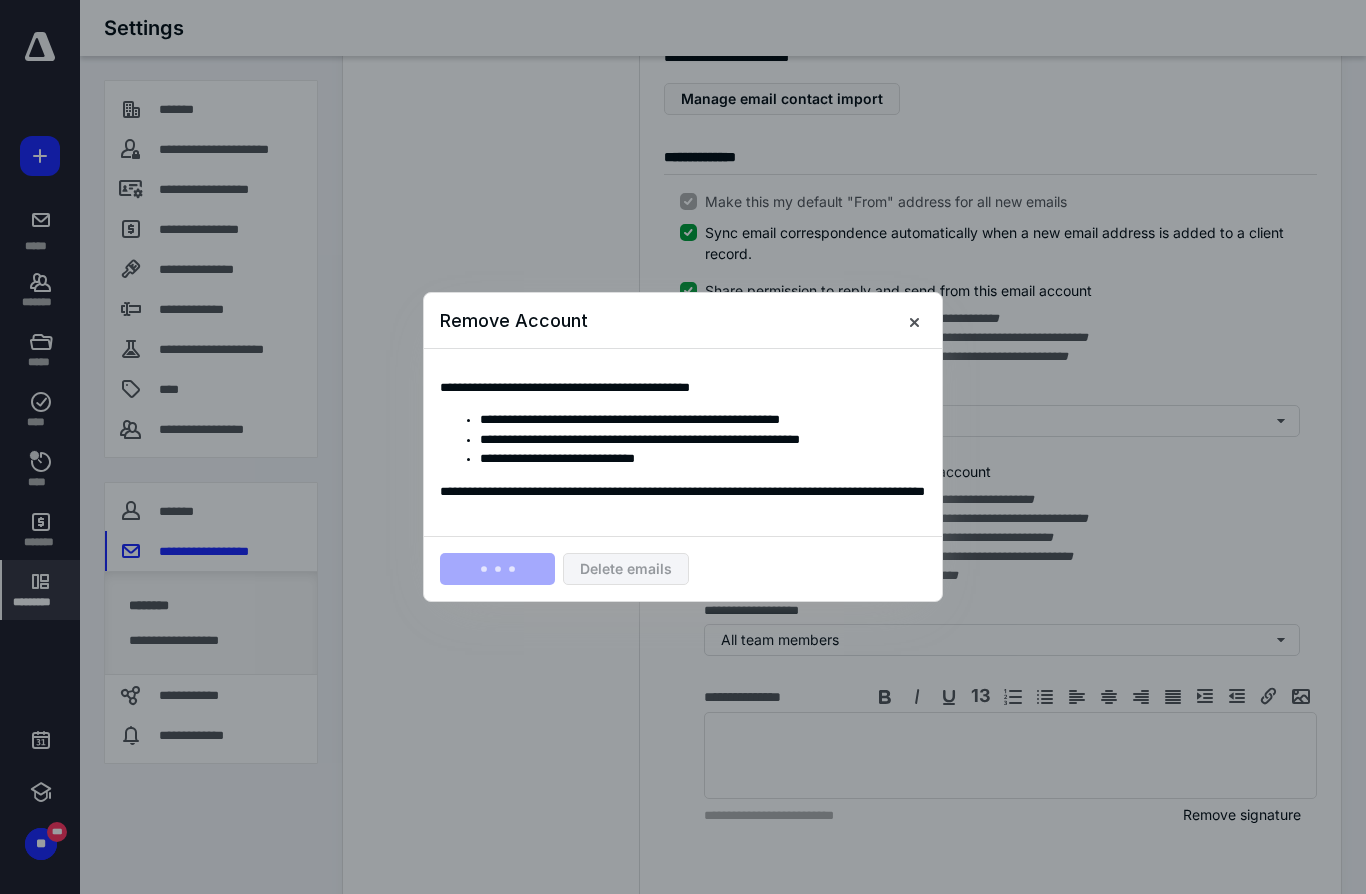 scroll, scrollTop: 0, scrollLeft: 0, axis: both 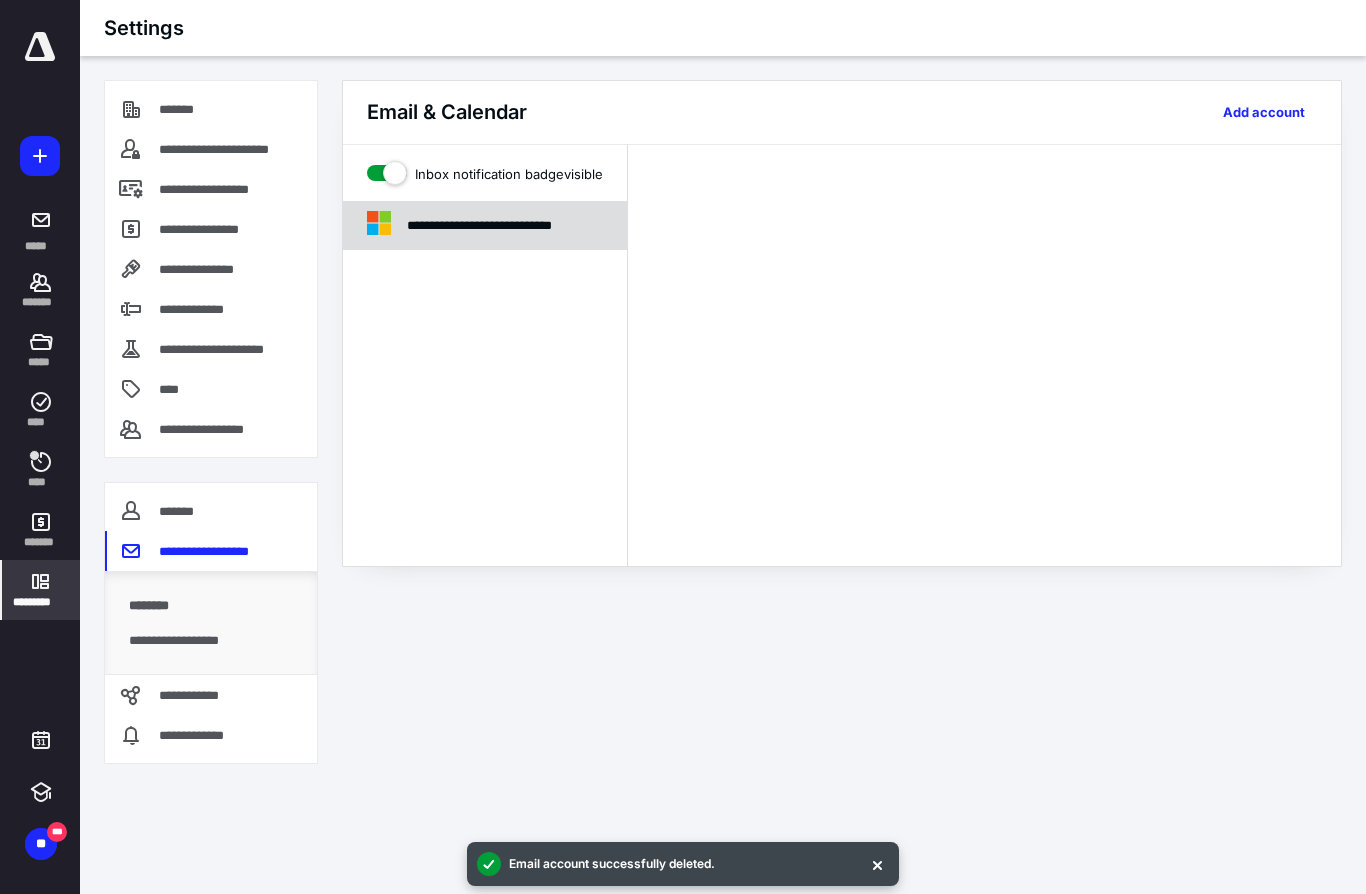 click on "**********" at bounding box center [508, 225] 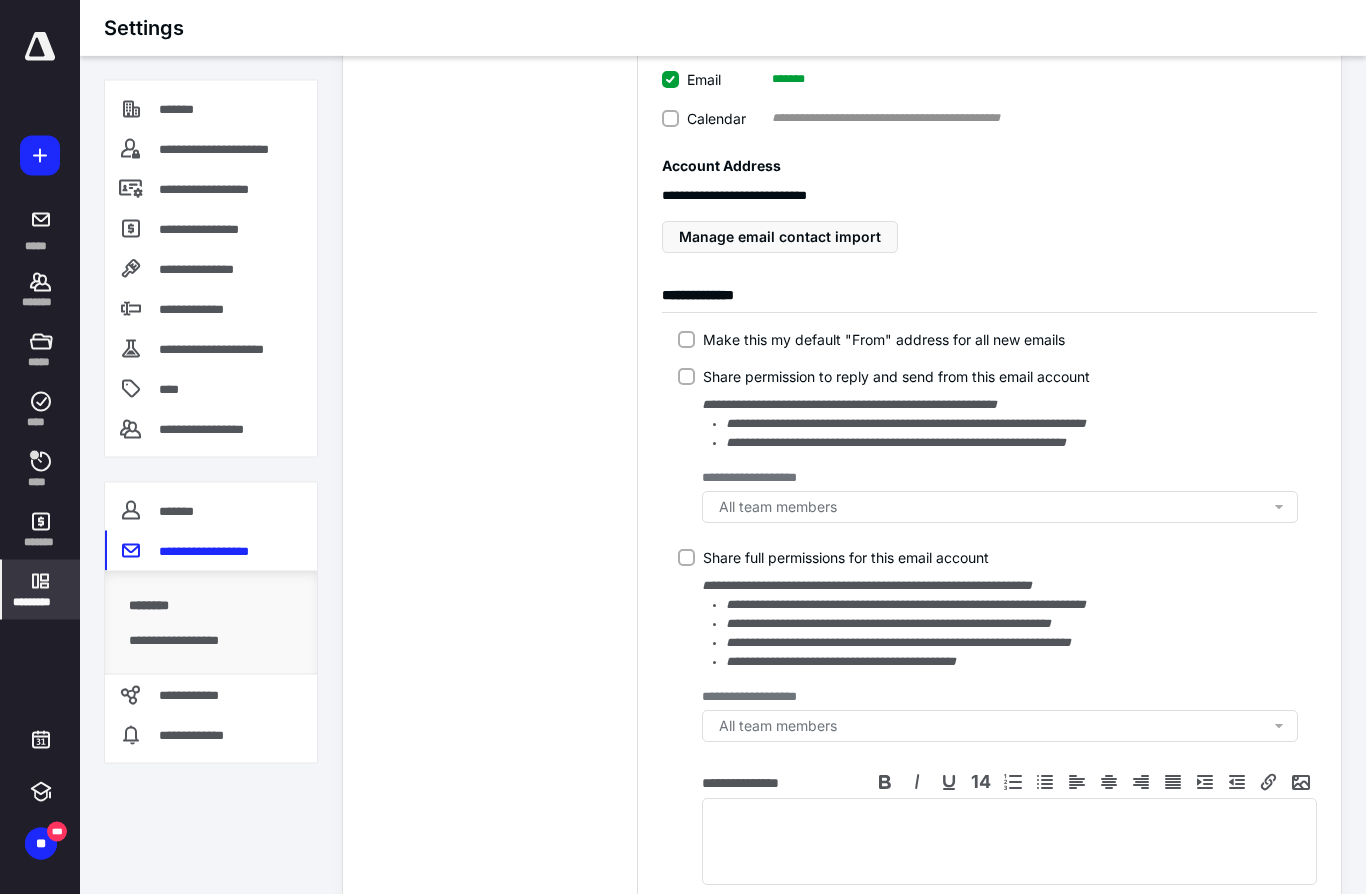 scroll, scrollTop: 0, scrollLeft: 0, axis: both 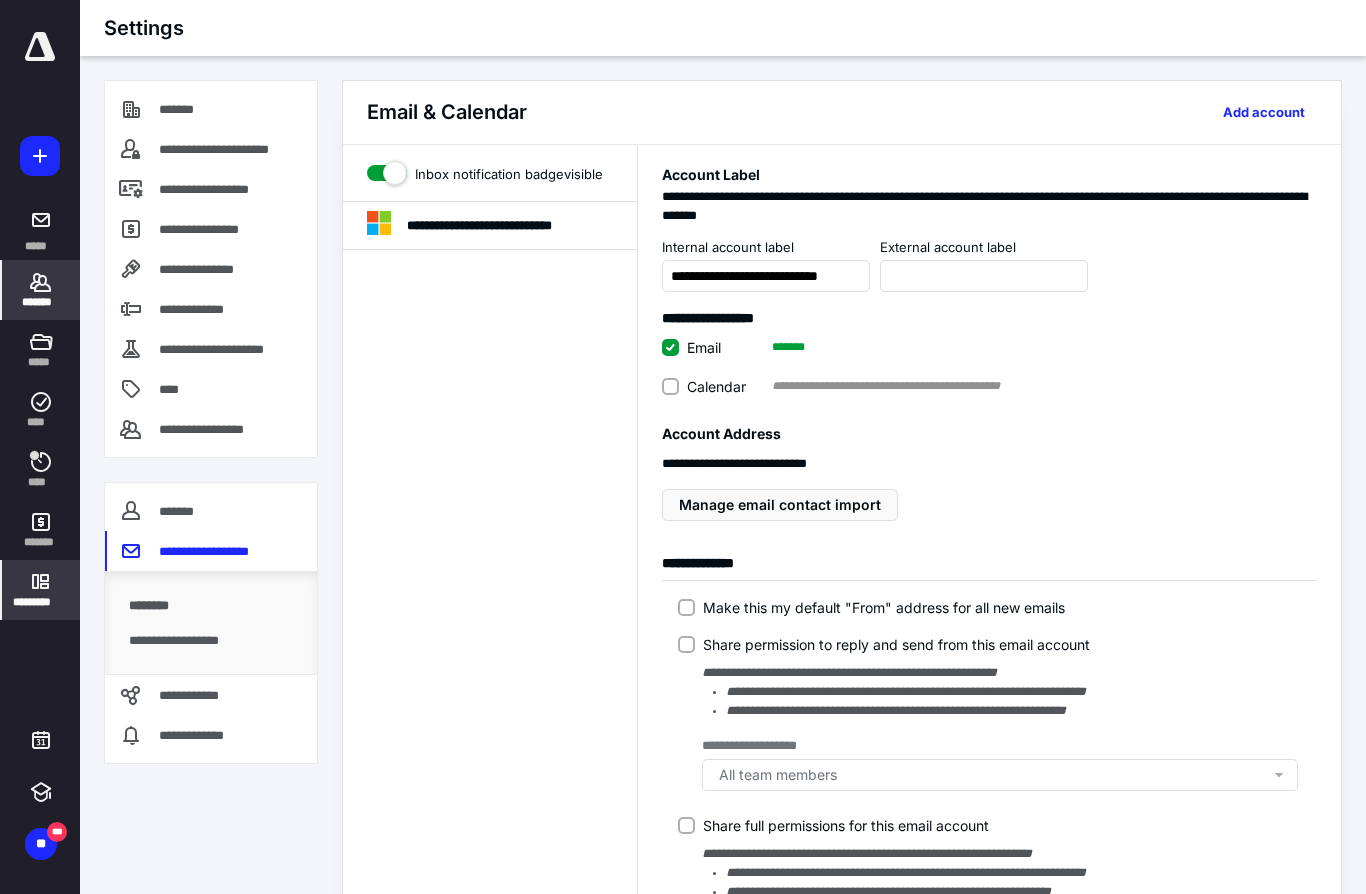 click on "*******" at bounding box center [41, 302] 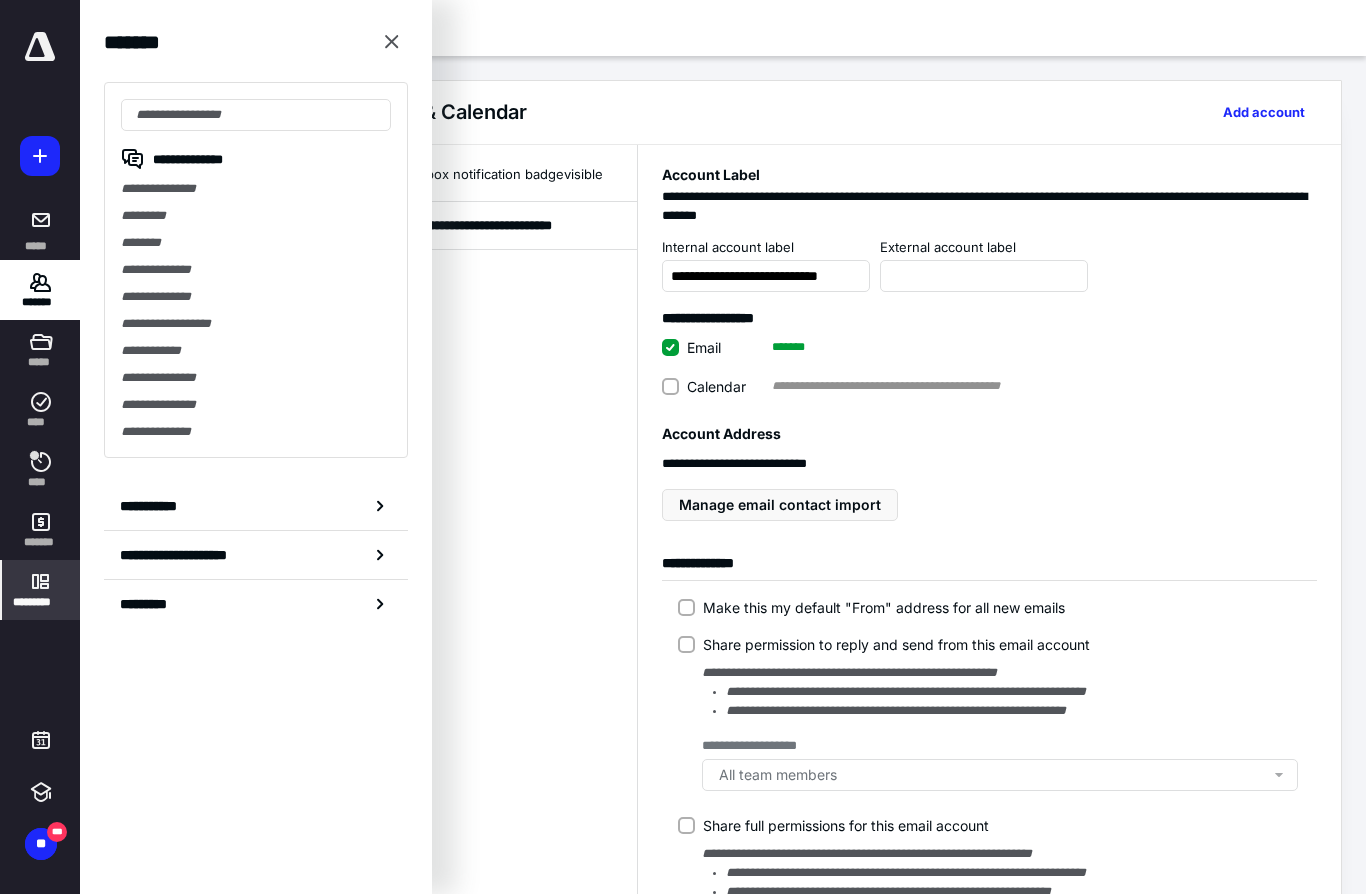 click on "Settings" at bounding box center (723, 28) 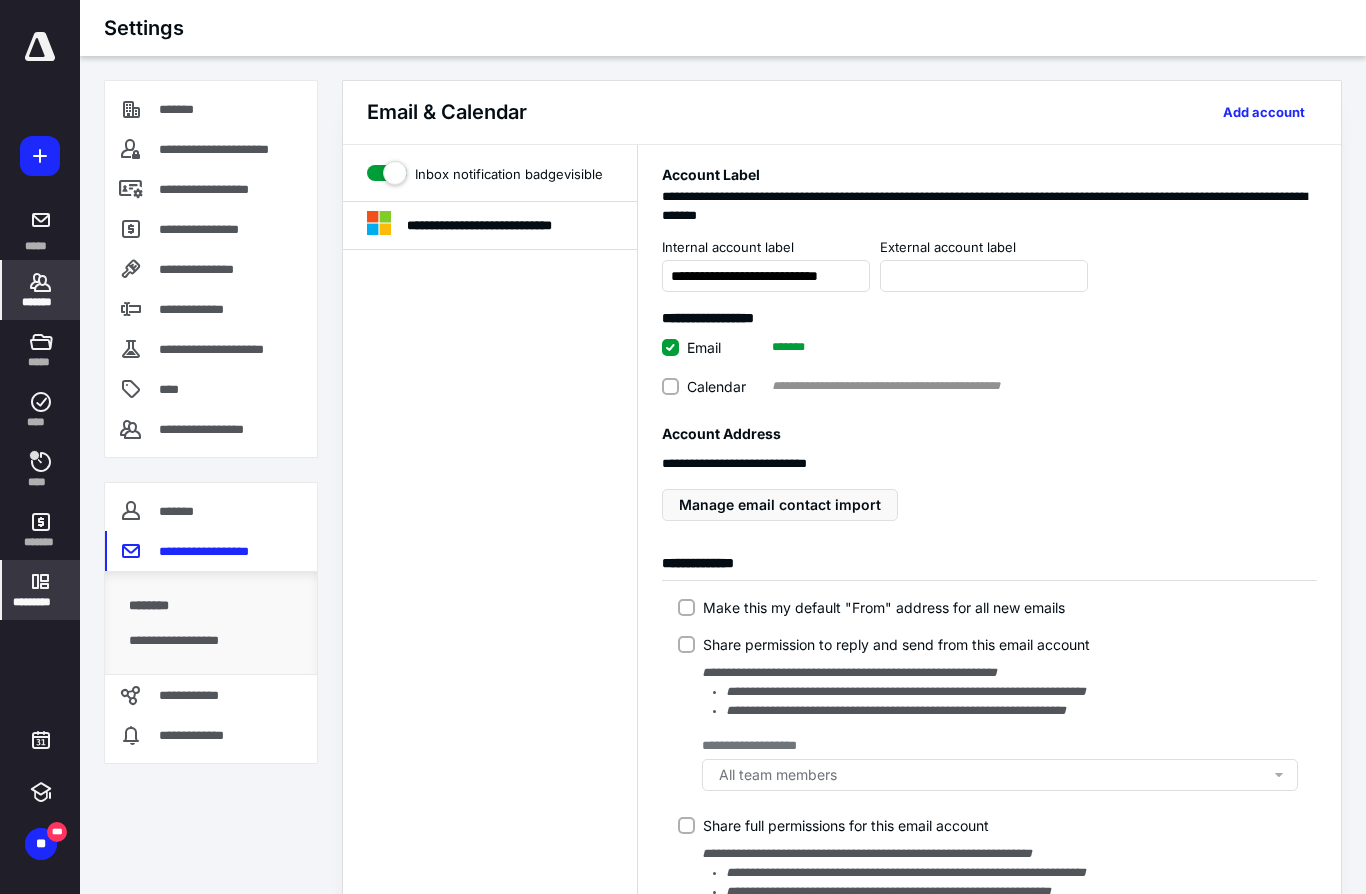click 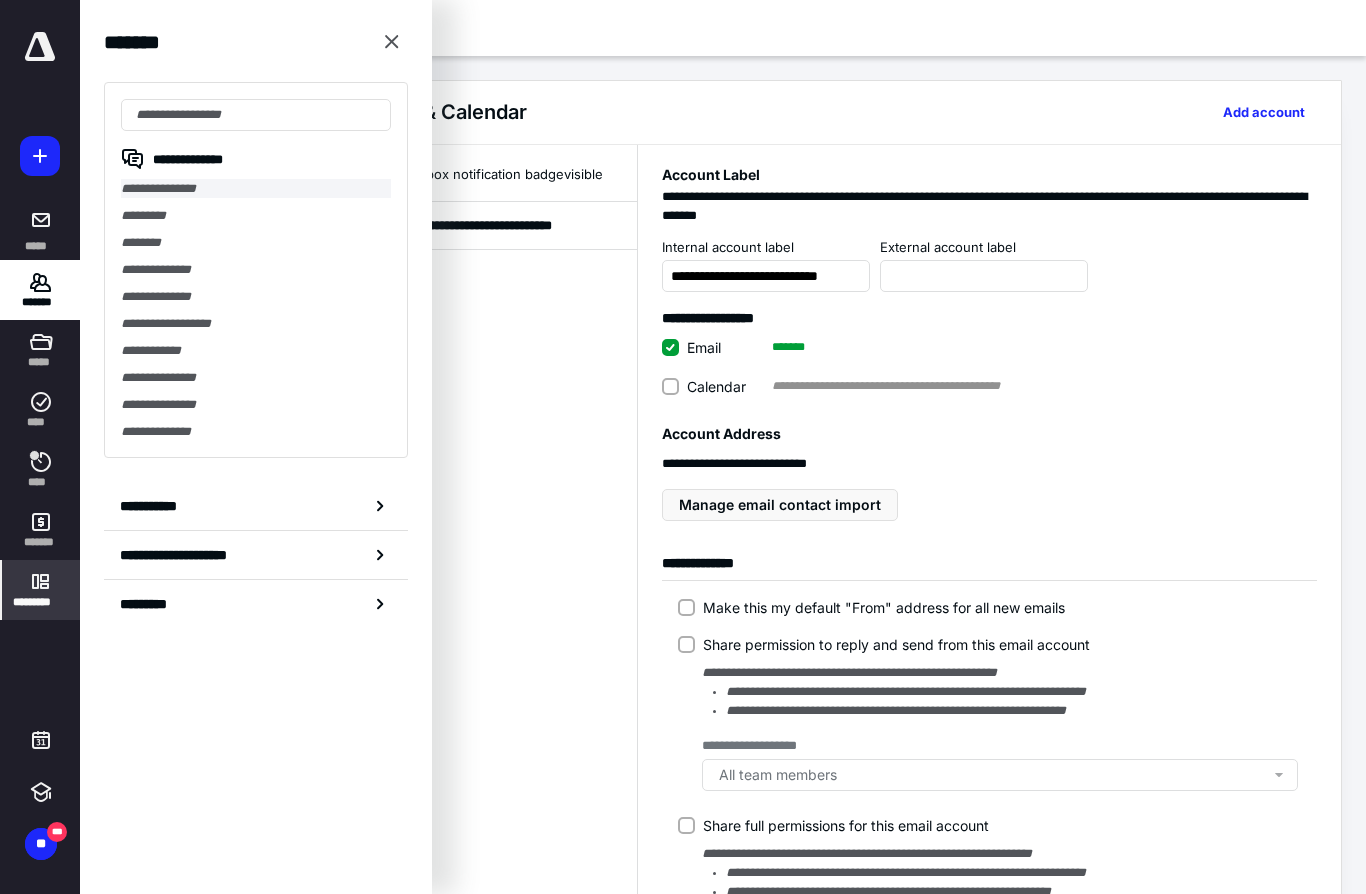 click on "**********" at bounding box center (256, 188) 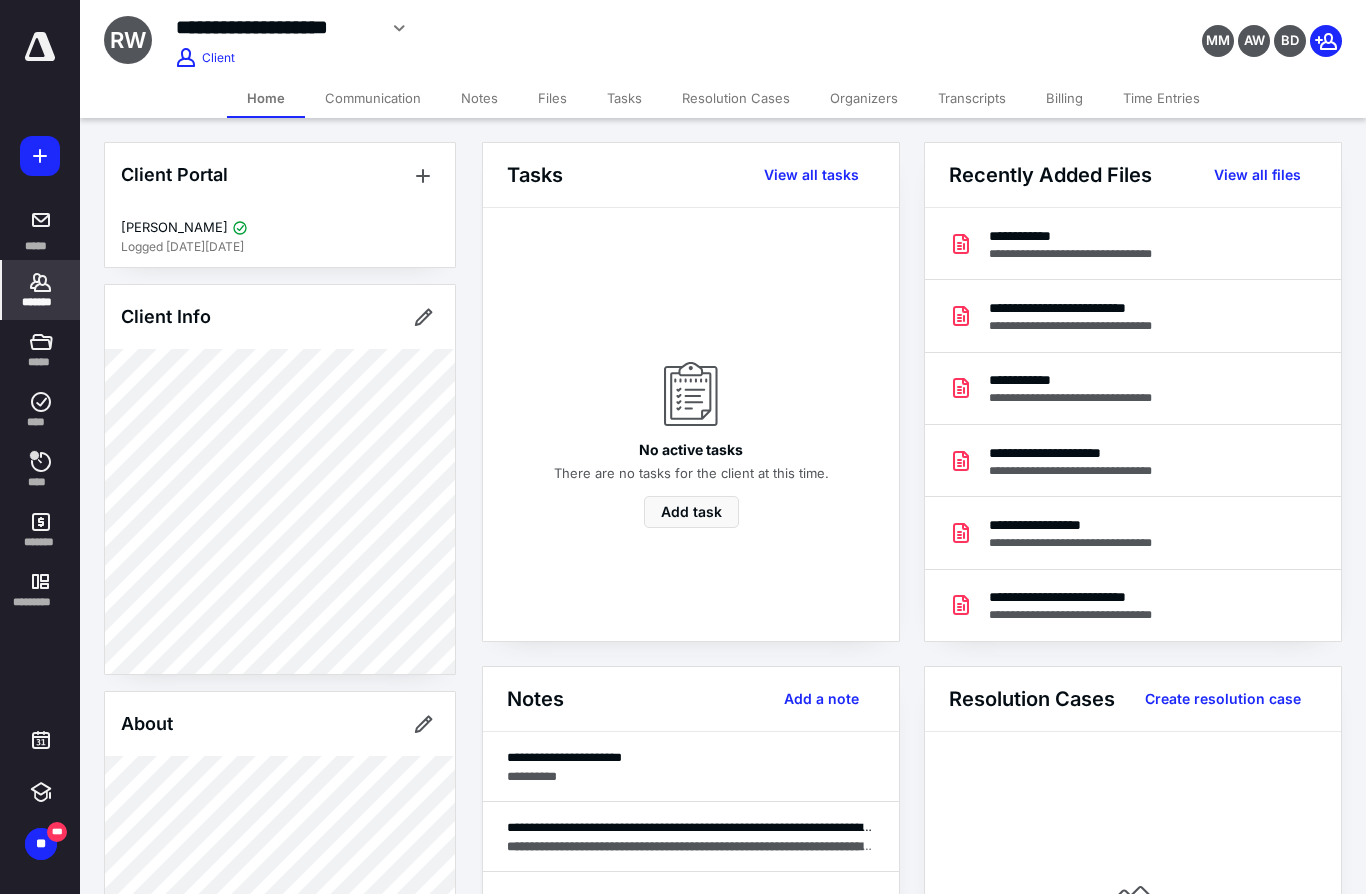 click on "Communication" at bounding box center [373, 98] 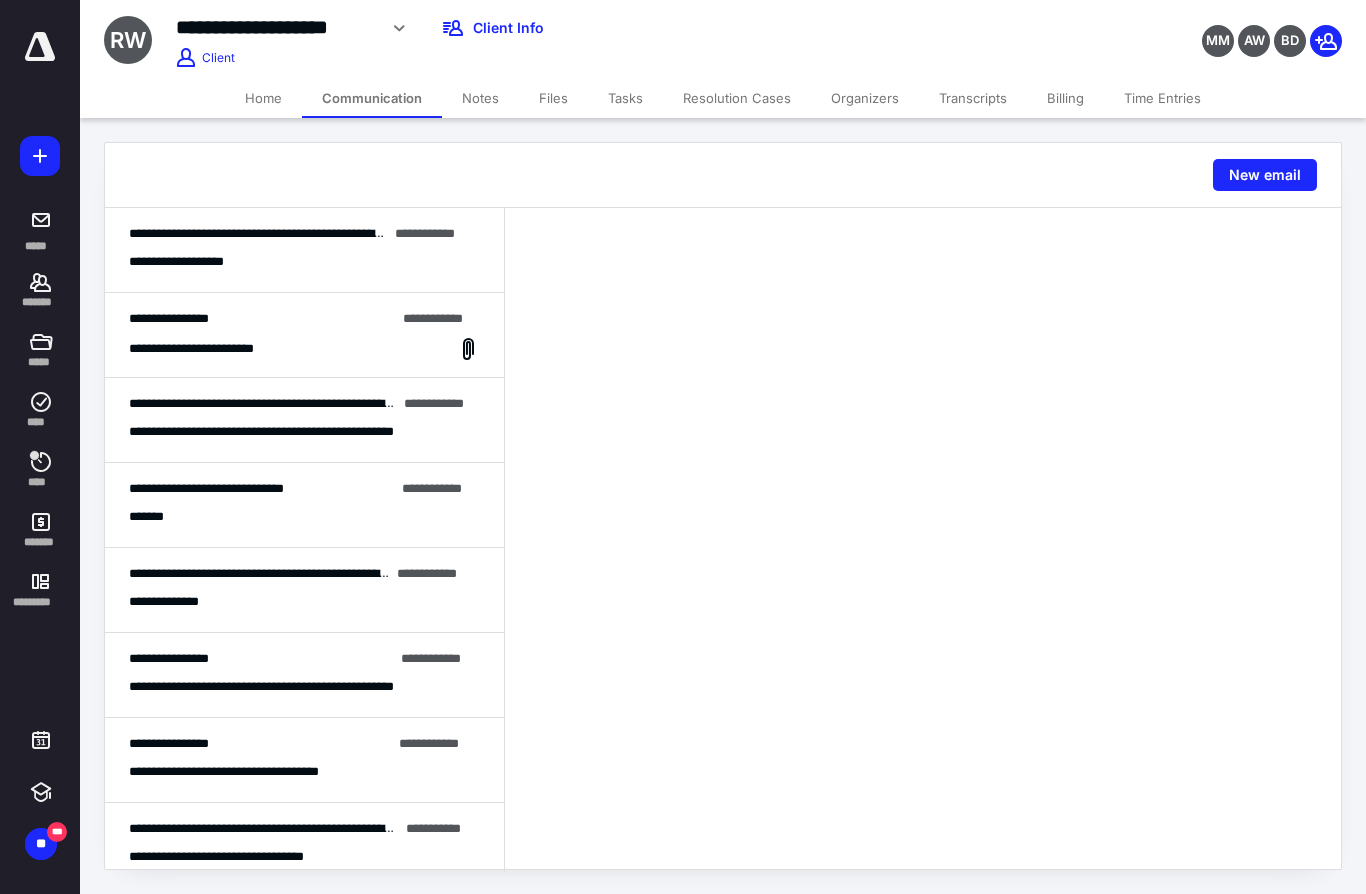 click on "**********" at bounding box center (304, 250) 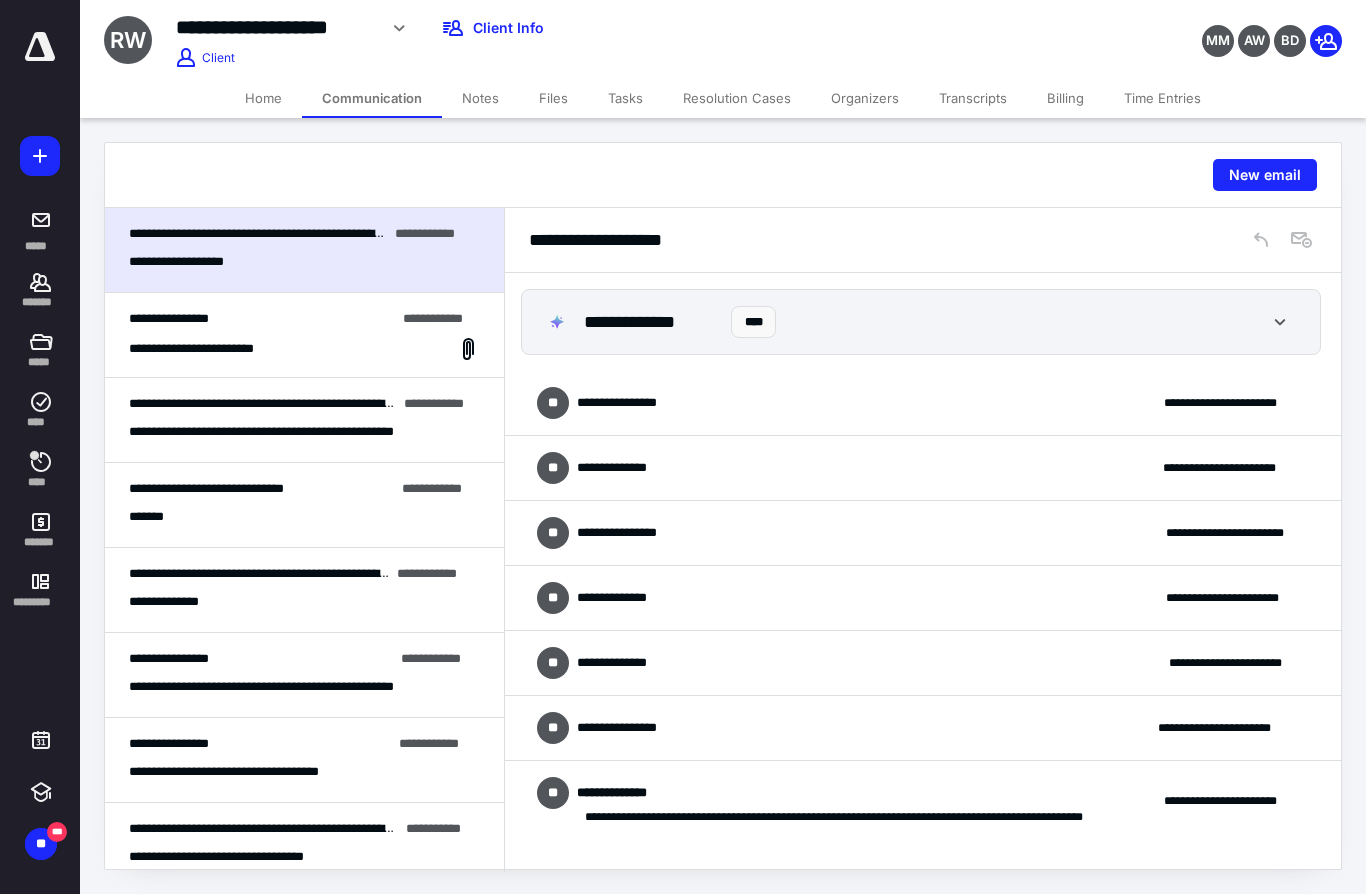 scroll, scrollTop: 1060, scrollLeft: 0, axis: vertical 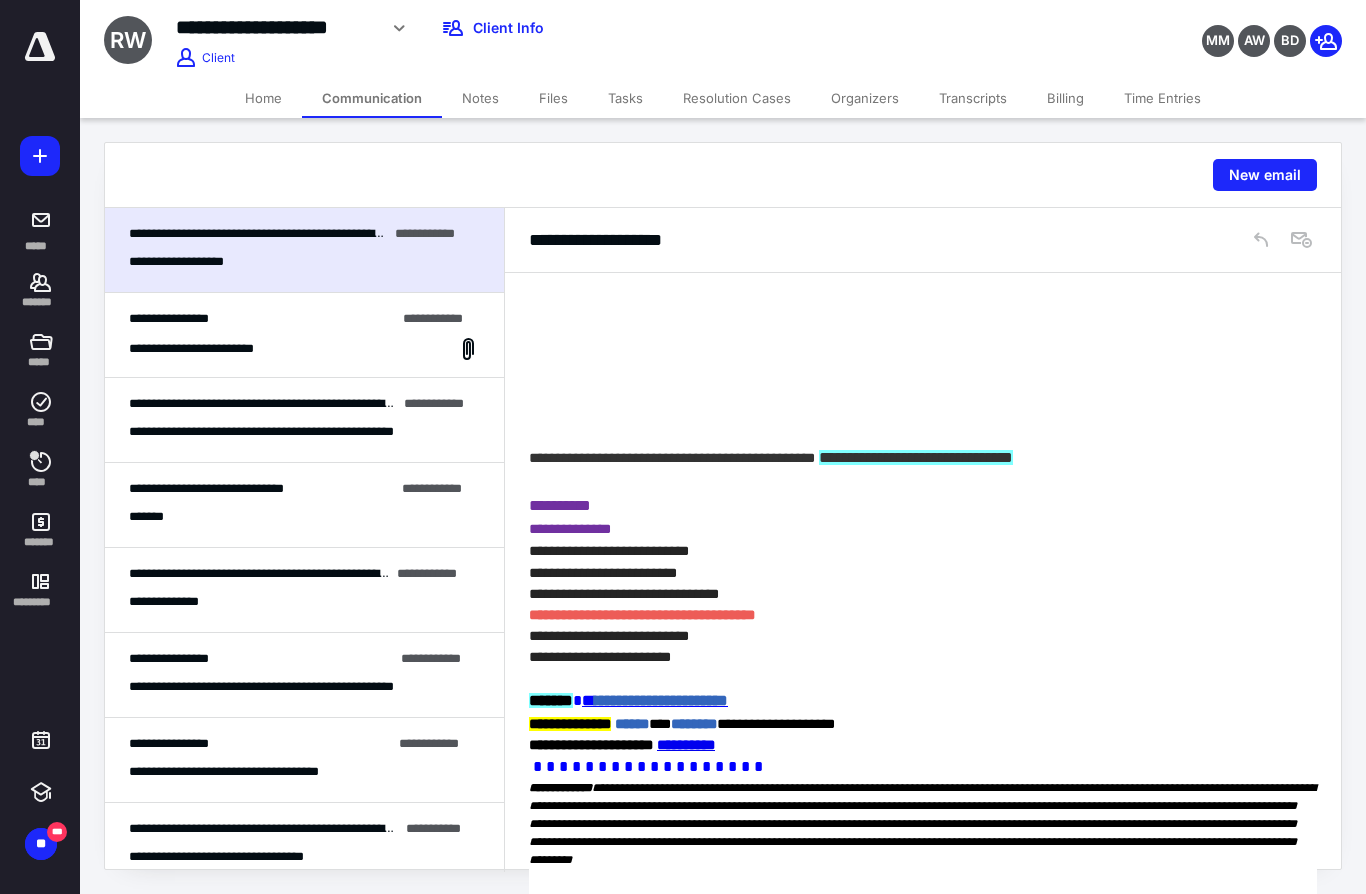 click on "**********" at bounding box center (304, 349) 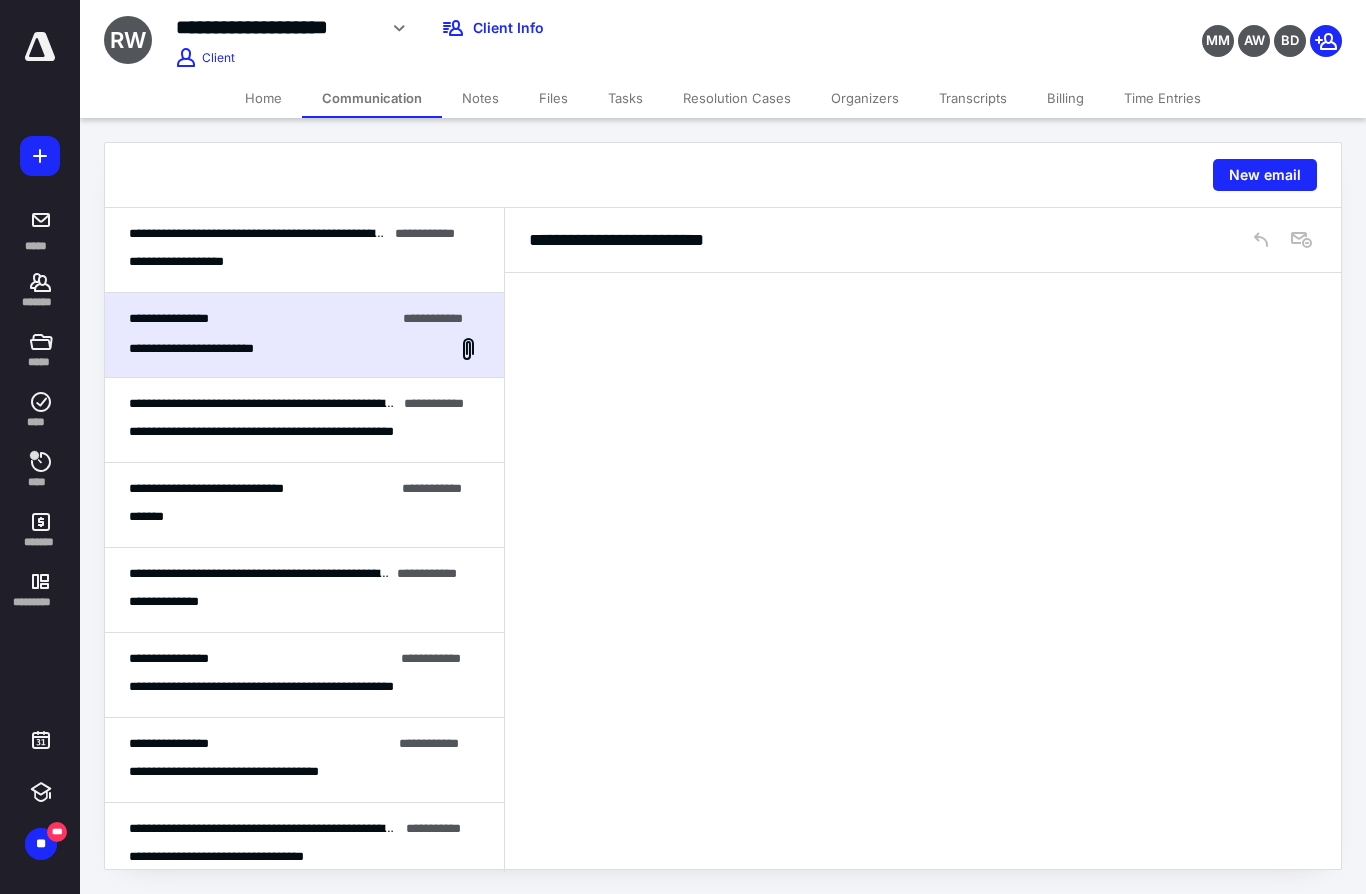 click on "**********" at bounding box center [304, 335] 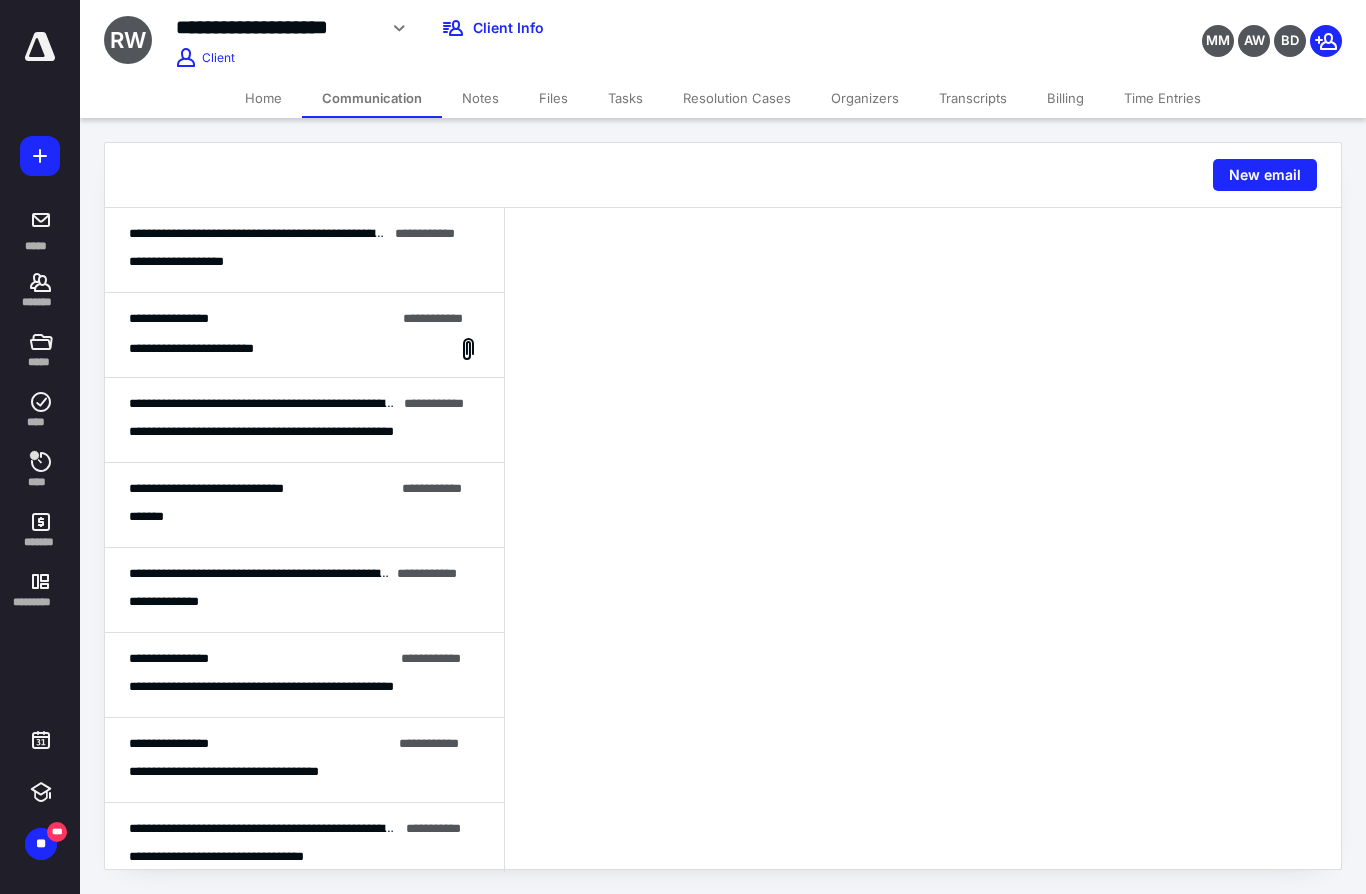 click on "**********" at bounding box center (301, 431) 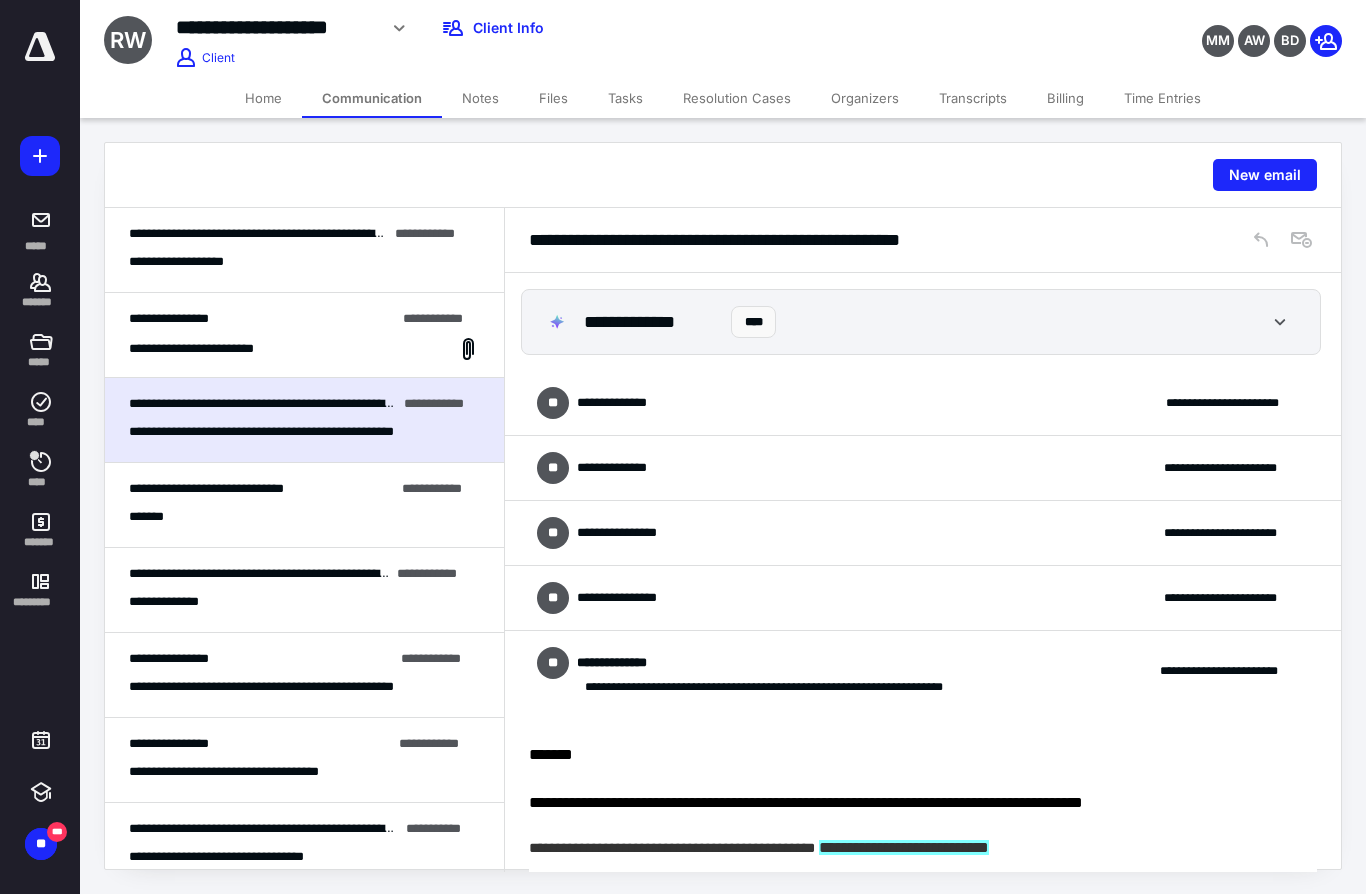 scroll, scrollTop: 1780, scrollLeft: 0, axis: vertical 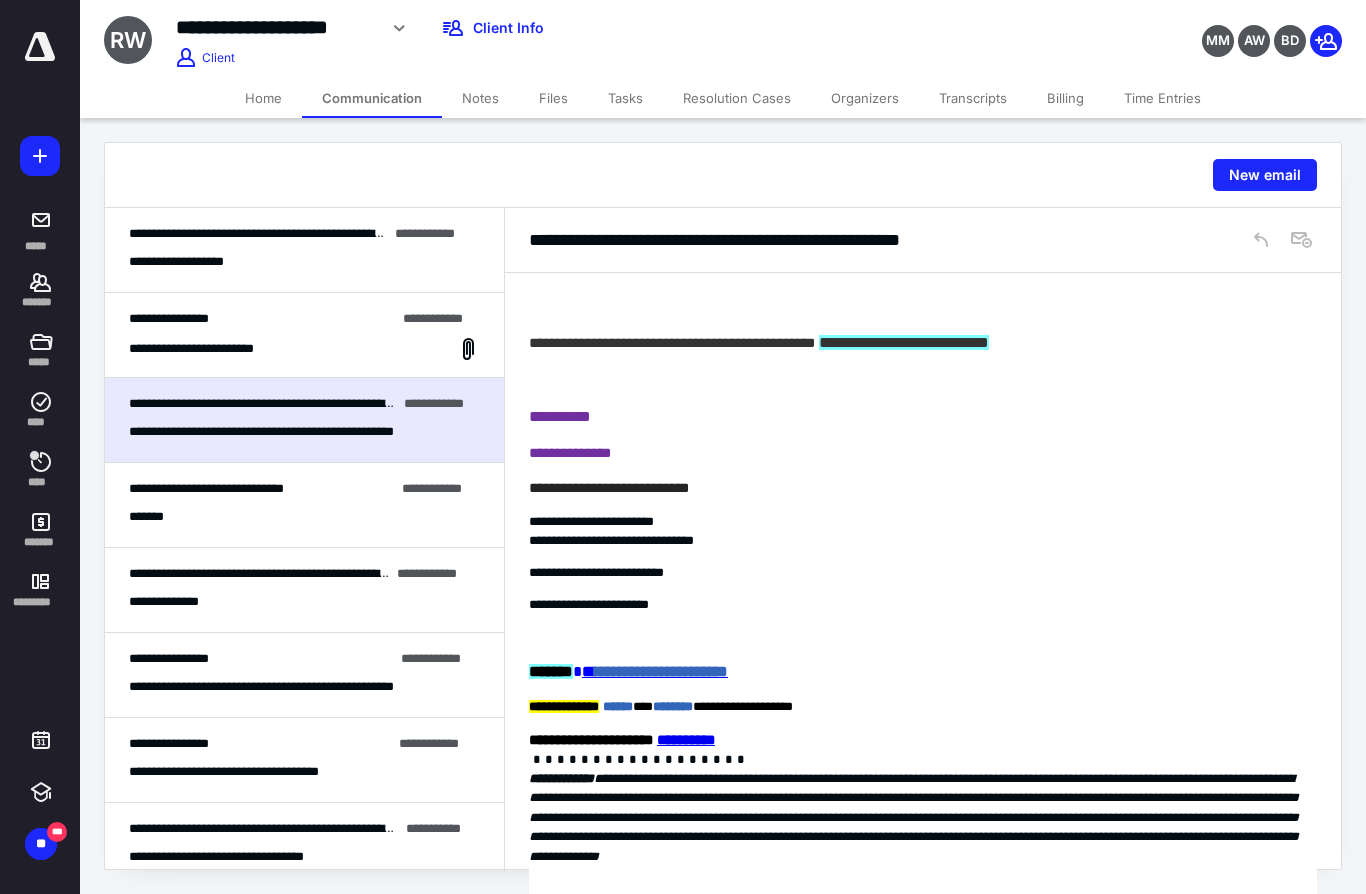 click on "**********" at bounding box center (767, 240) 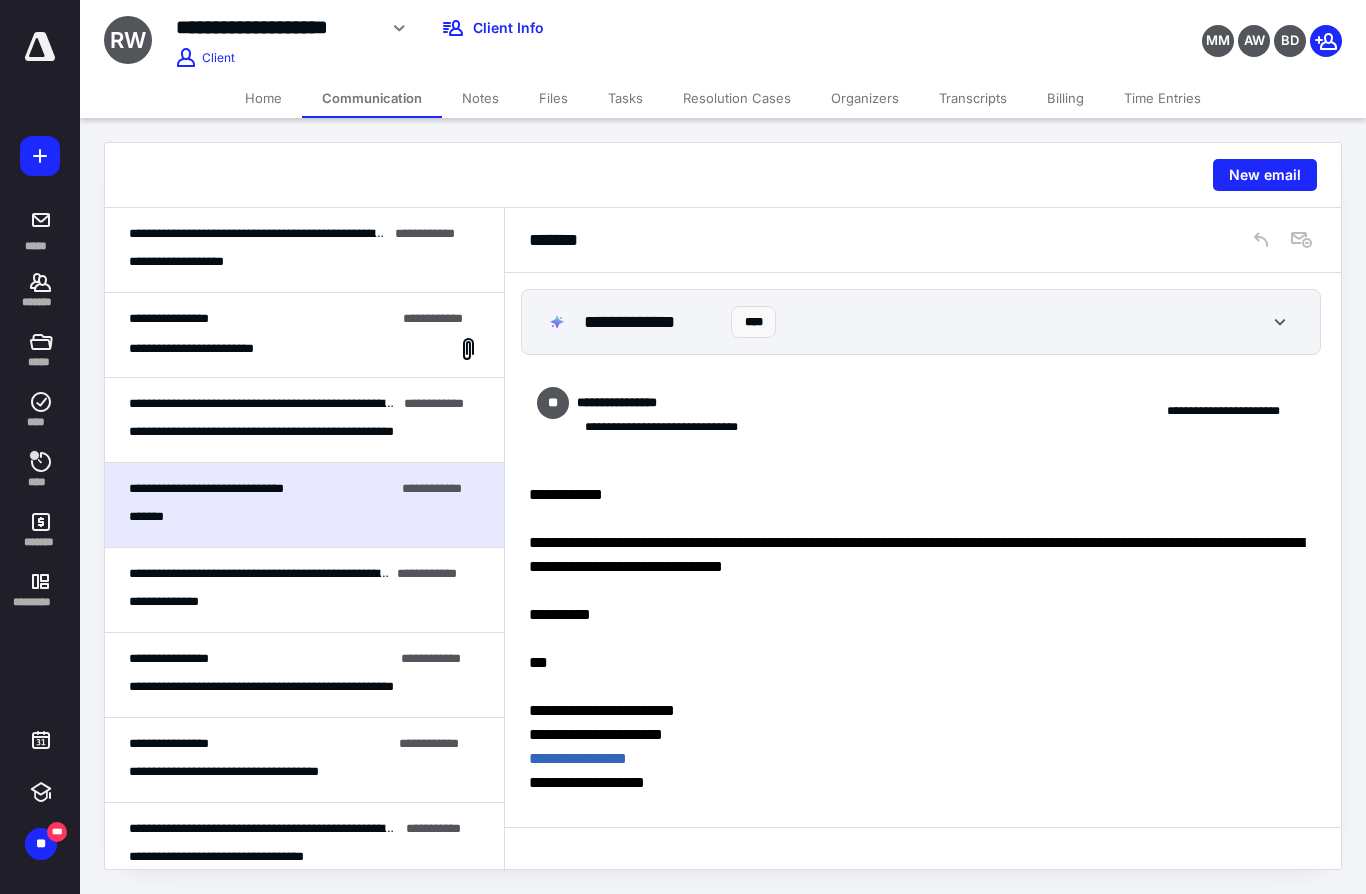 click on "**********" at bounding box center (304, 590) 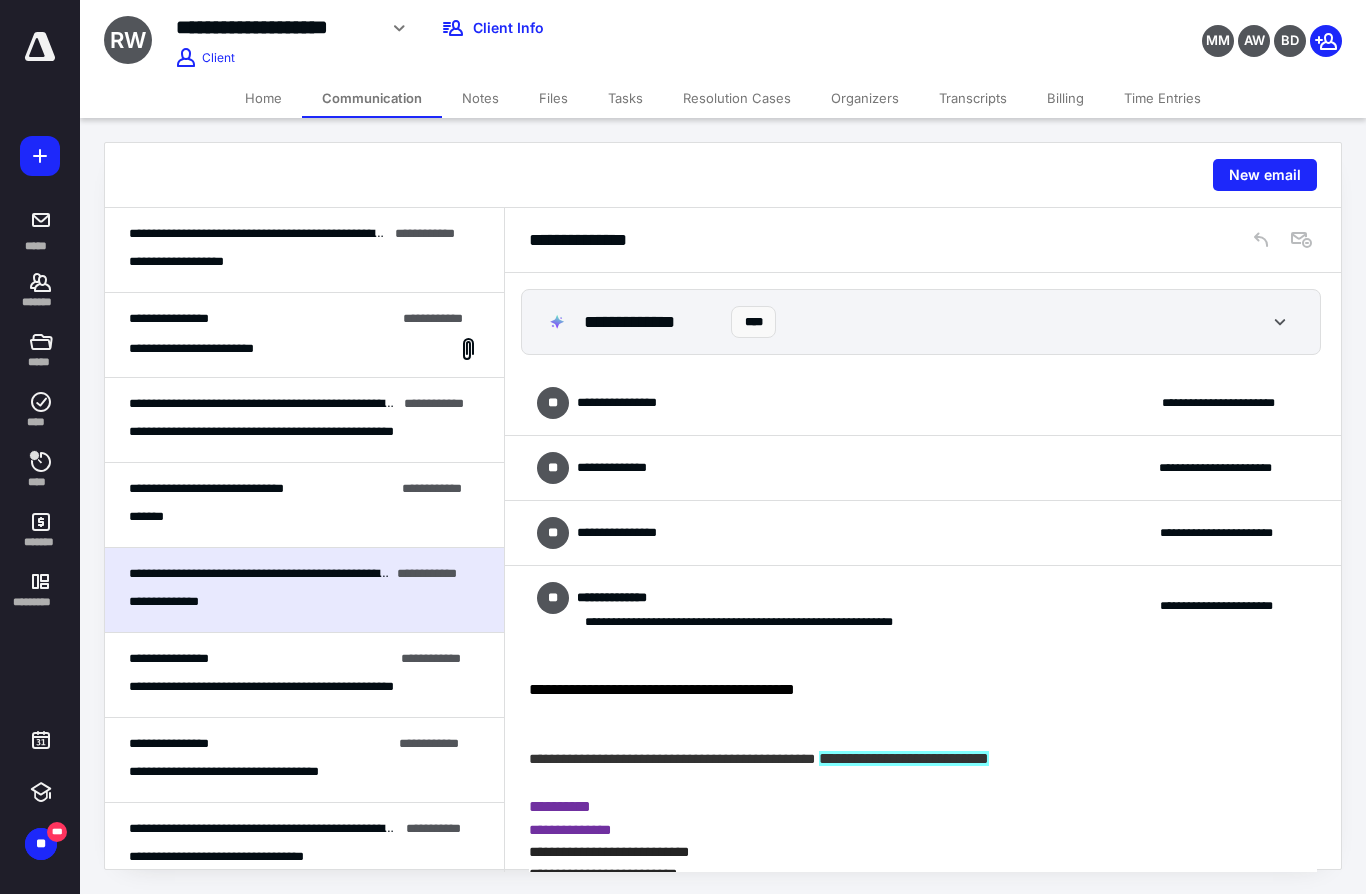 scroll, scrollTop: 262, scrollLeft: 0, axis: vertical 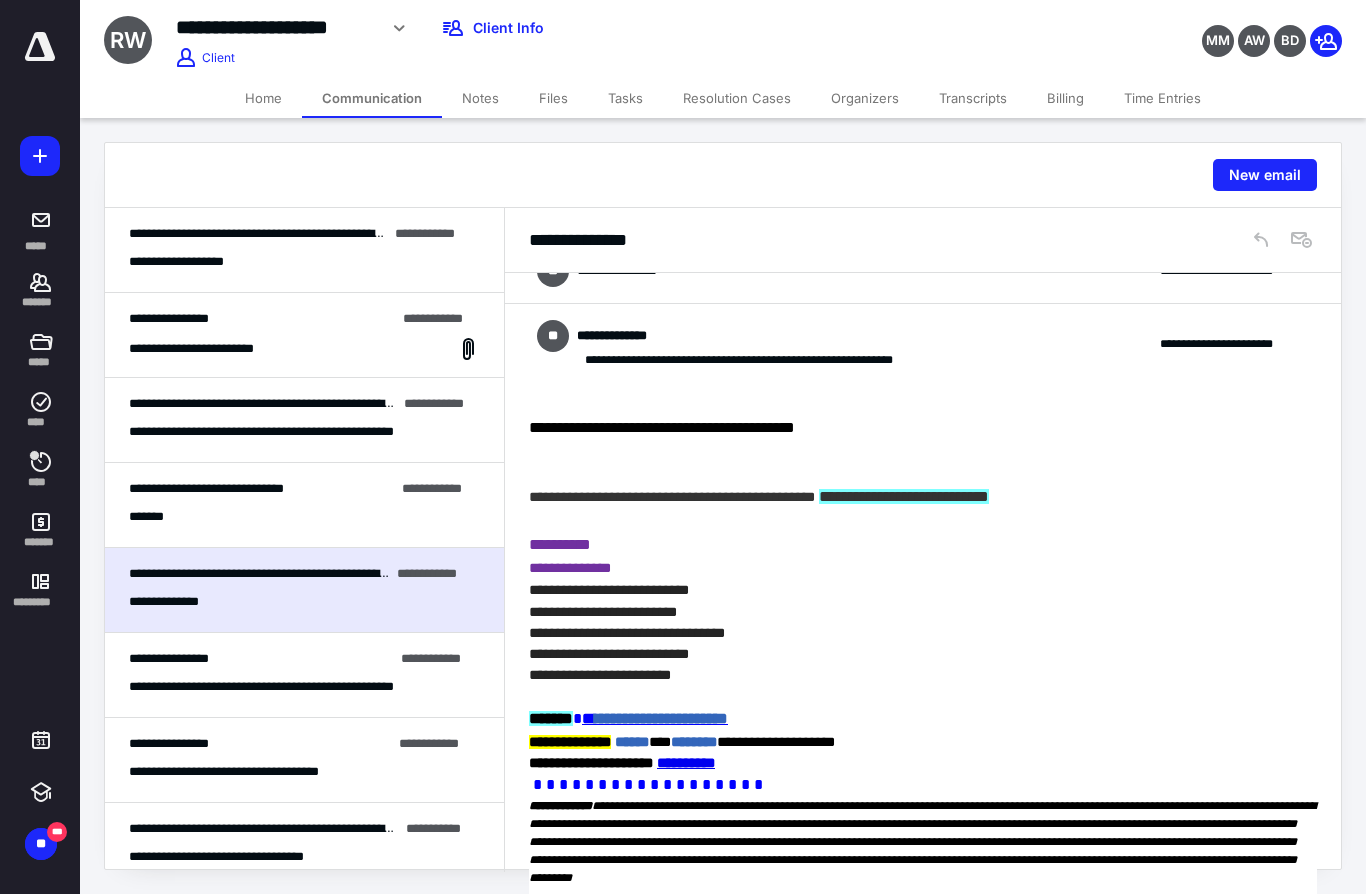 click on "**********" at bounding box center [300, 686] 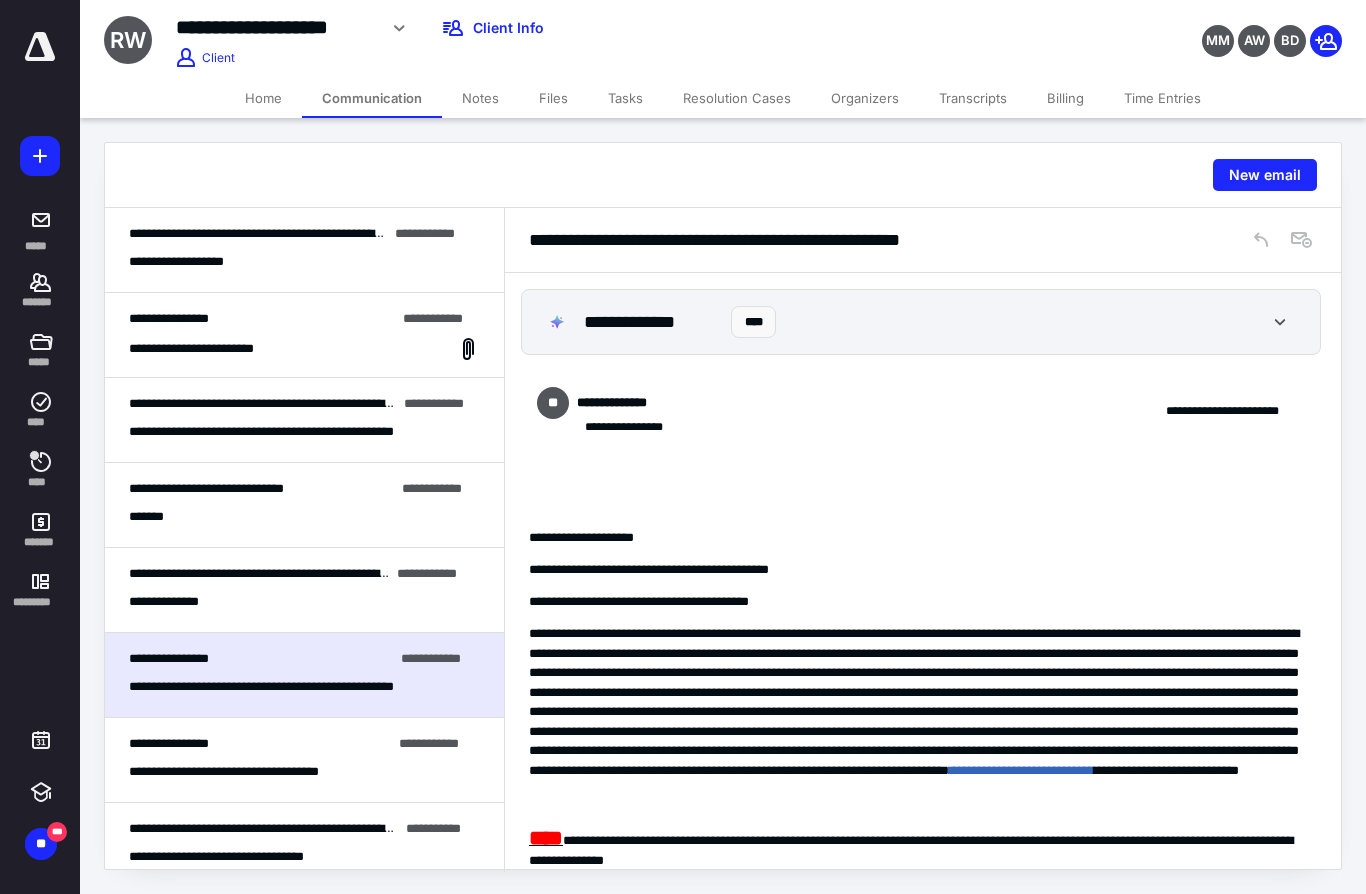 scroll, scrollTop: 2069, scrollLeft: 0, axis: vertical 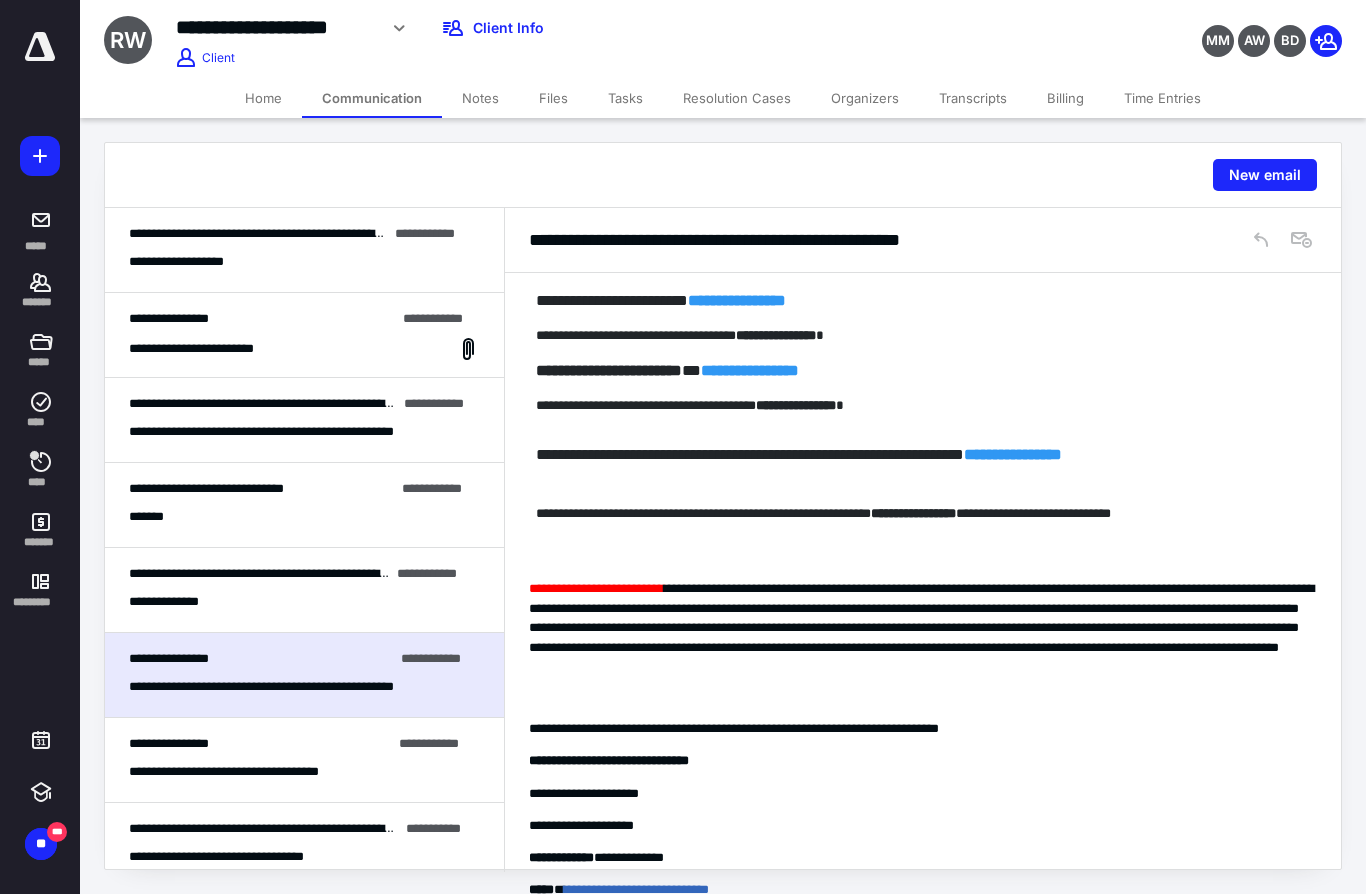 click on "**********" at bounding box center [304, 760] 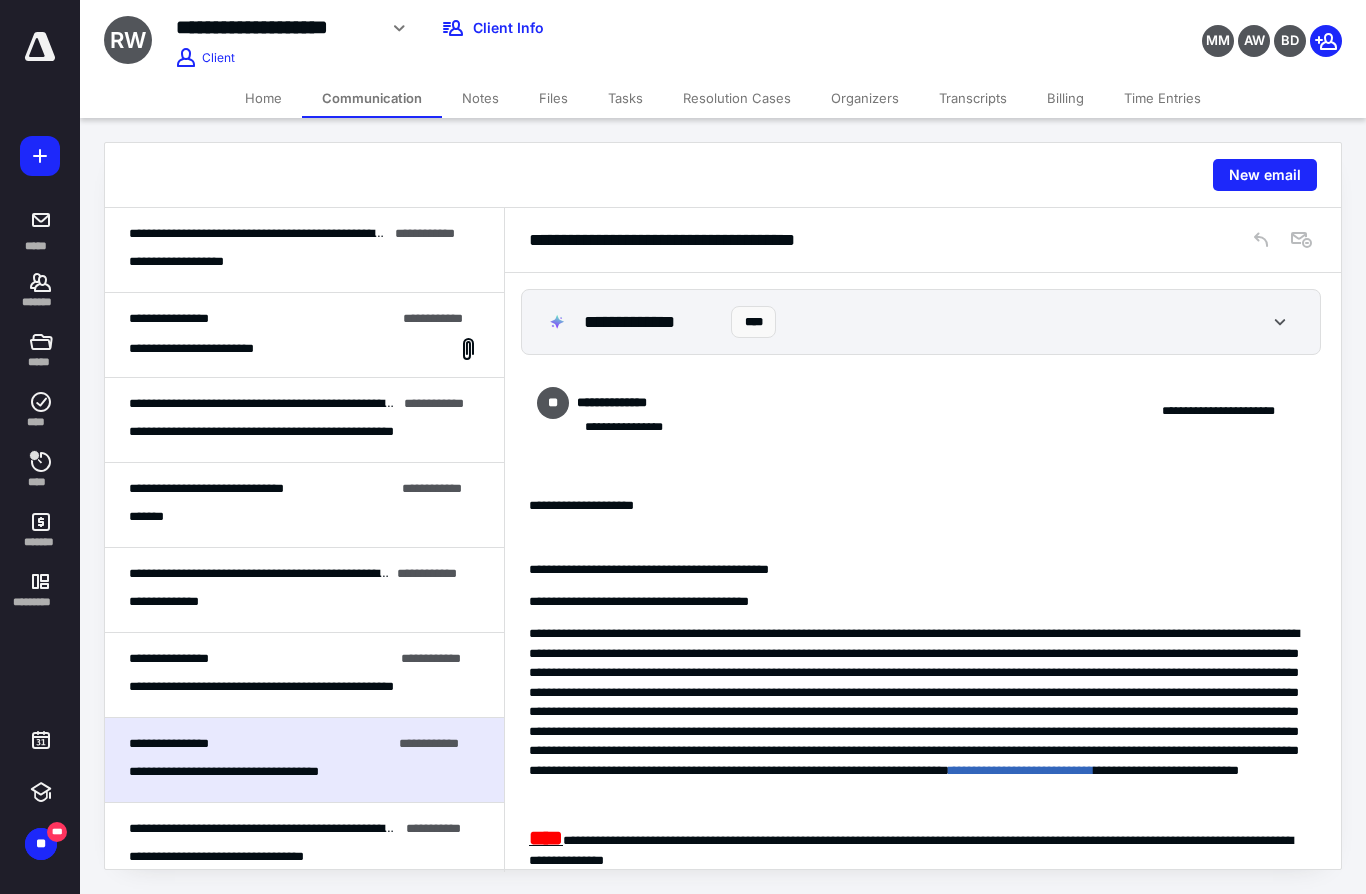 scroll, scrollTop: 2069, scrollLeft: 0, axis: vertical 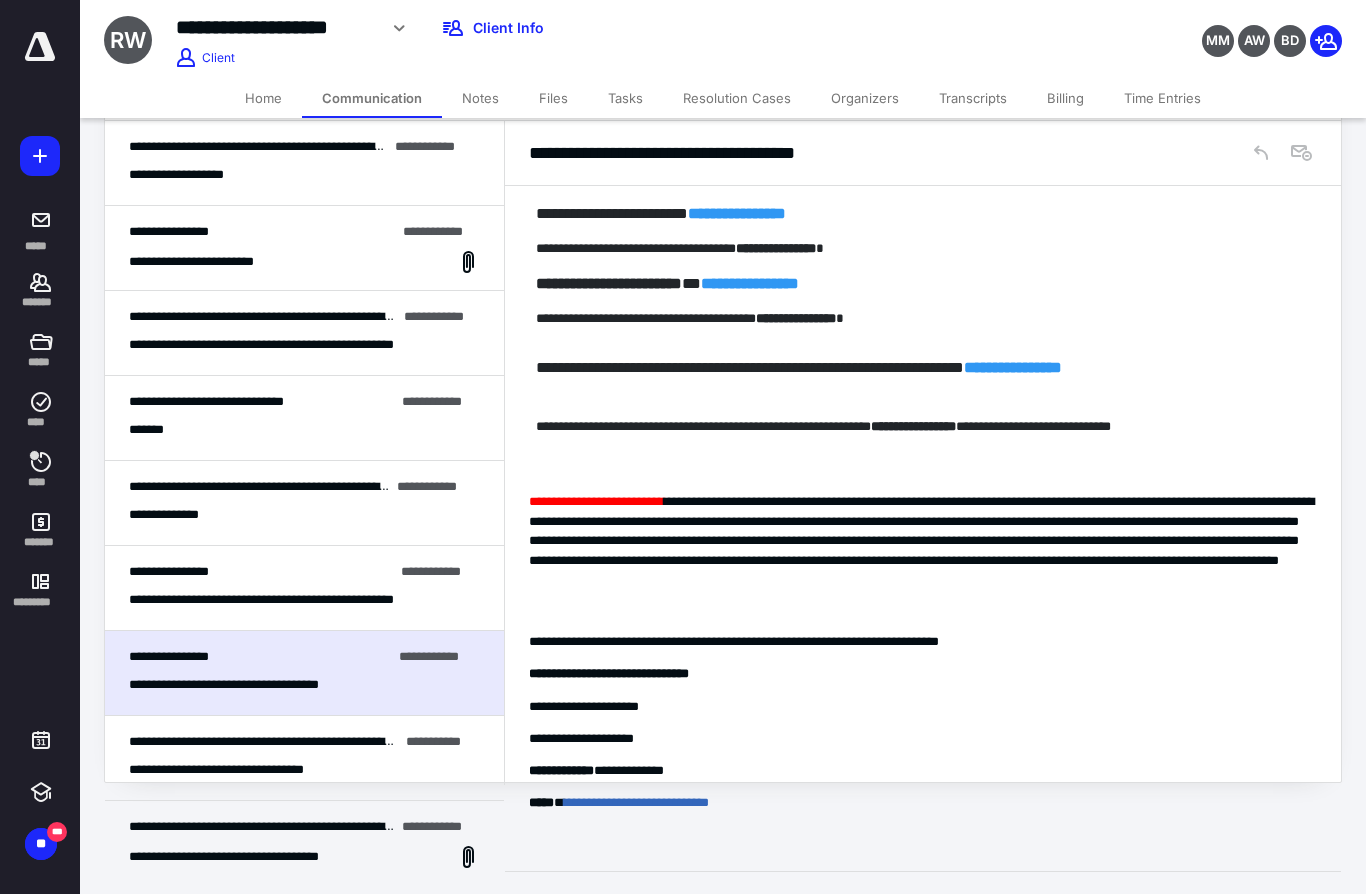 click on "Home" at bounding box center (263, 98) 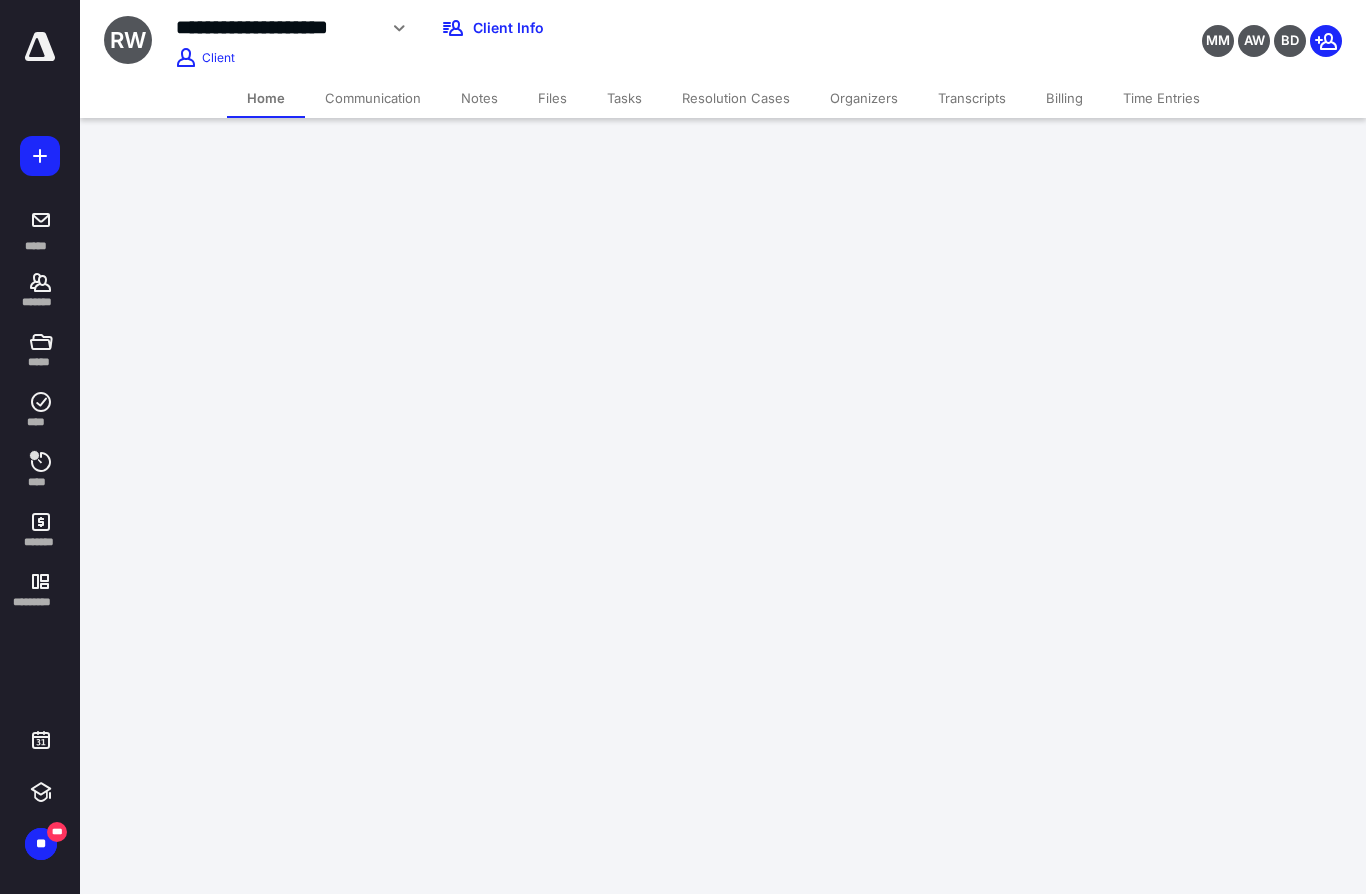 scroll, scrollTop: 0, scrollLeft: 0, axis: both 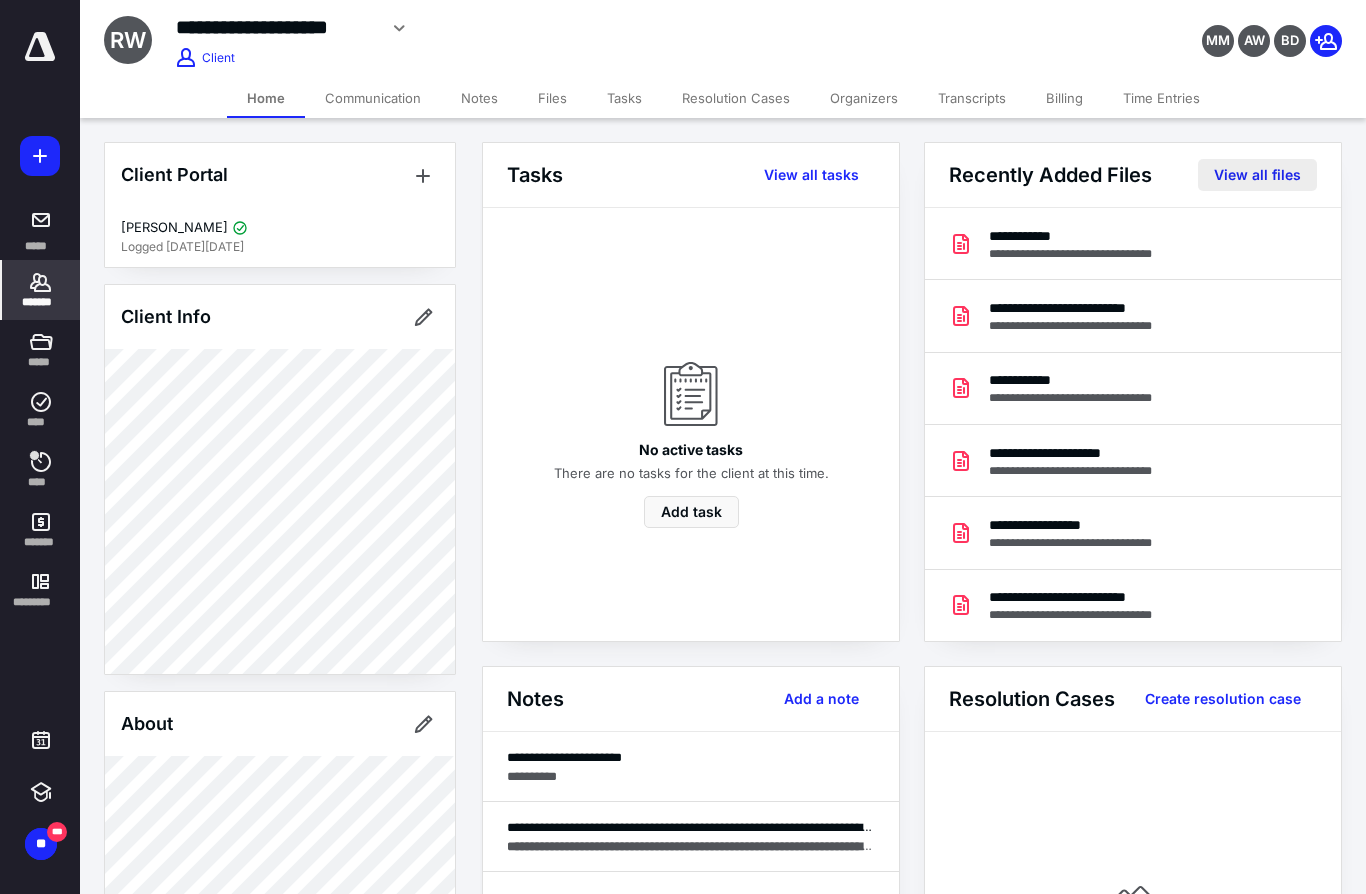 click on "View all files" at bounding box center (1257, 175) 